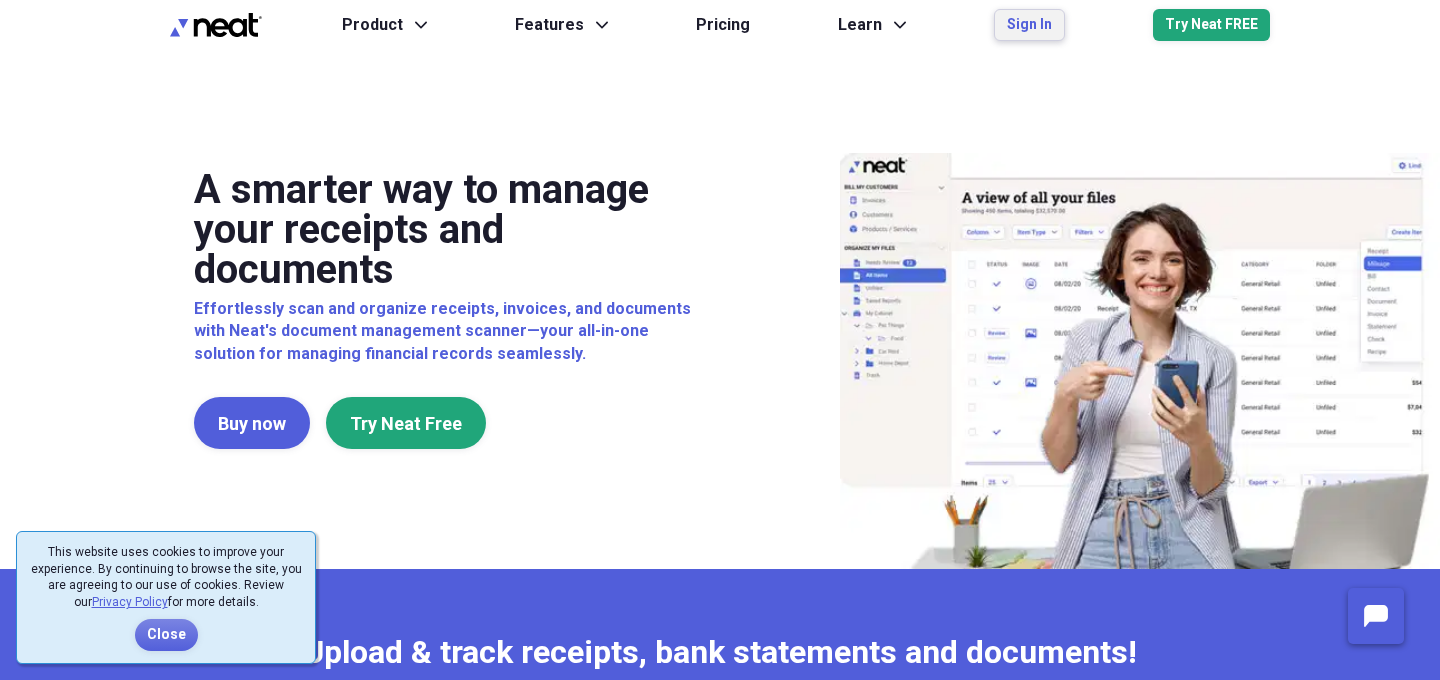 scroll, scrollTop: 0, scrollLeft: 0, axis: both 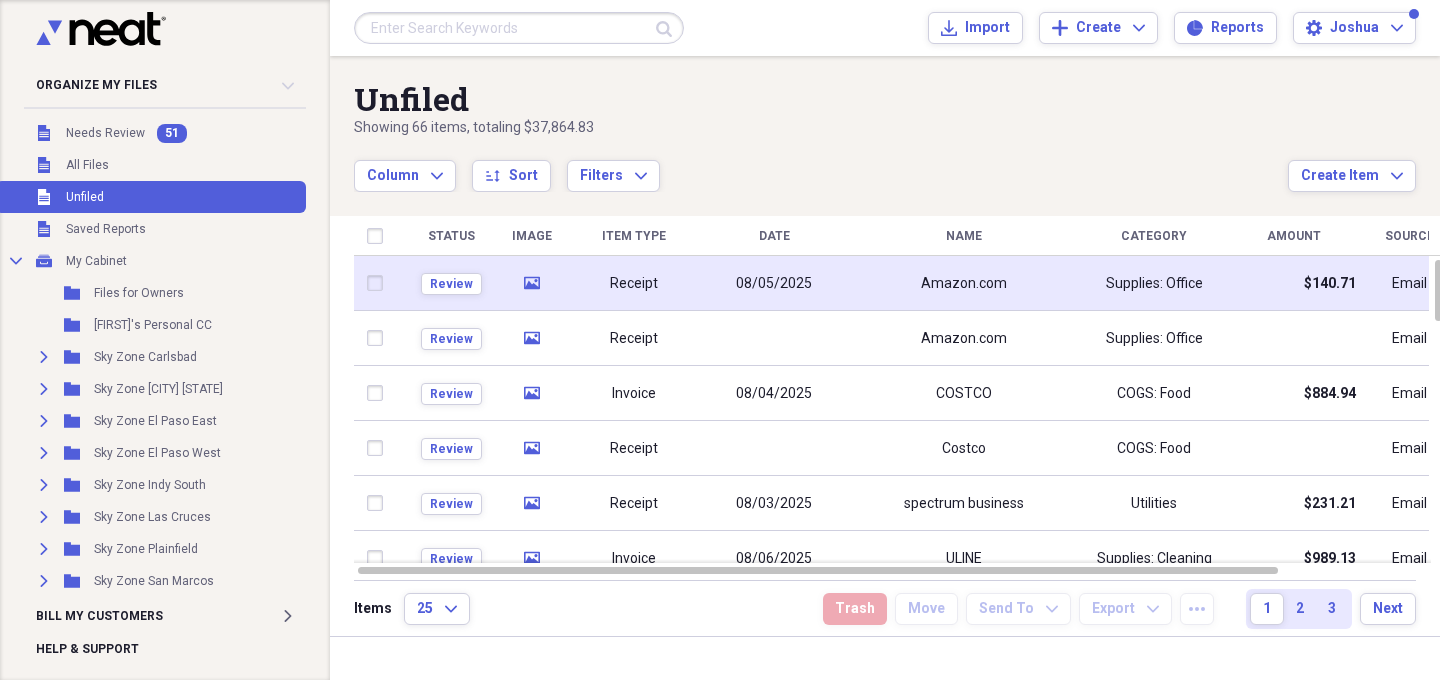 click on "Amazon.com" at bounding box center [964, 284] 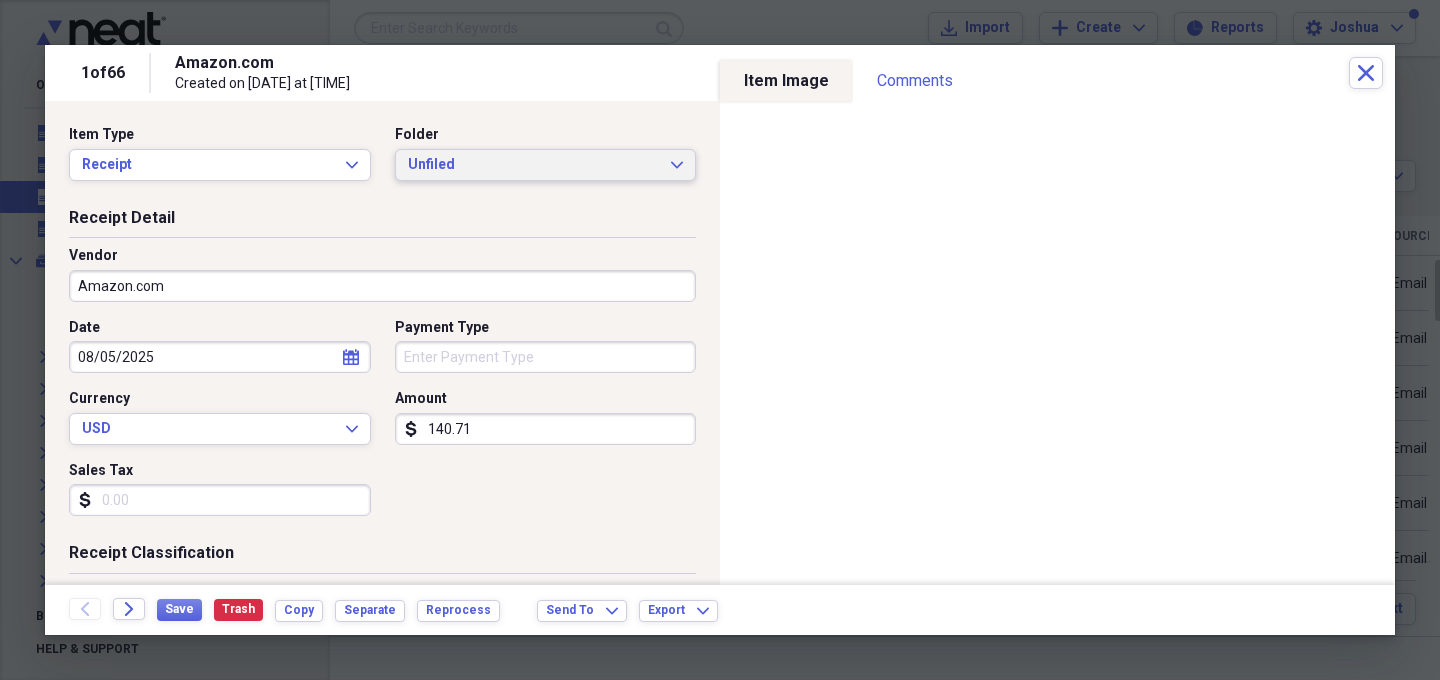 click on "Unfiled Expand" at bounding box center [546, 165] 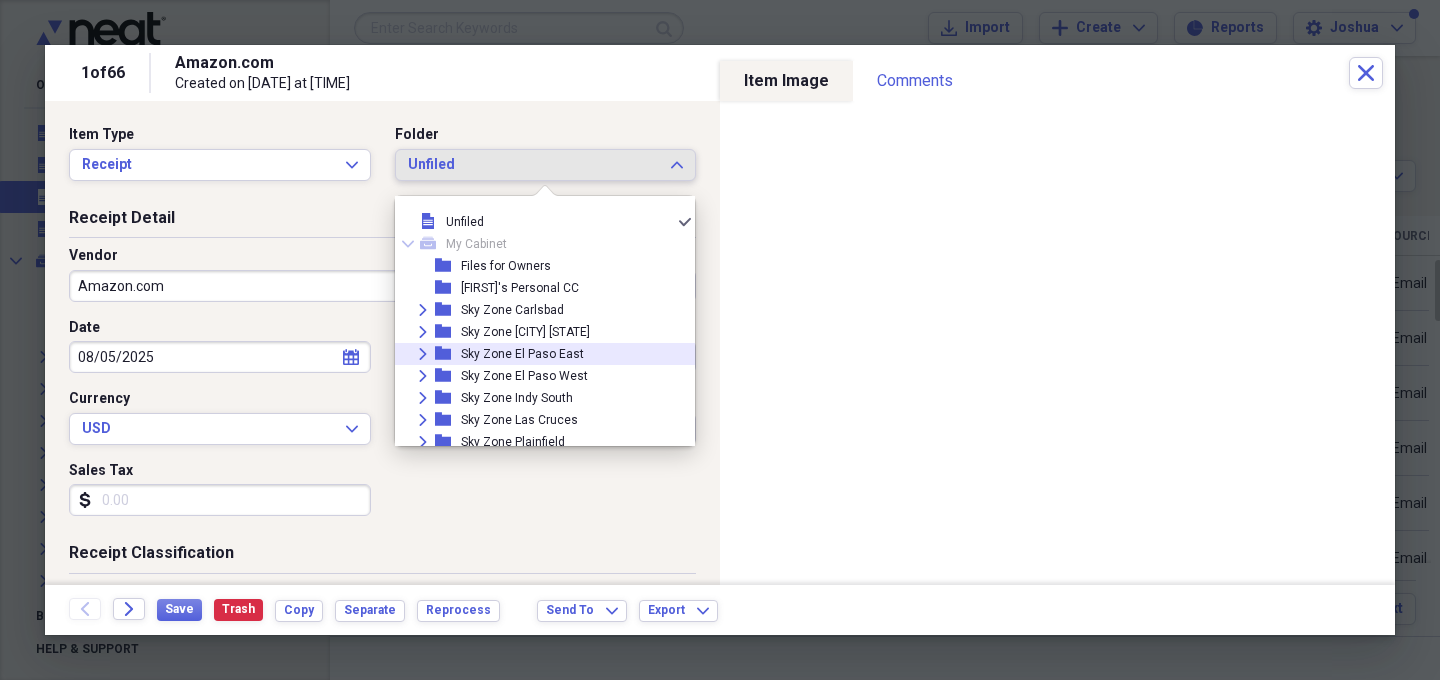 click on "Expand" 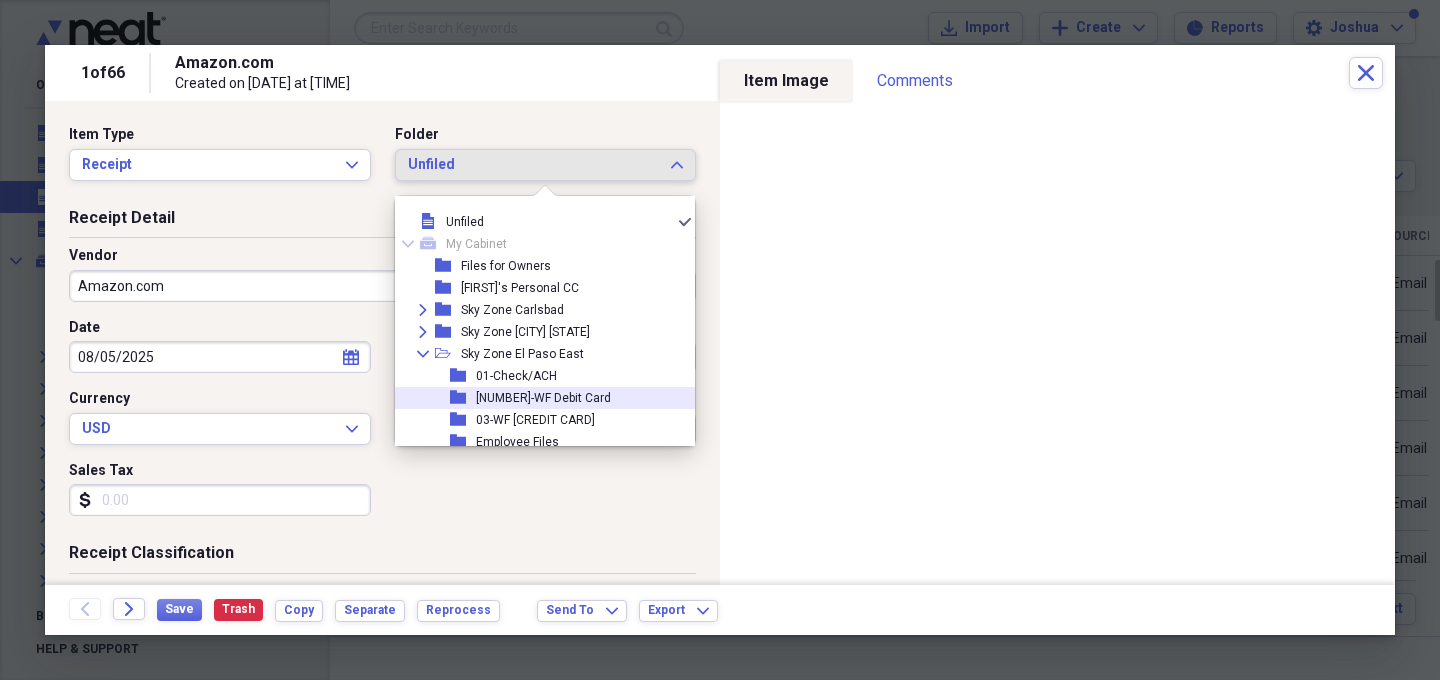click on "[NUMBER]-WF Debit Card" at bounding box center (543, 398) 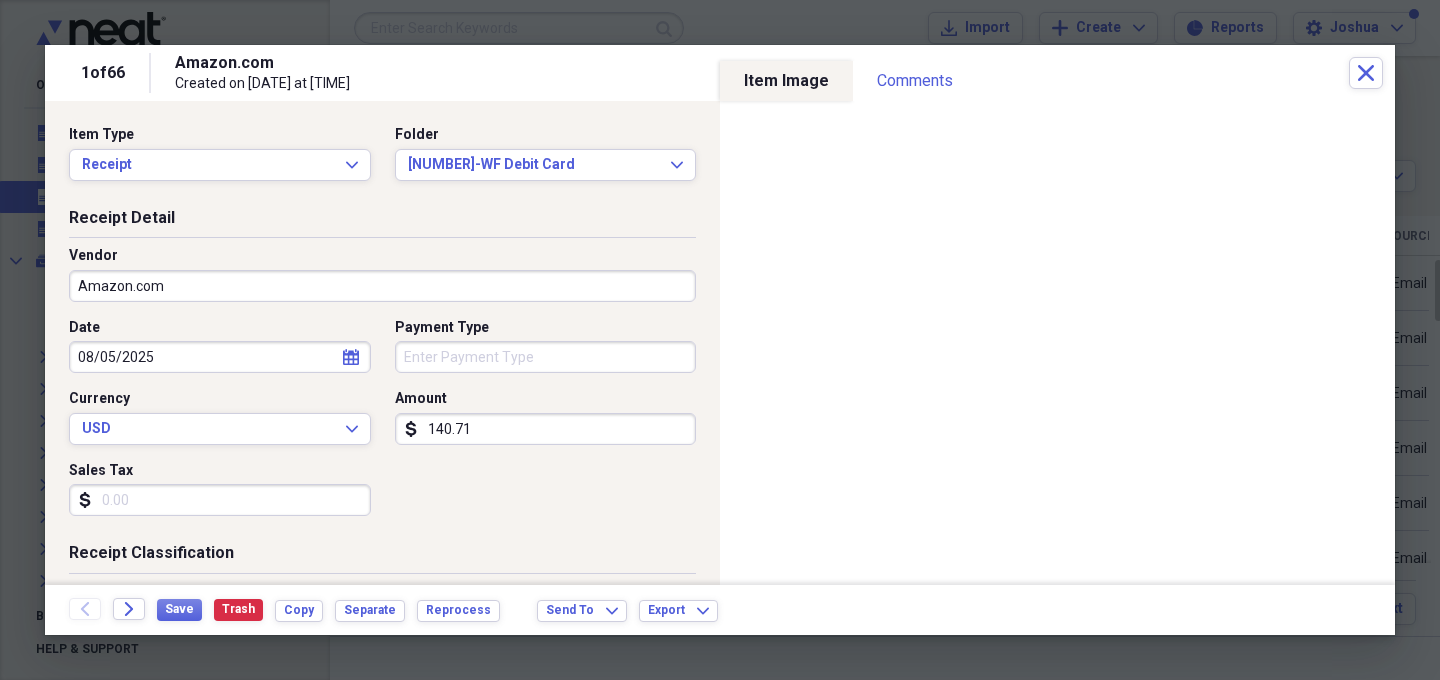 click on "140.71" at bounding box center [546, 429] 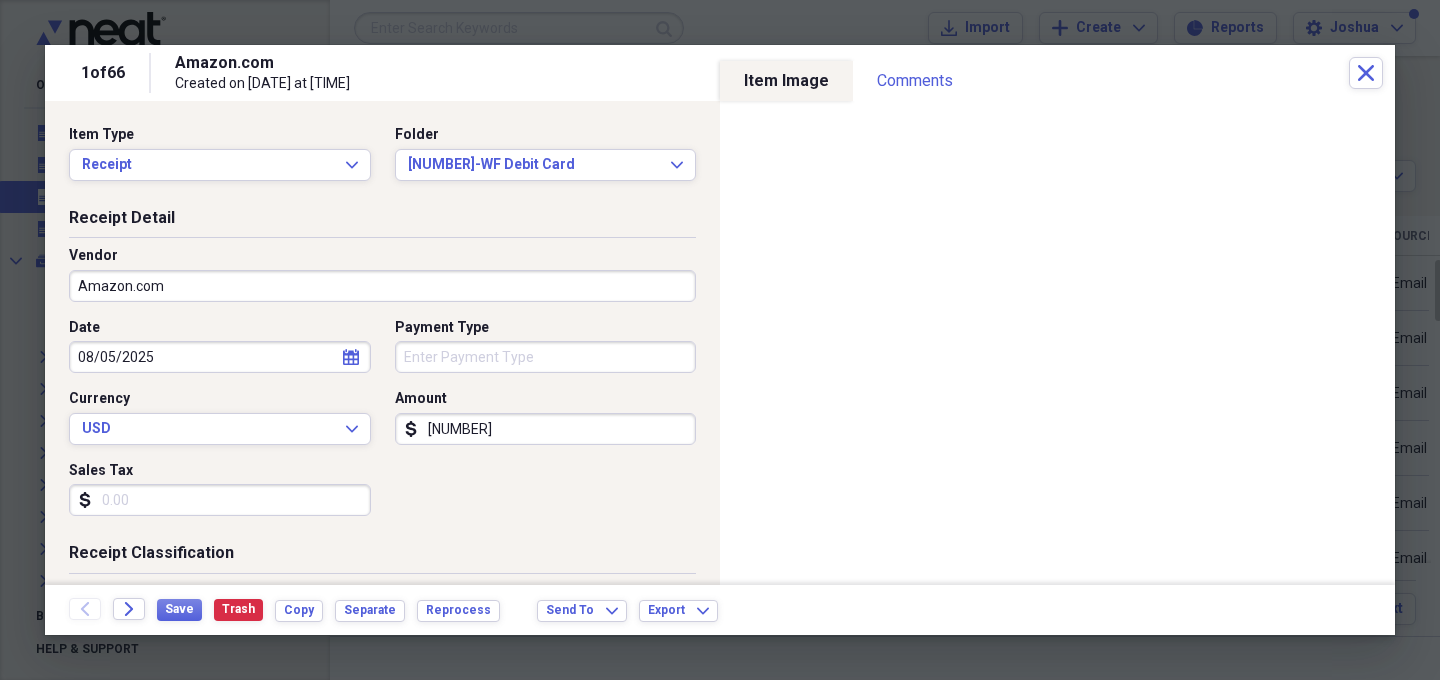 type on "[NUMBER]" 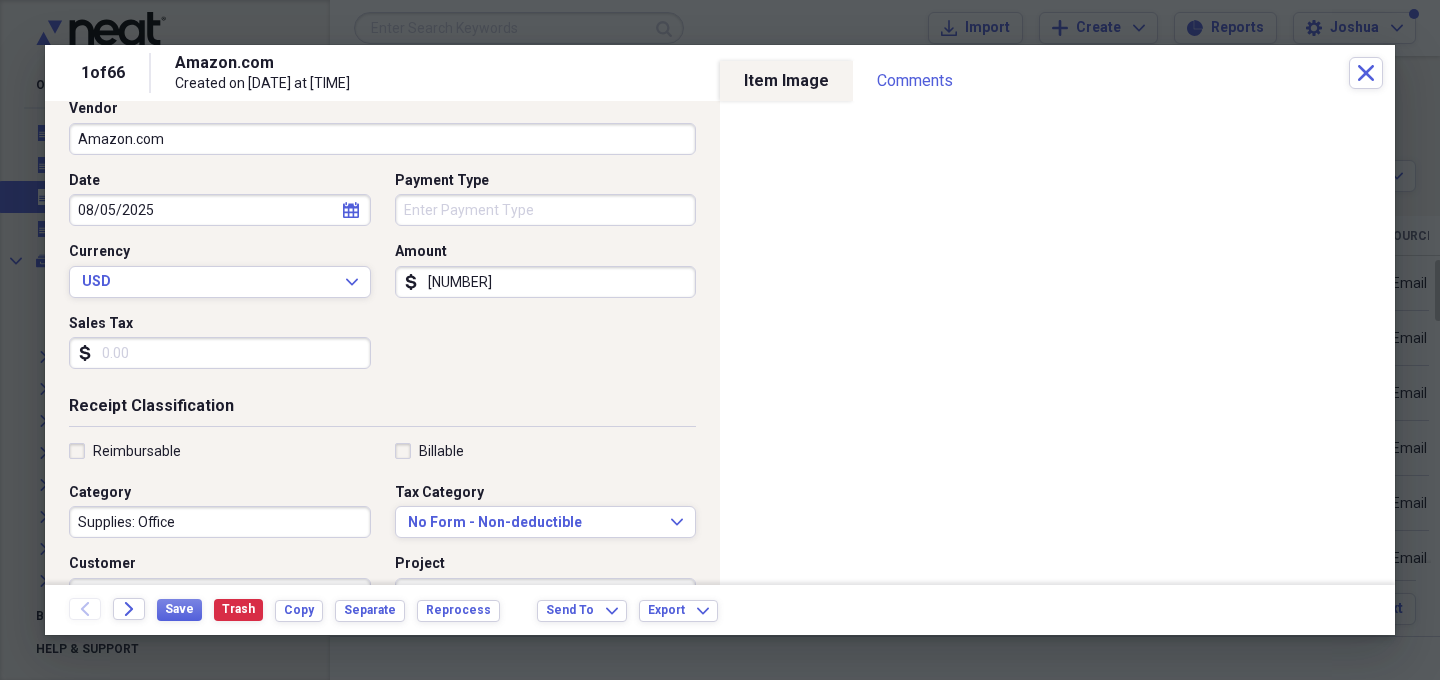 scroll, scrollTop: 166, scrollLeft: 0, axis: vertical 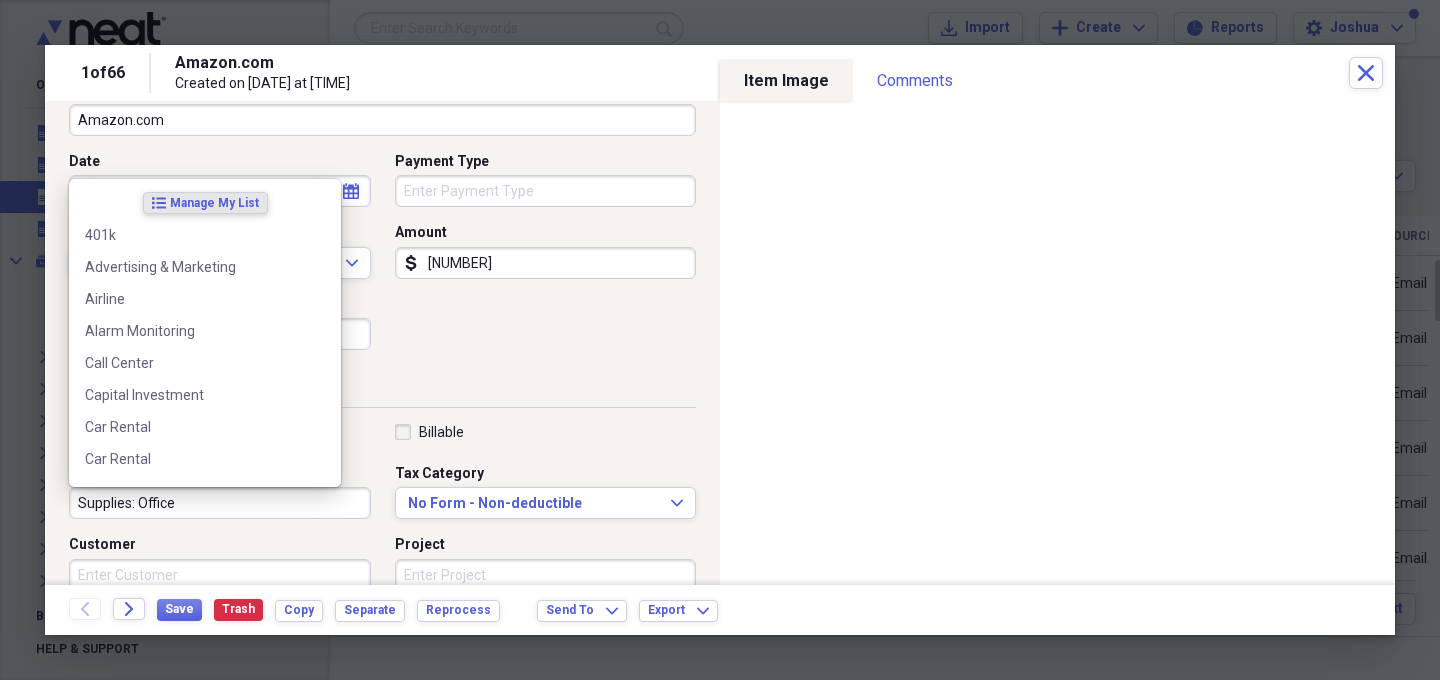 click on "Supplies: Office" at bounding box center (220, 503) 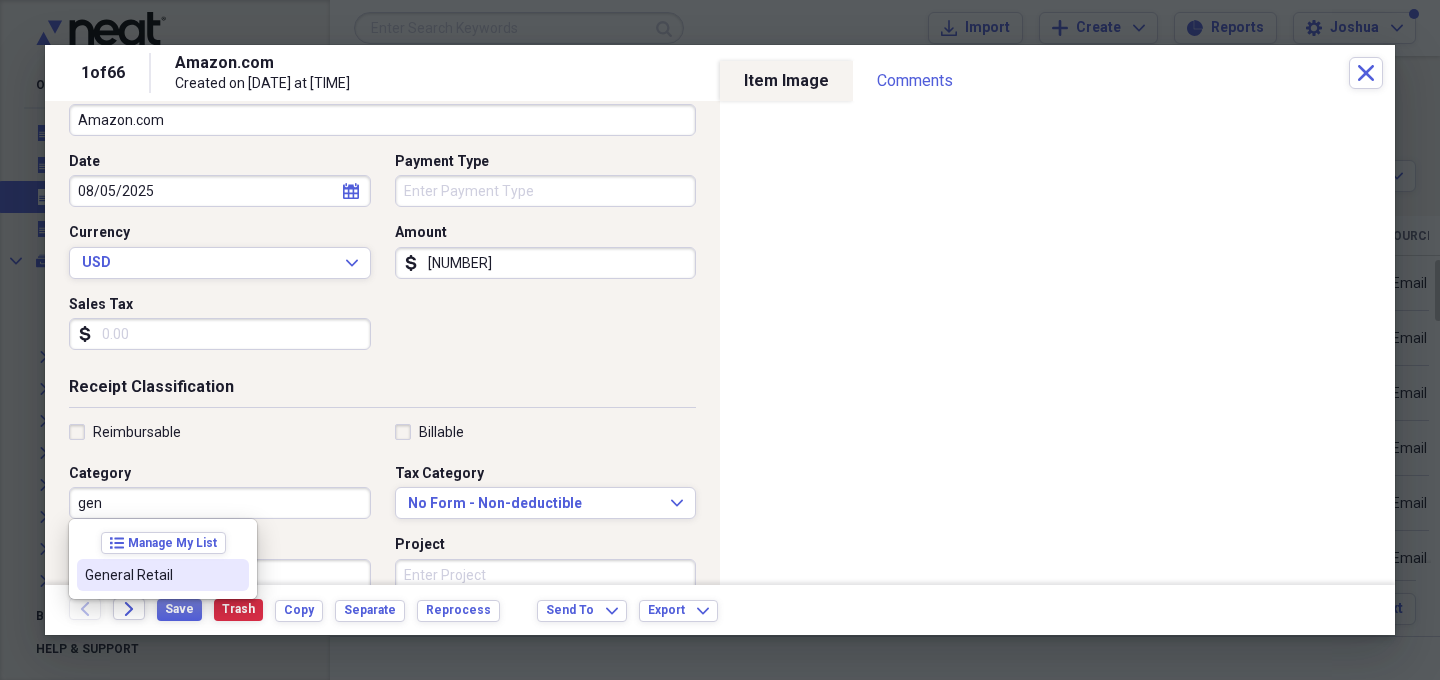 click on "General Retail" at bounding box center [151, 575] 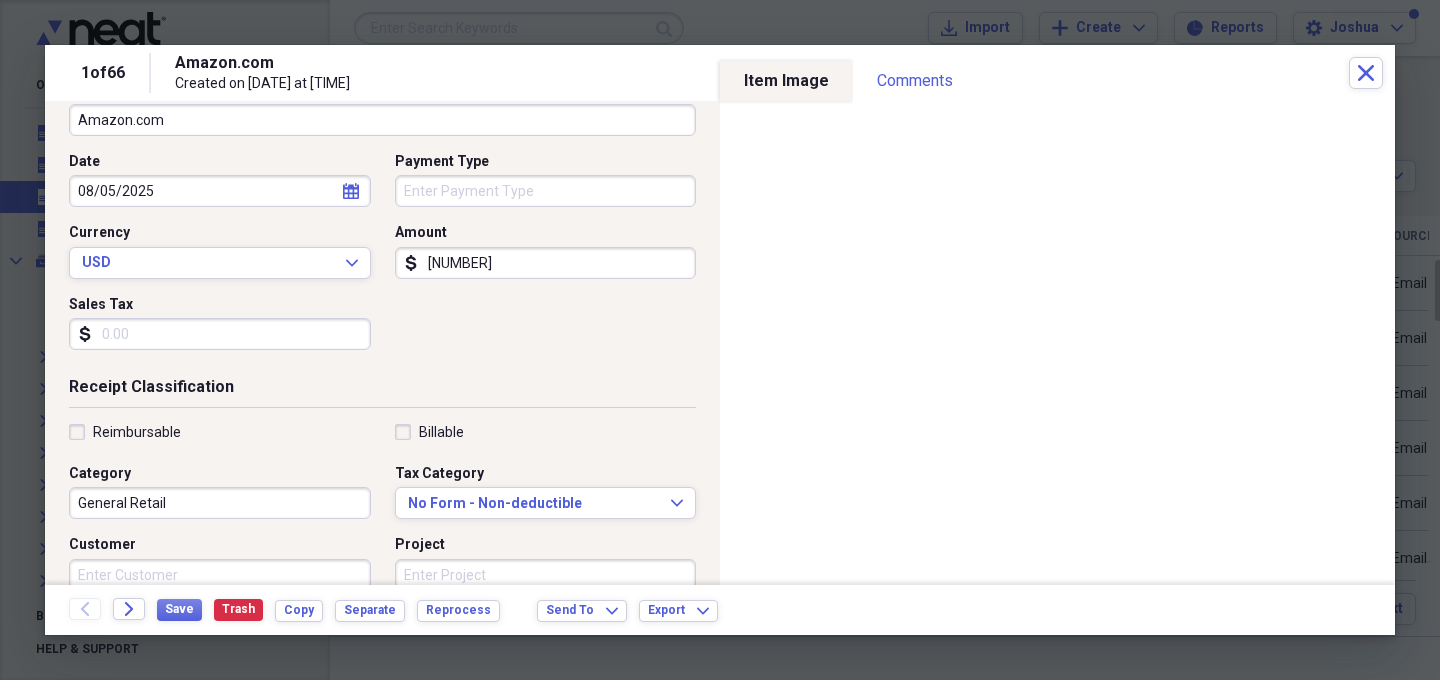 click on "Receipt Classification" at bounding box center (382, 391) 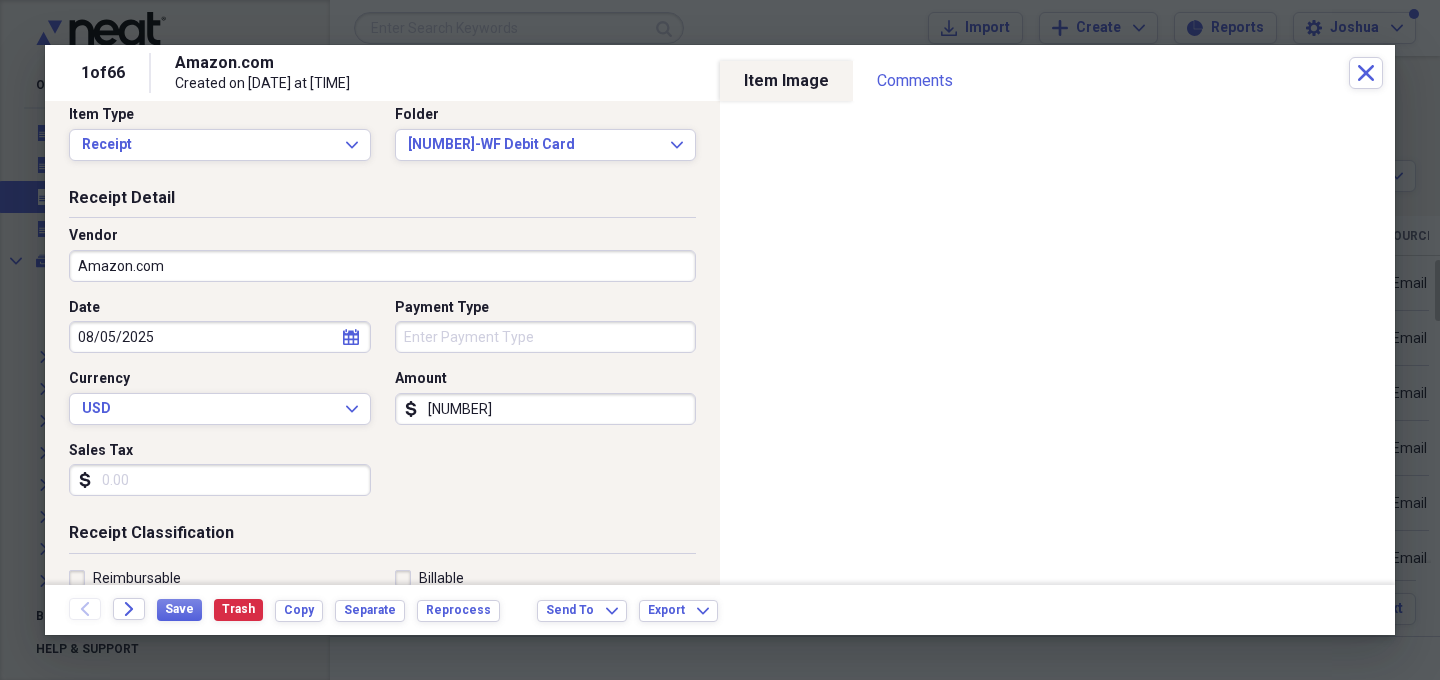 scroll, scrollTop: 0, scrollLeft: 0, axis: both 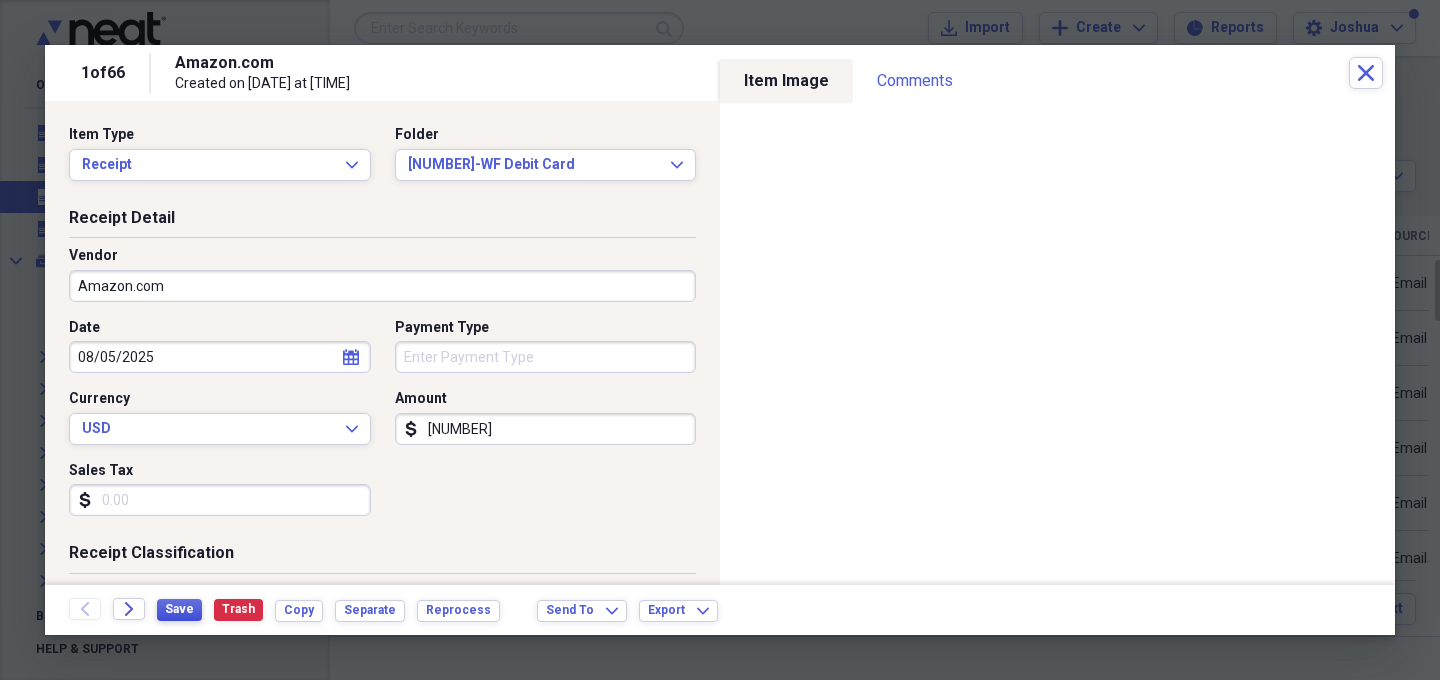 click on "Save" at bounding box center [179, 609] 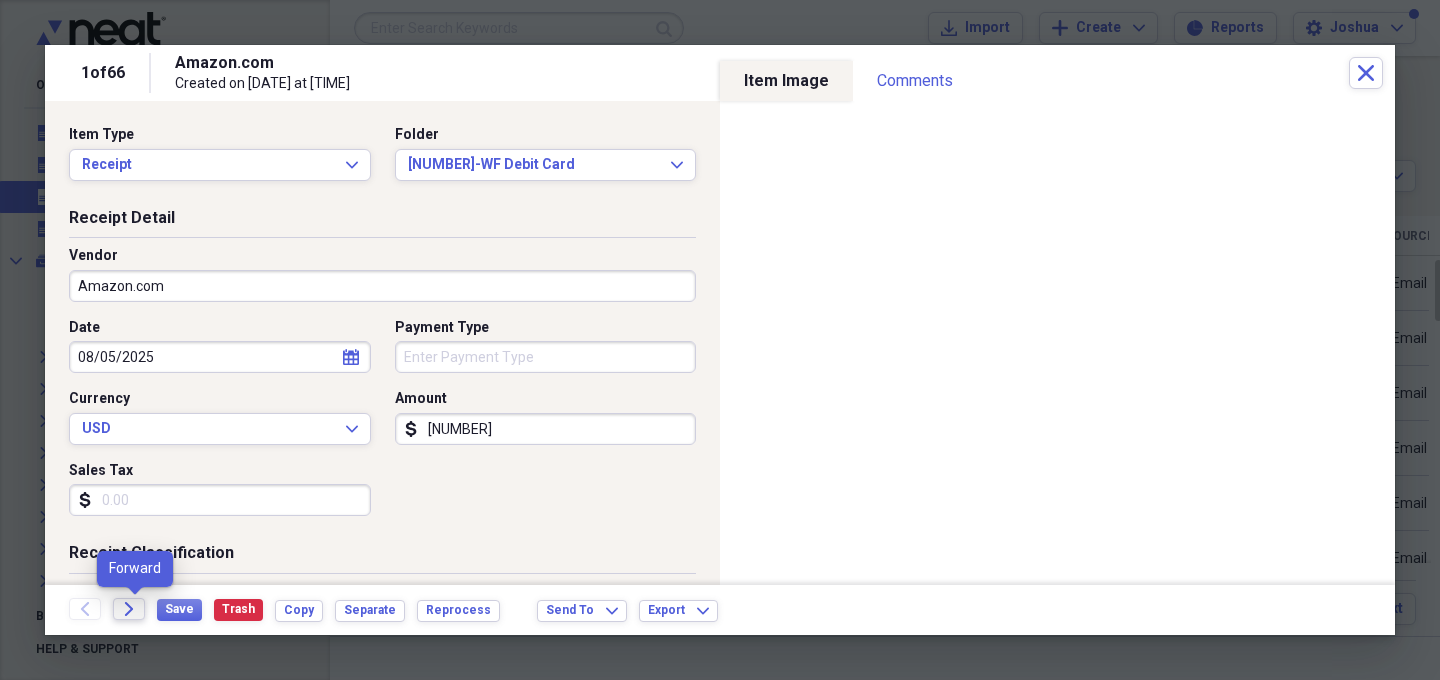 click on "Forward" at bounding box center (129, 609) 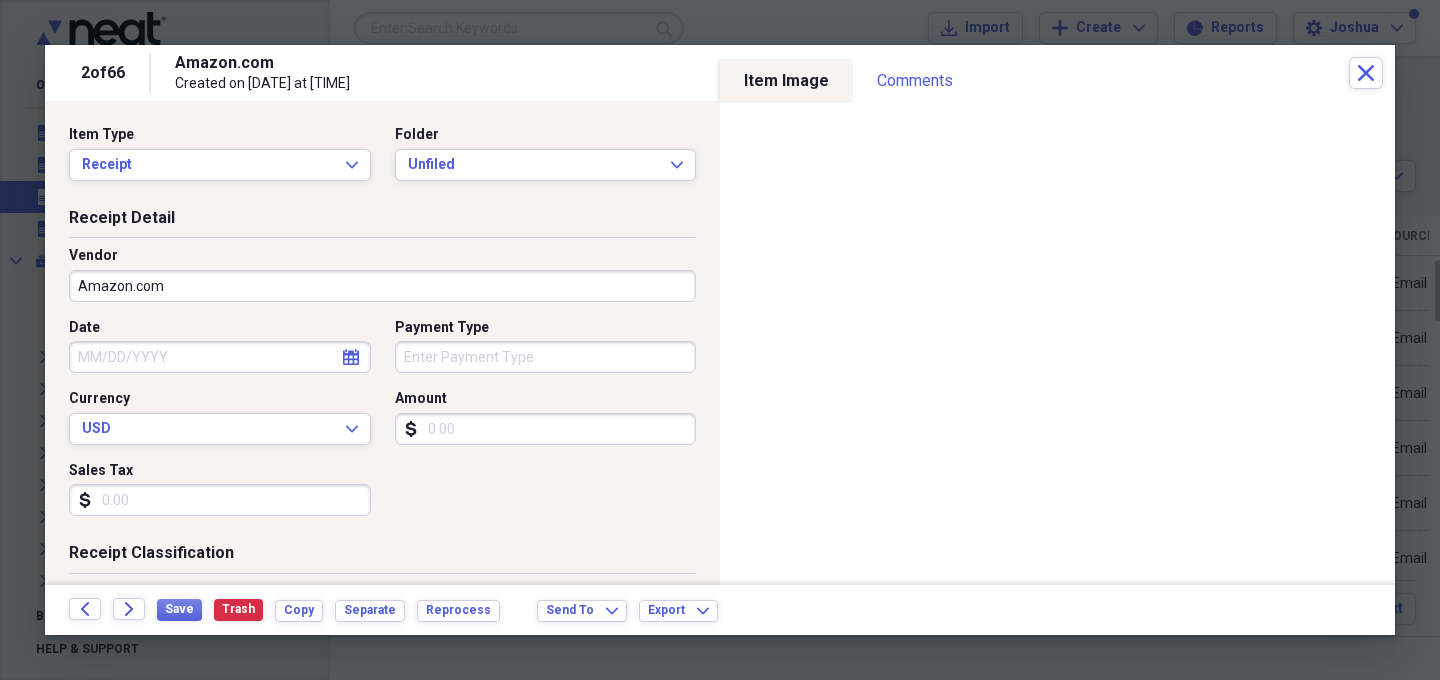 click on "Date" at bounding box center (220, 357) 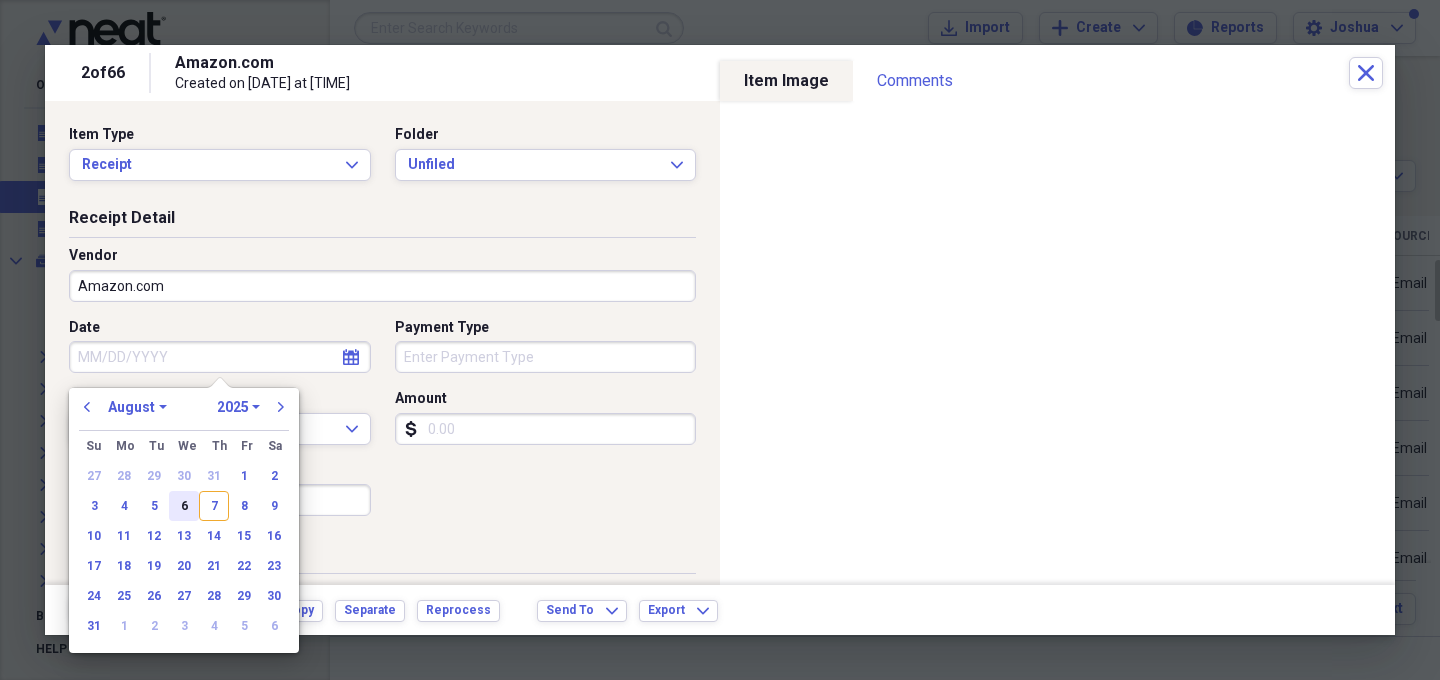 click on "6" at bounding box center (184, 506) 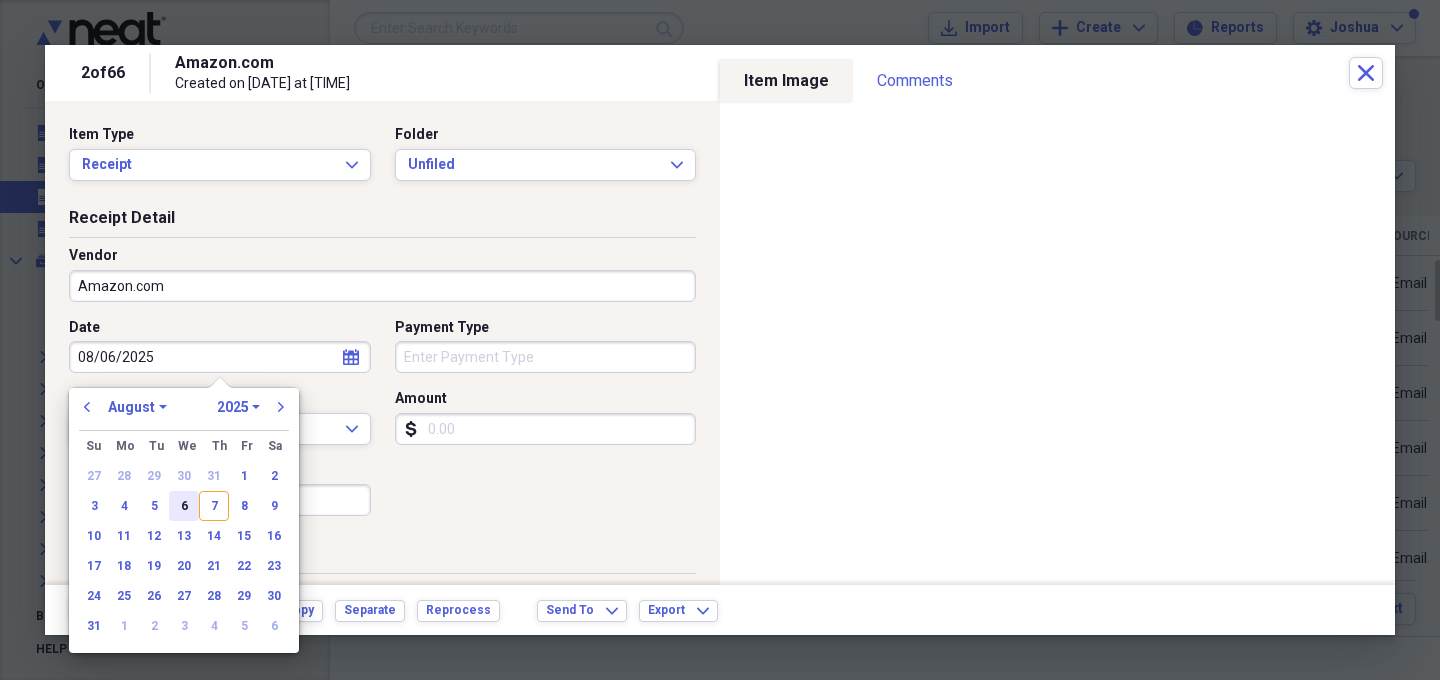 type on "08/06/2025" 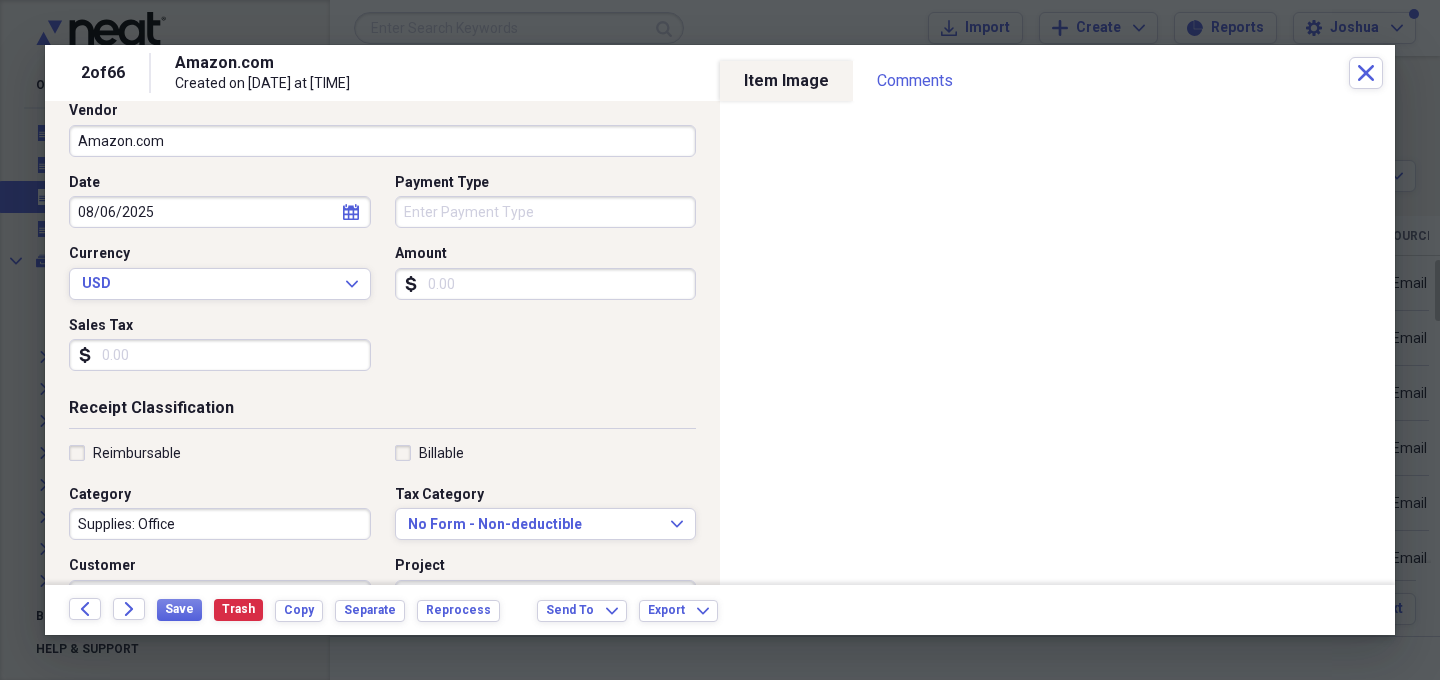 scroll, scrollTop: 158, scrollLeft: 0, axis: vertical 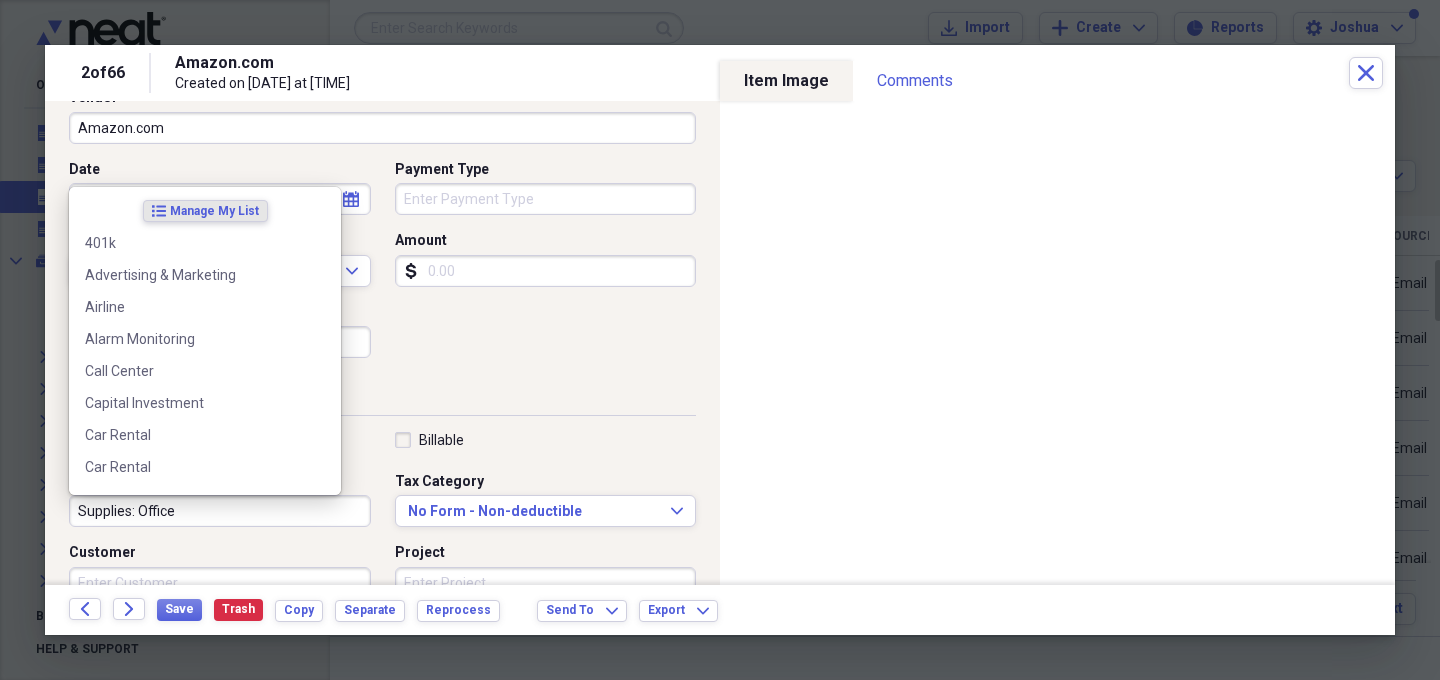 click on "Supplies: Office" at bounding box center (220, 511) 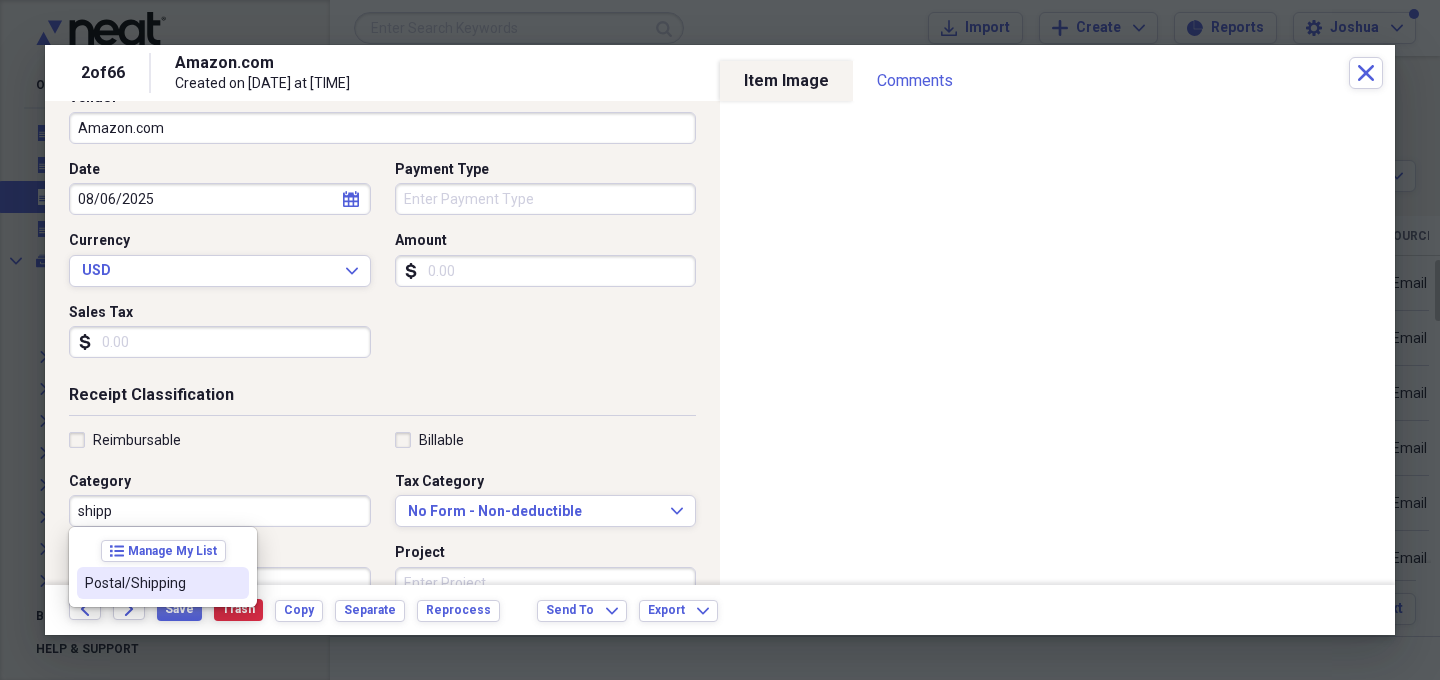 click on "Postal/Shipping" at bounding box center (151, 583) 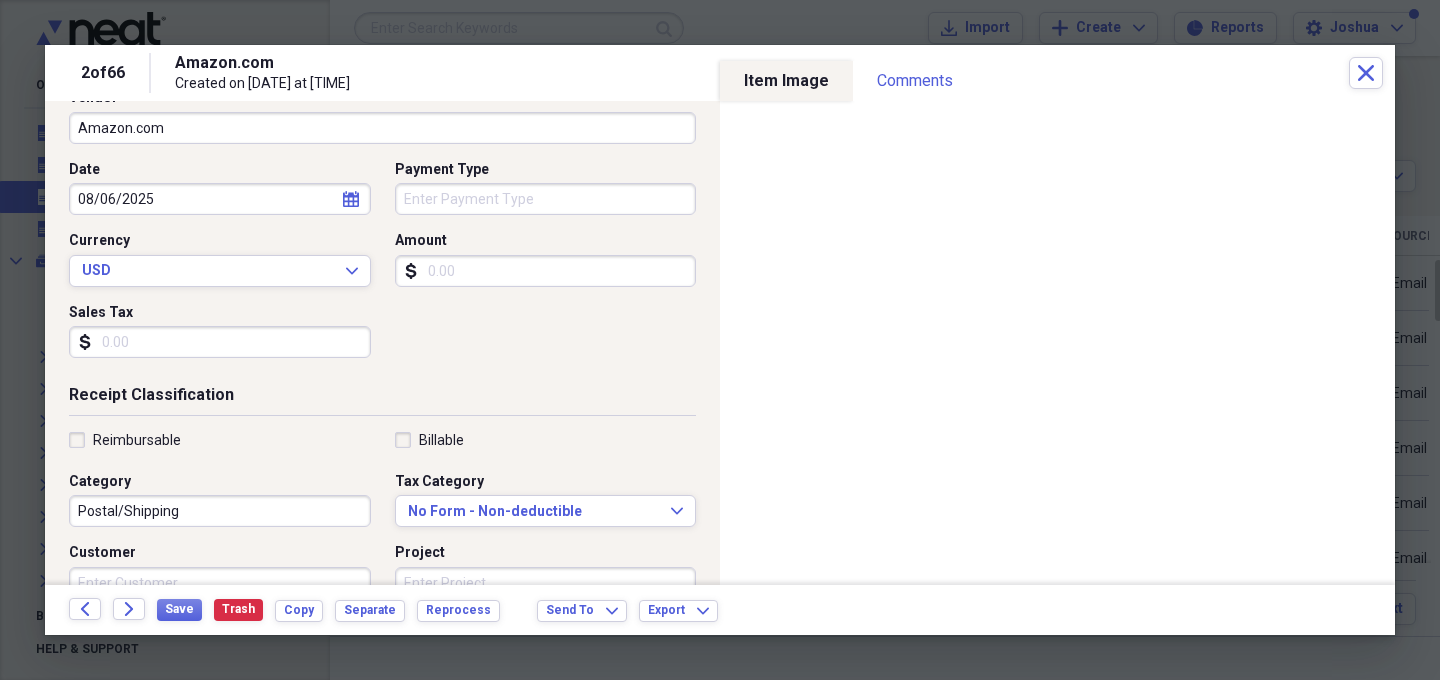 click on "Date 08/06/2025 calendar Calendar Payment Type Currency USD Expand Amount dollar-sign Sales Tax dollar-sign" at bounding box center (382, 267) 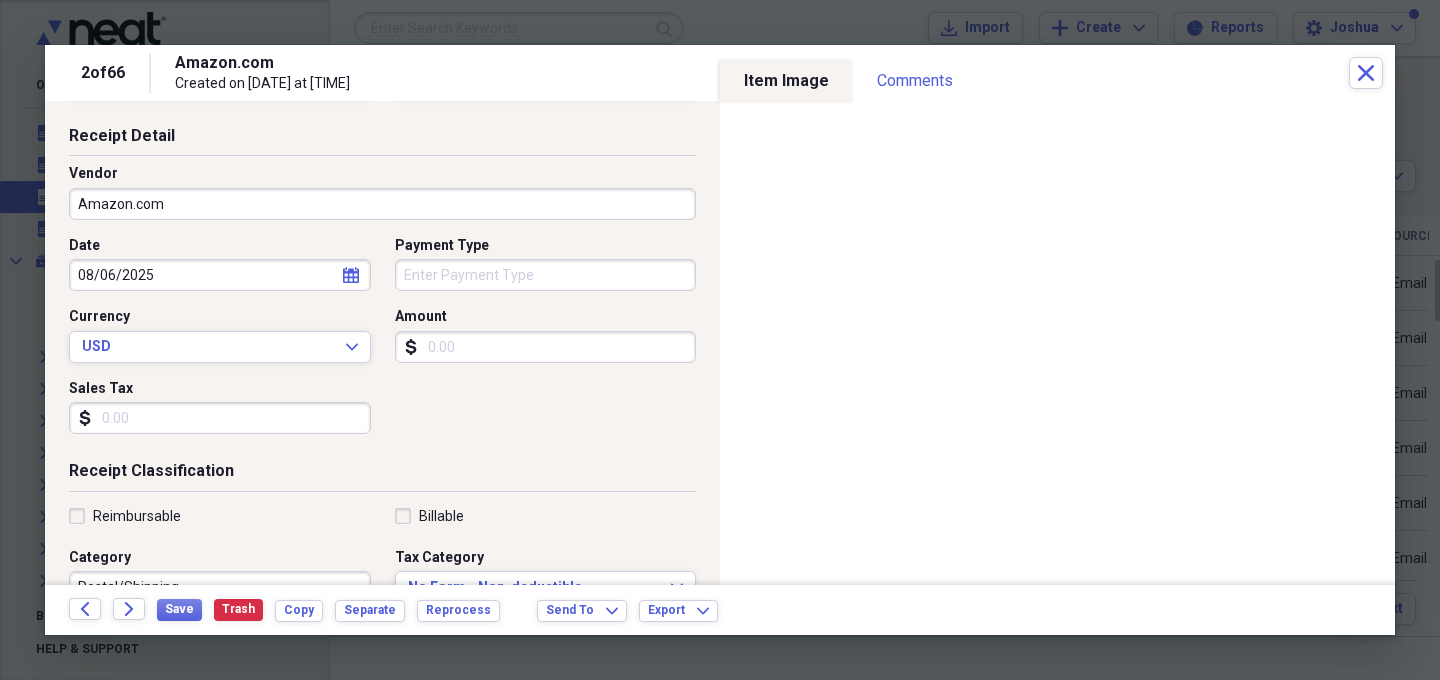 scroll, scrollTop: 0, scrollLeft: 0, axis: both 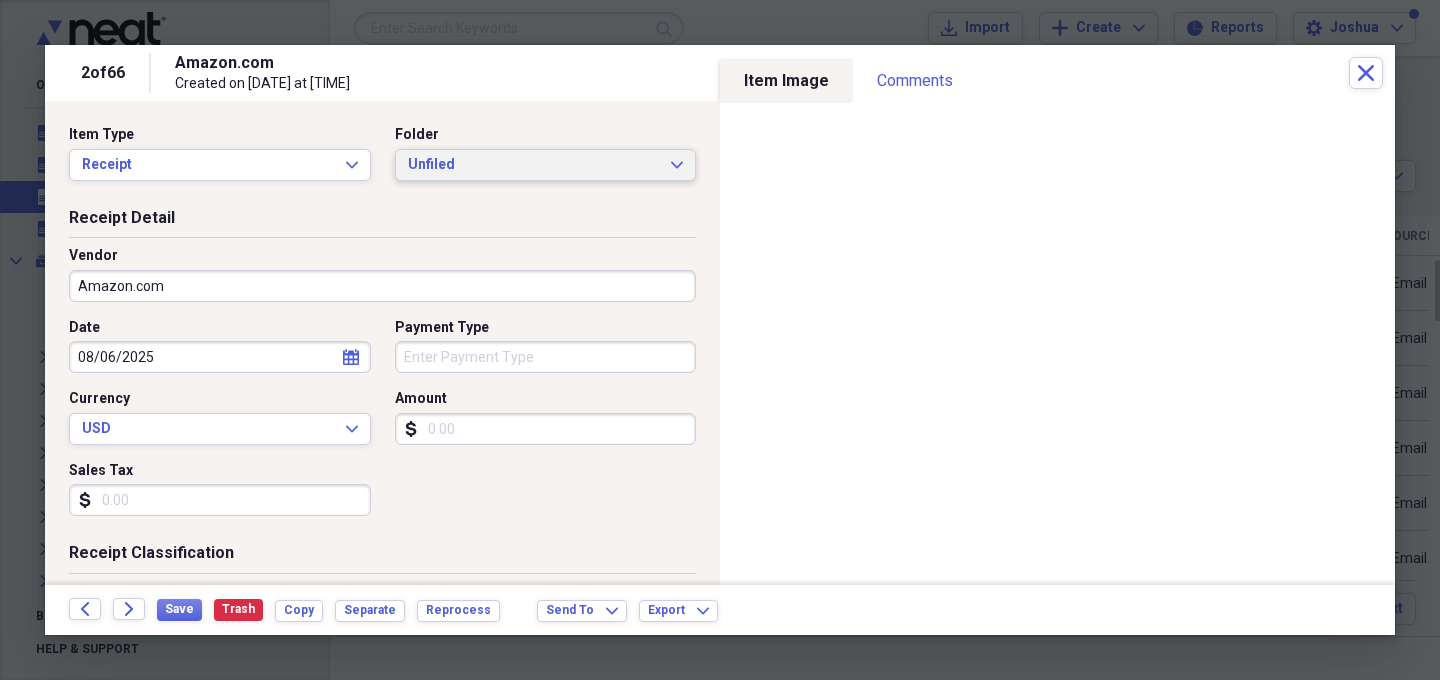 click on "Unfiled" at bounding box center [534, 165] 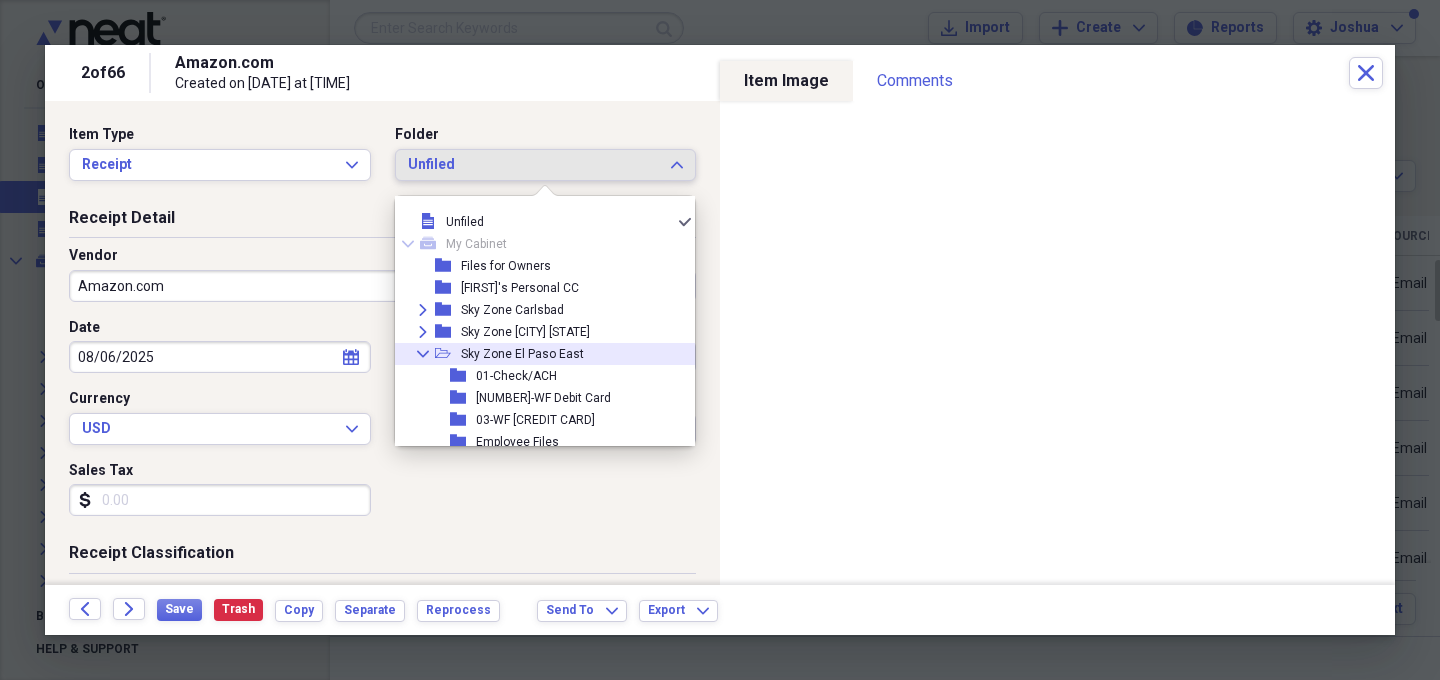 click 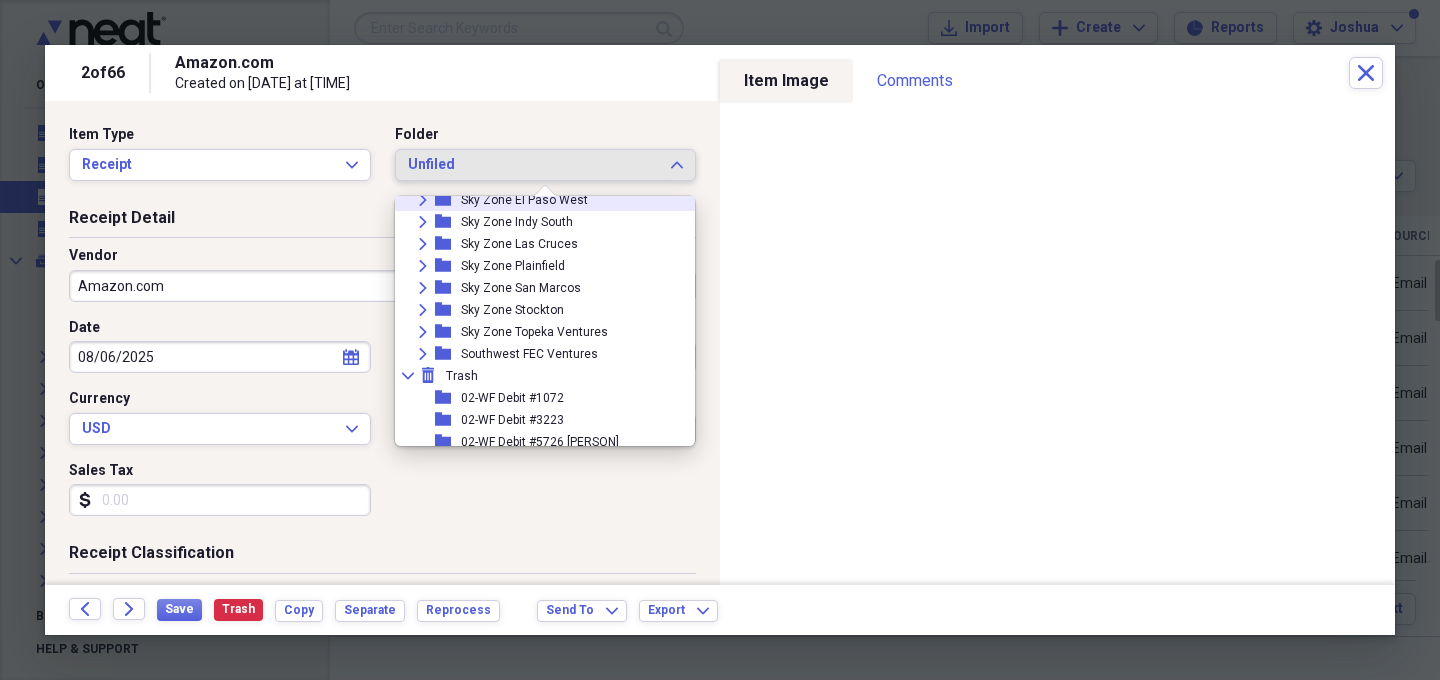 scroll, scrollTop: 177, scrollLeft: 0, axis: vertical 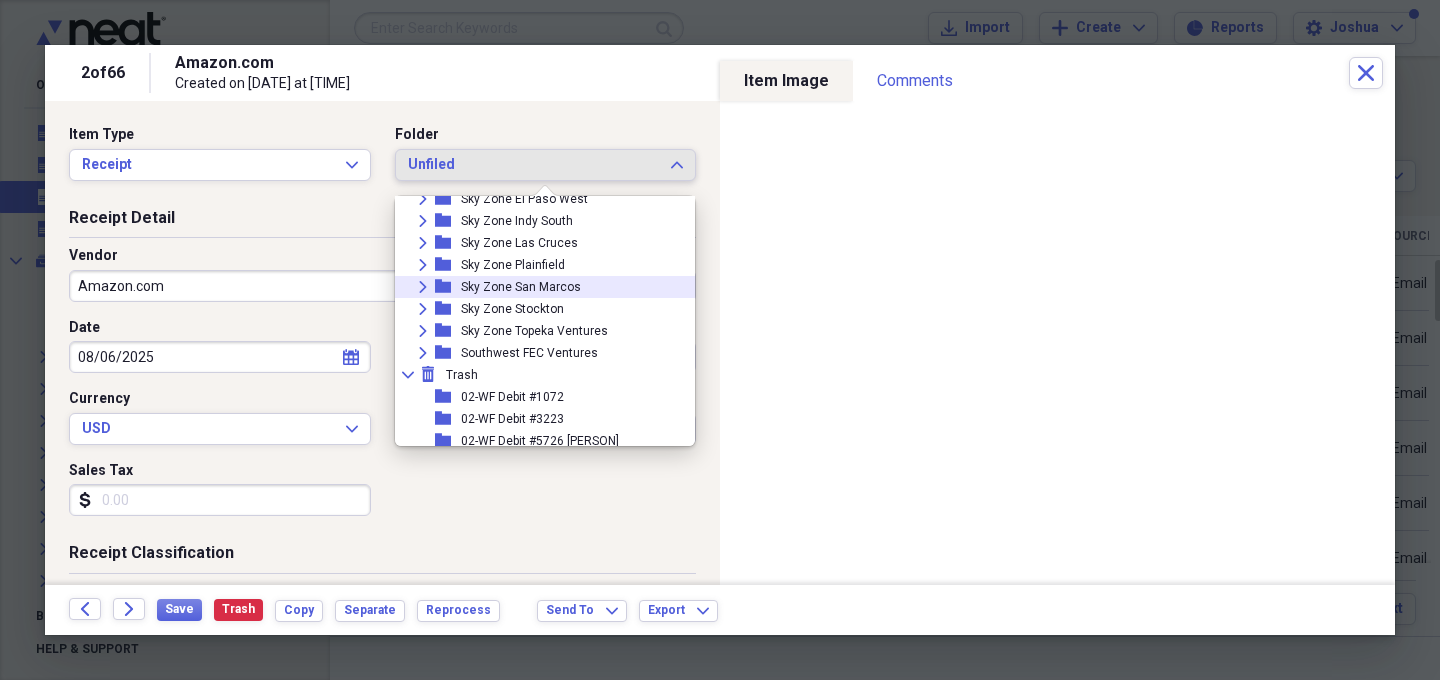 click on "Expand" 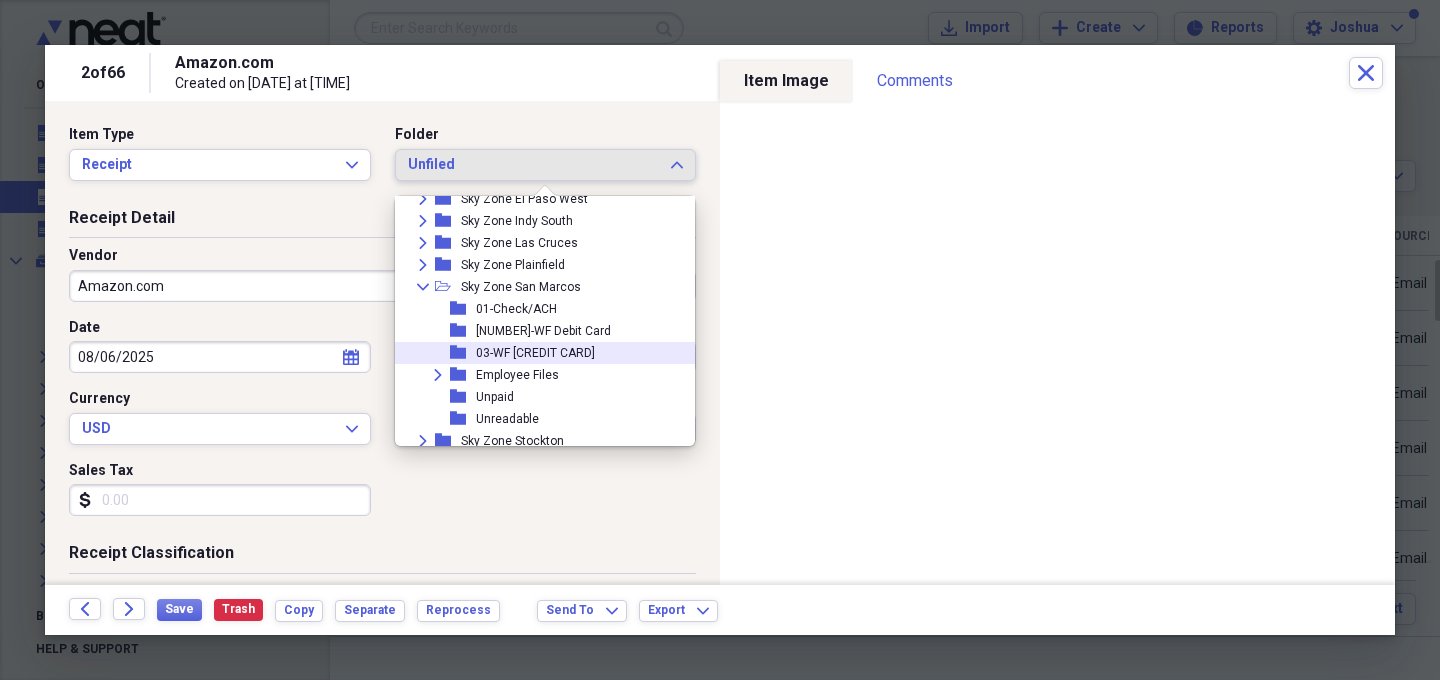 click on "03-WF [CREDIT CARD]" at bounding box center [535, 353] 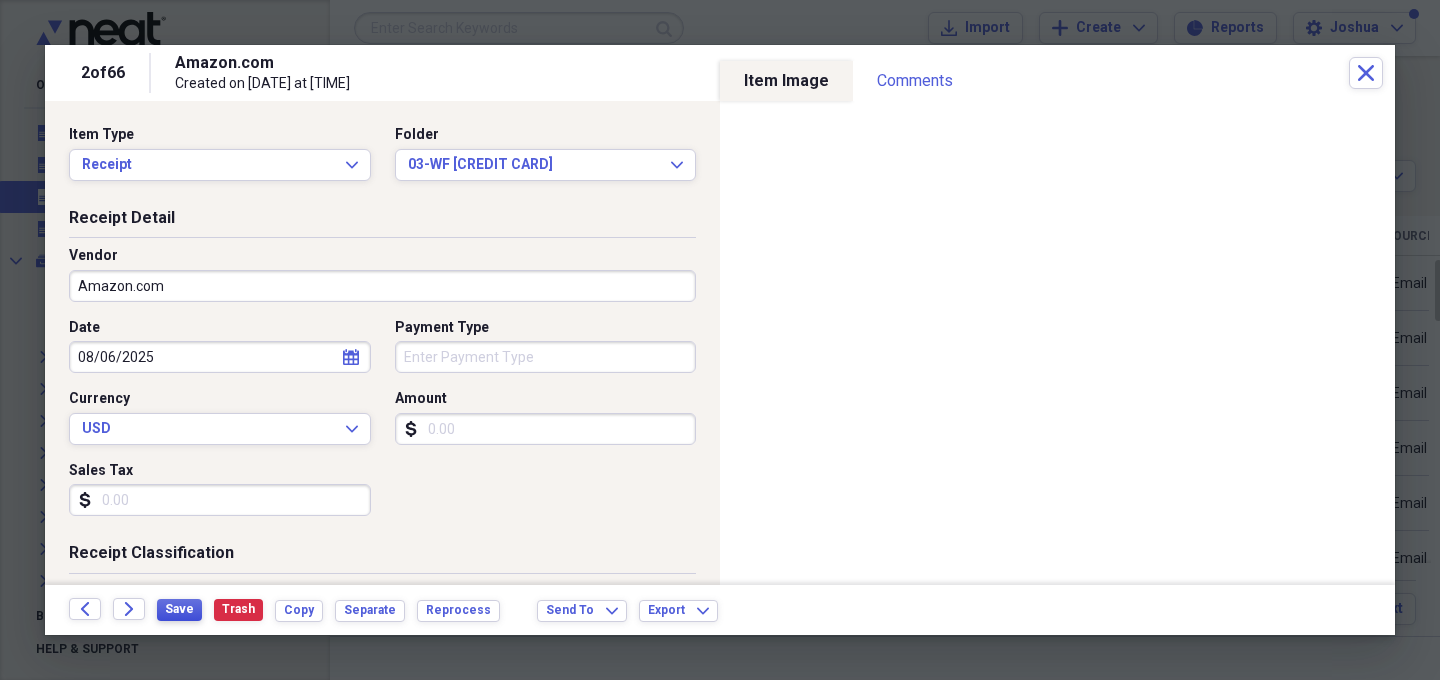 click on "Save" at bounding box center (179, 609) 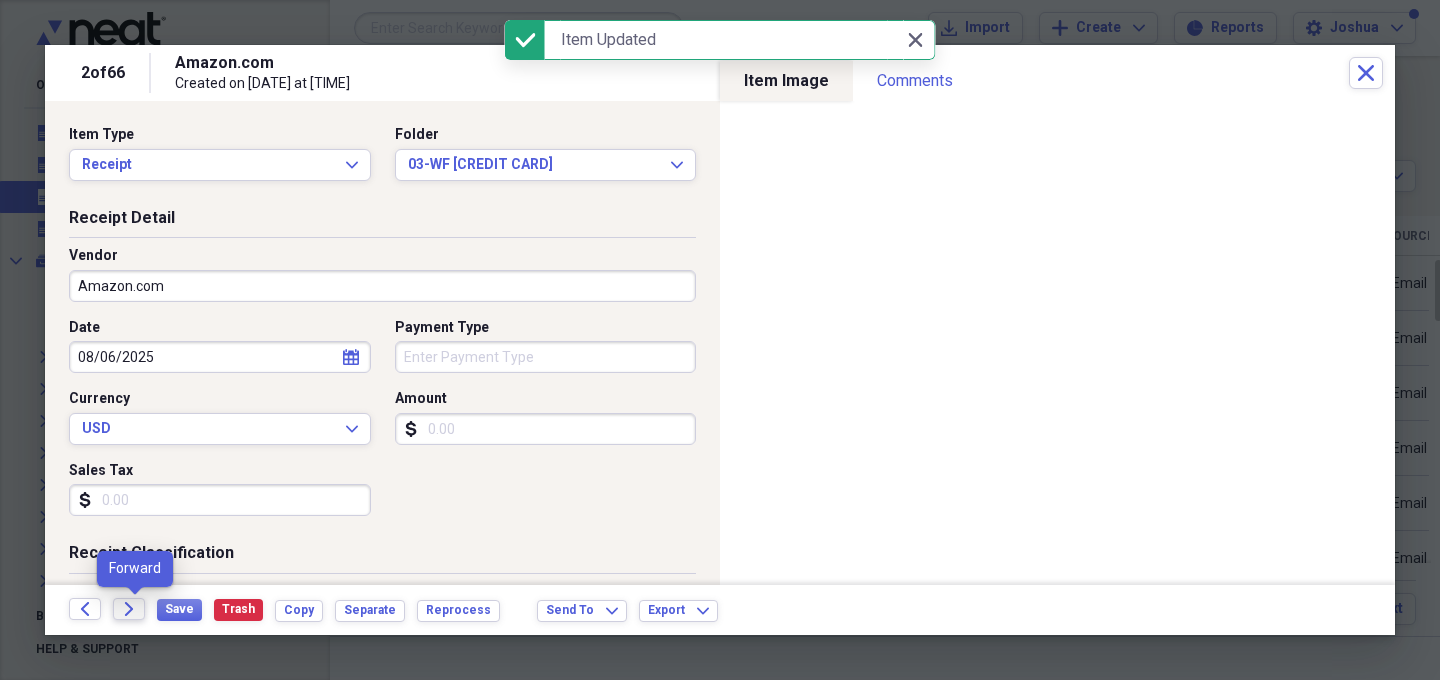 click on "Forward" 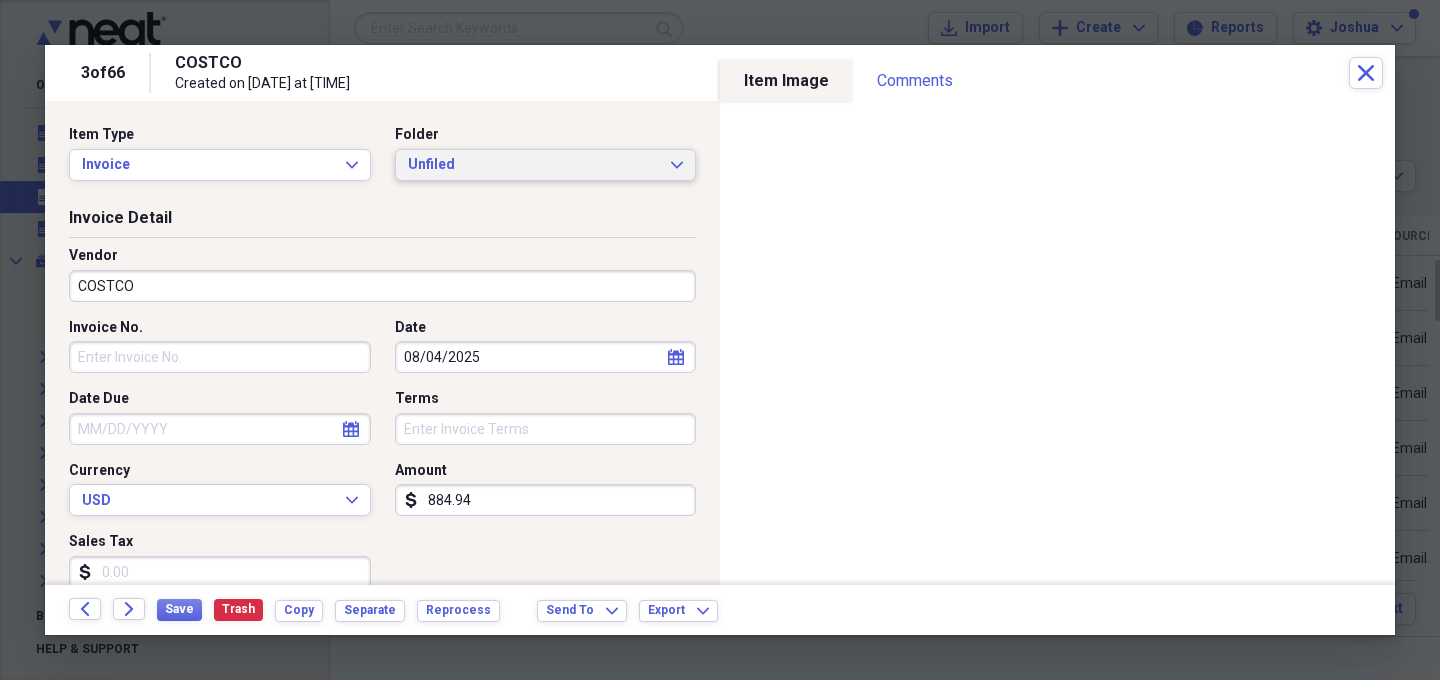 click on "Unfiled Expand" at bounding box center (546, 165) 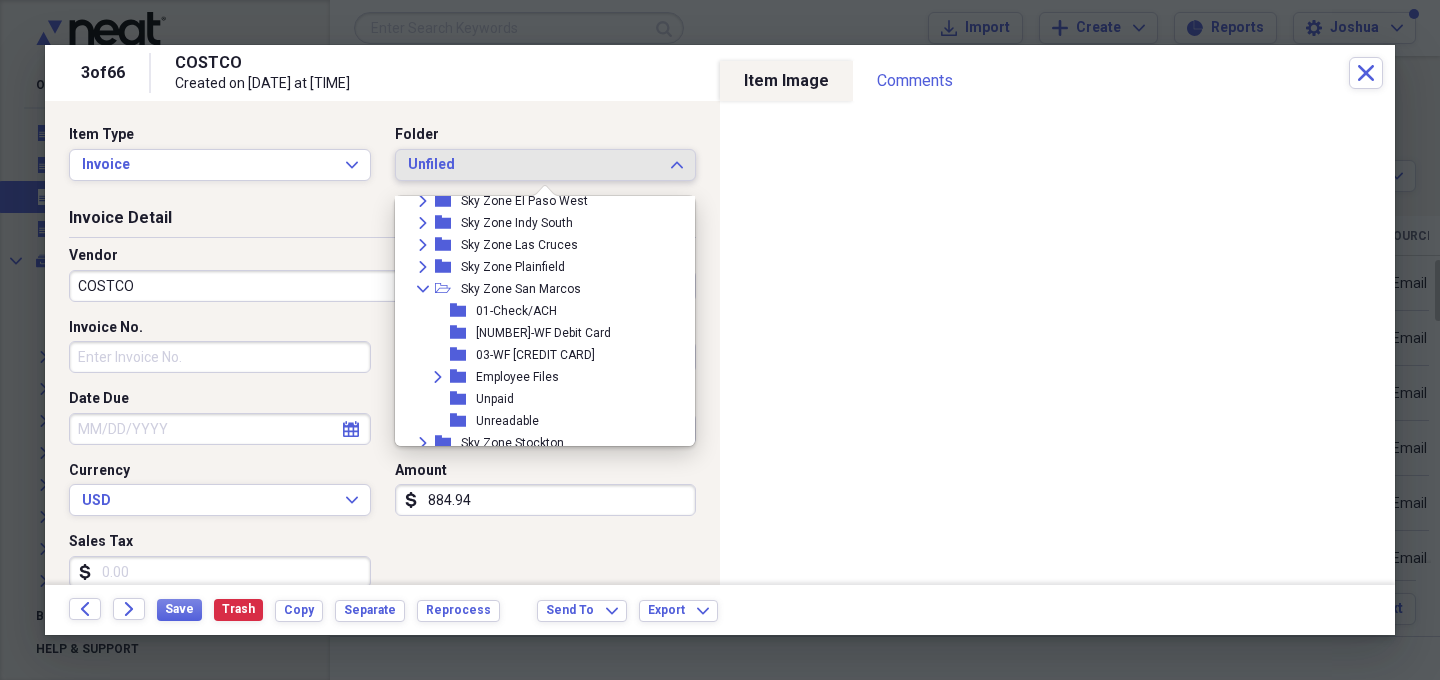 scroll, scrollTop: 183, scrollLeft: 0, axis: vertical 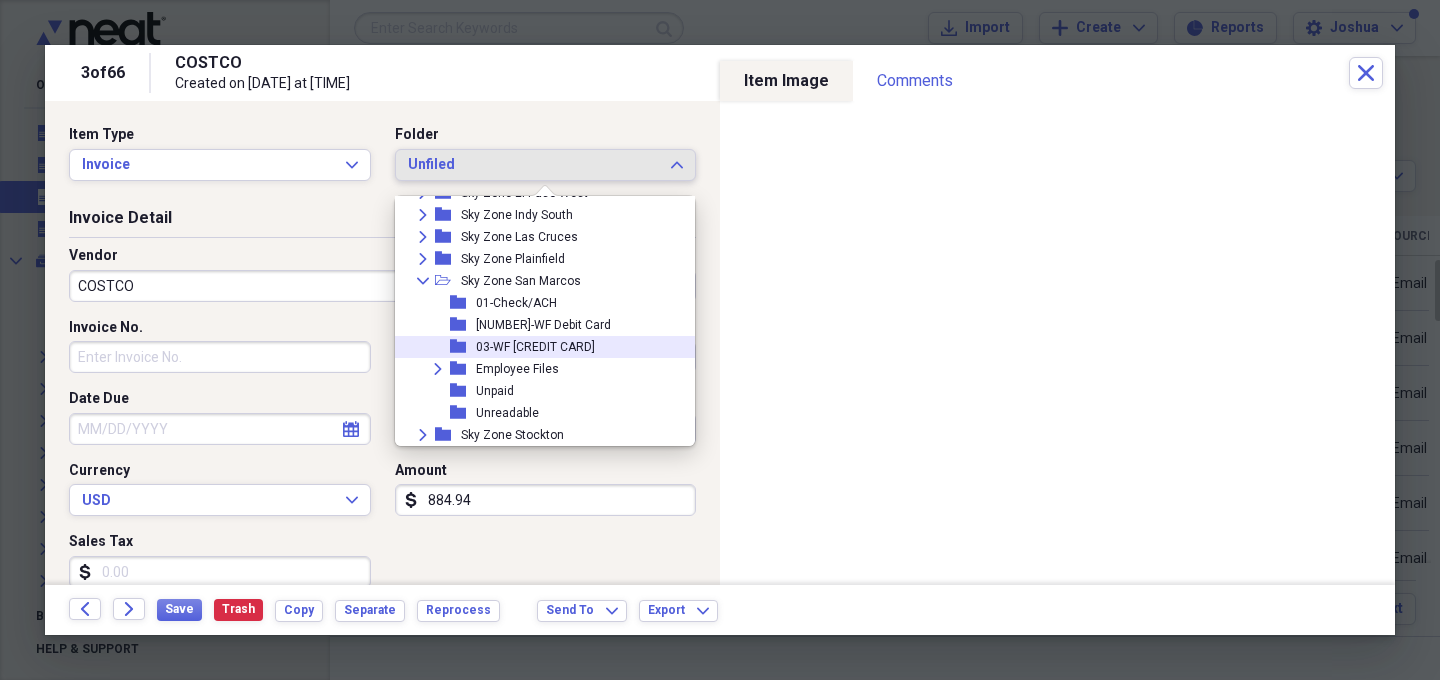click on "03-WF [CREDIT CARD]" at bounding box center (535, 347) 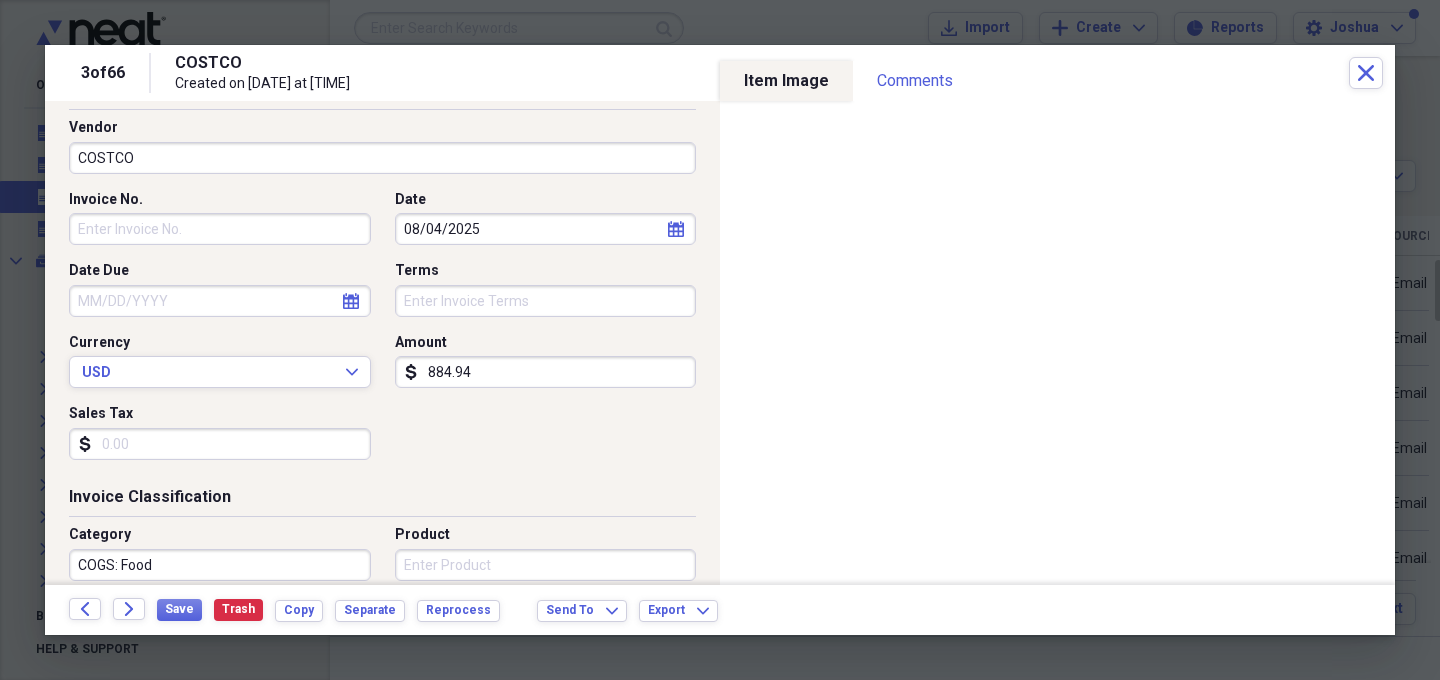 scroll, scrollTop: 137, scrollLeft: 0, axis: vertical 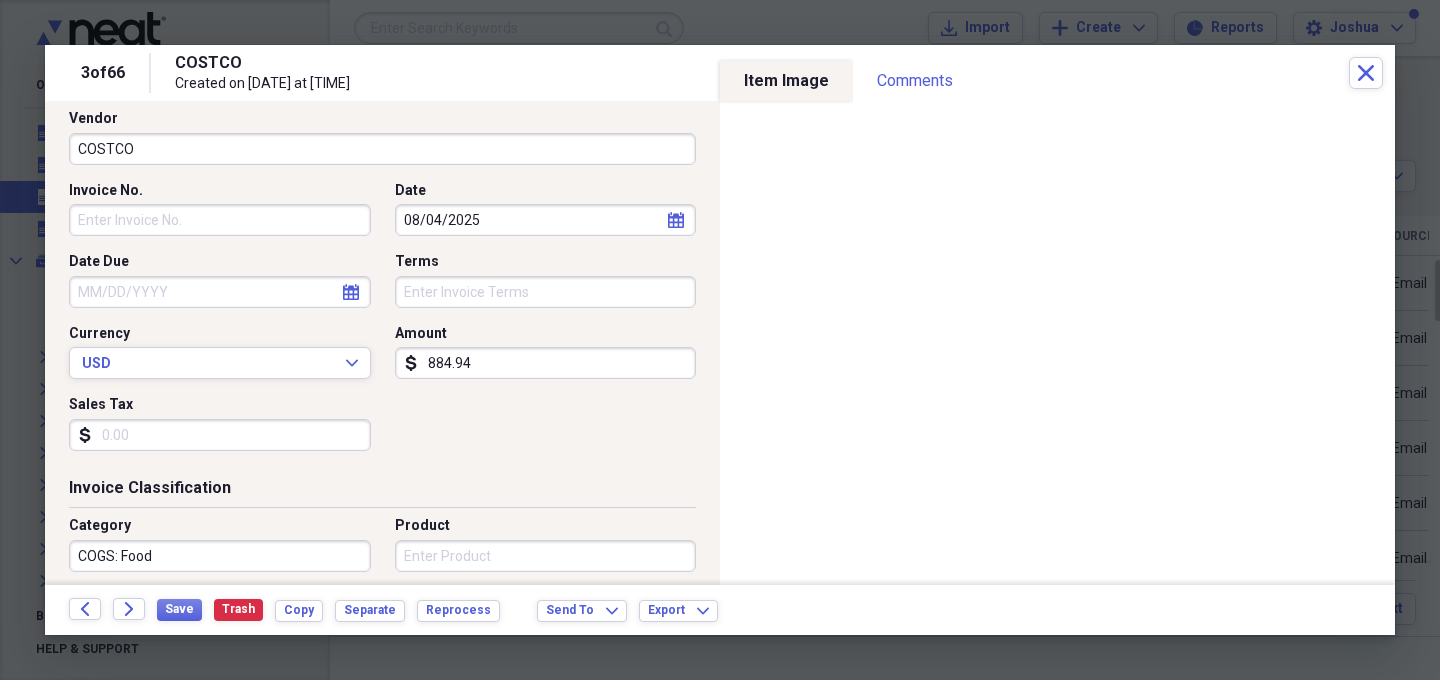 click on "COGS: Food" at bounding box center [220, 556] 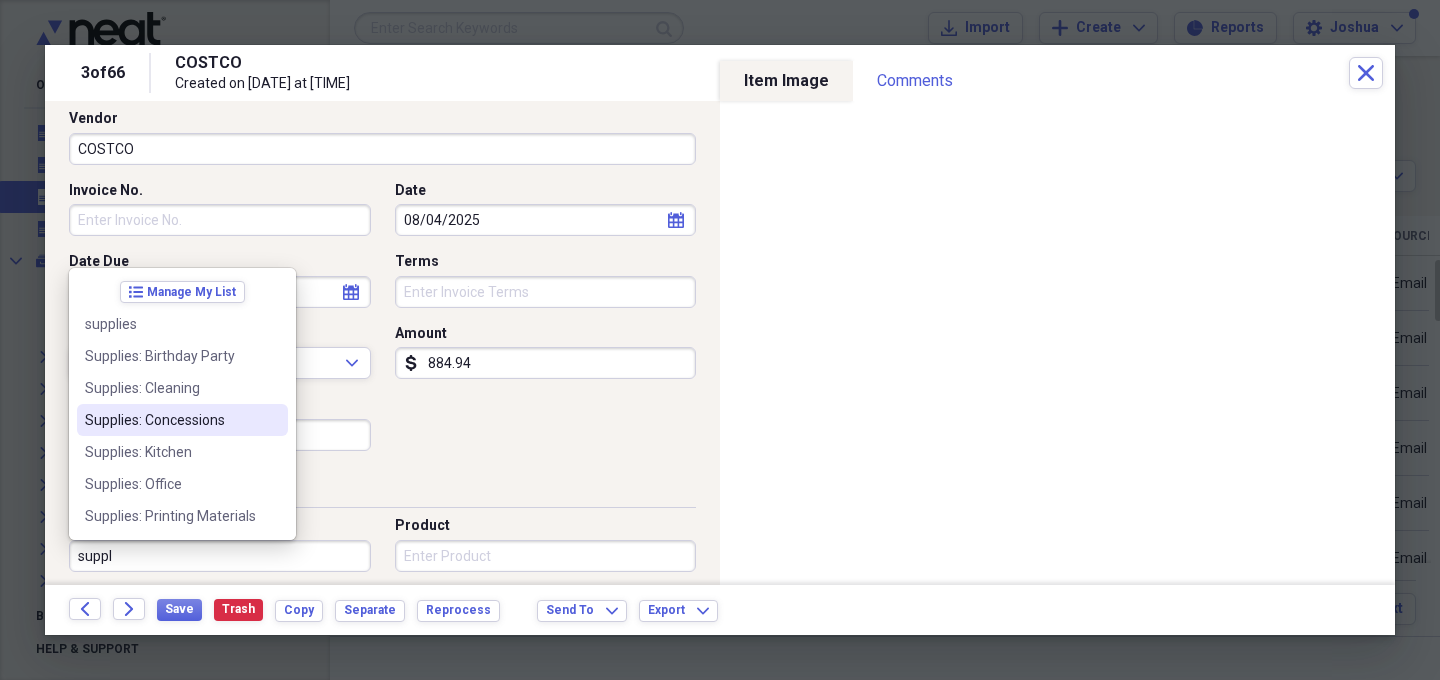 click on "Supplies: Concessions" at bounding box center [170, 420] 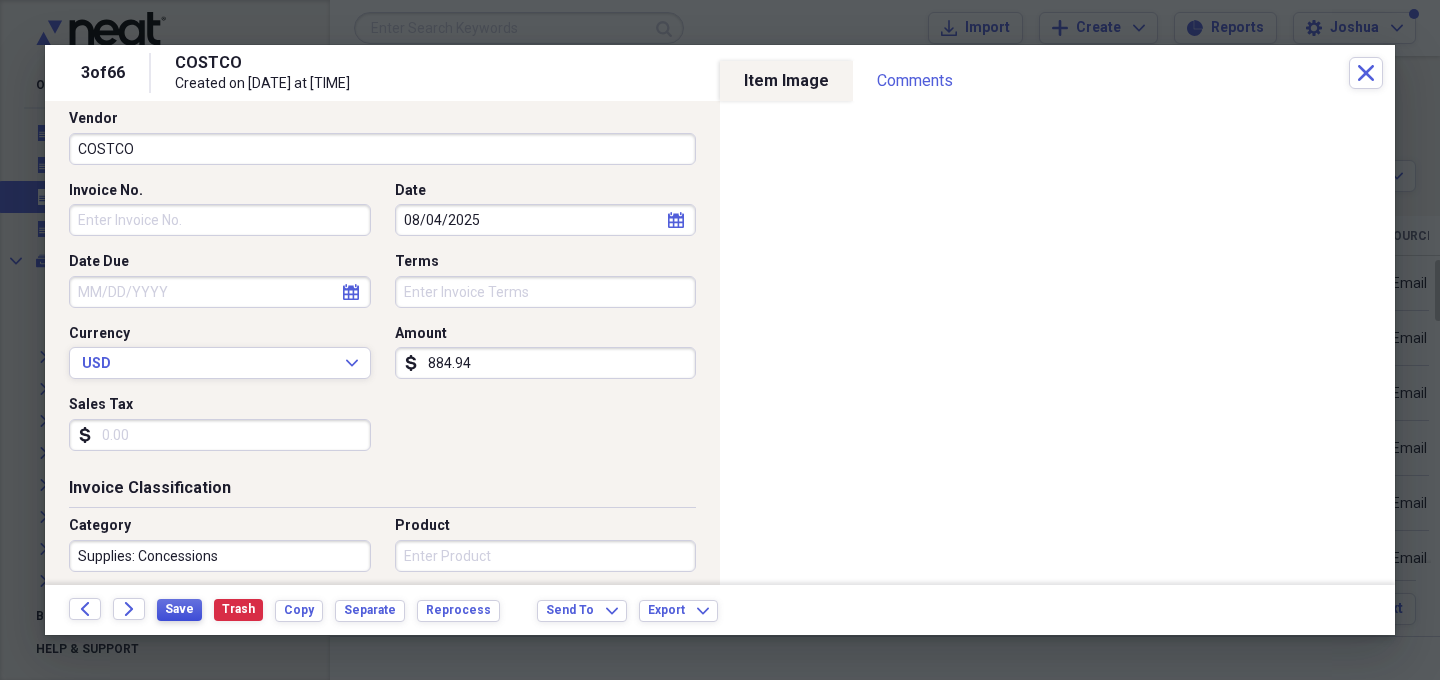click on "Save" at bounding box center (179, 609) 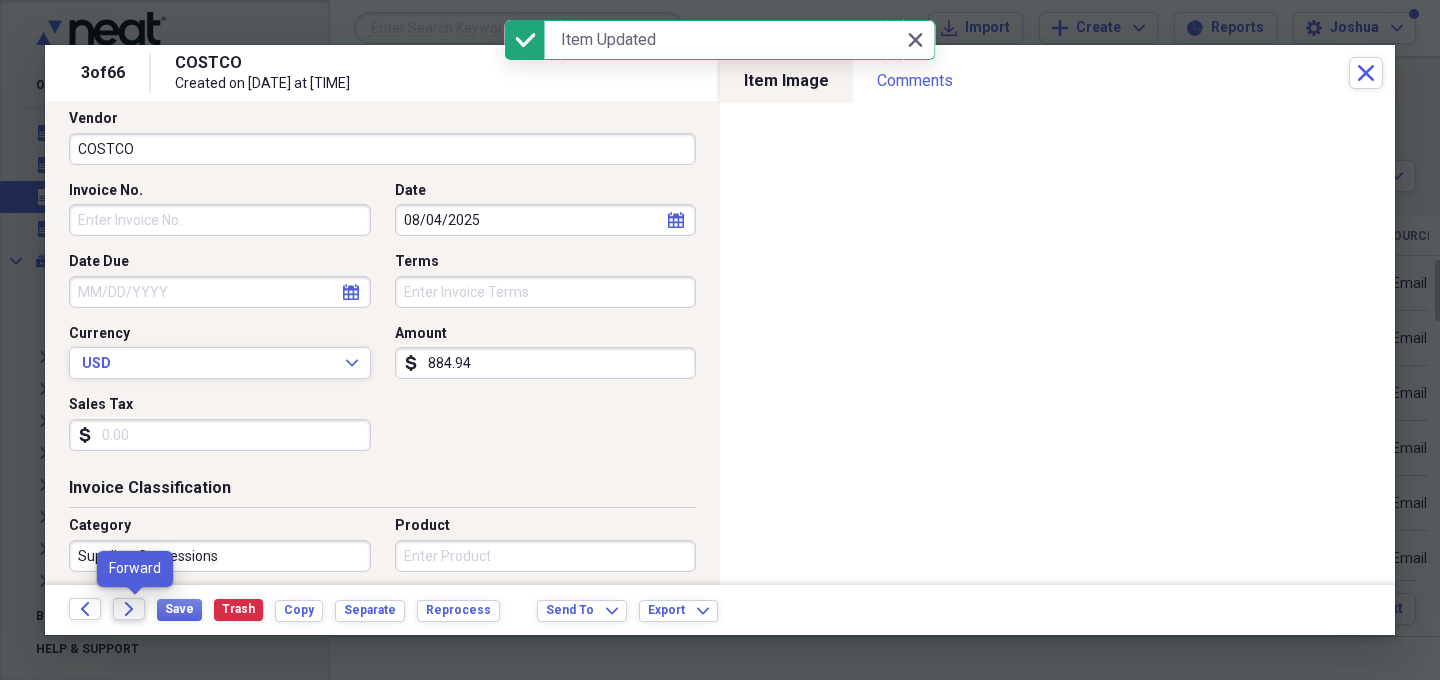 click on "Forward" 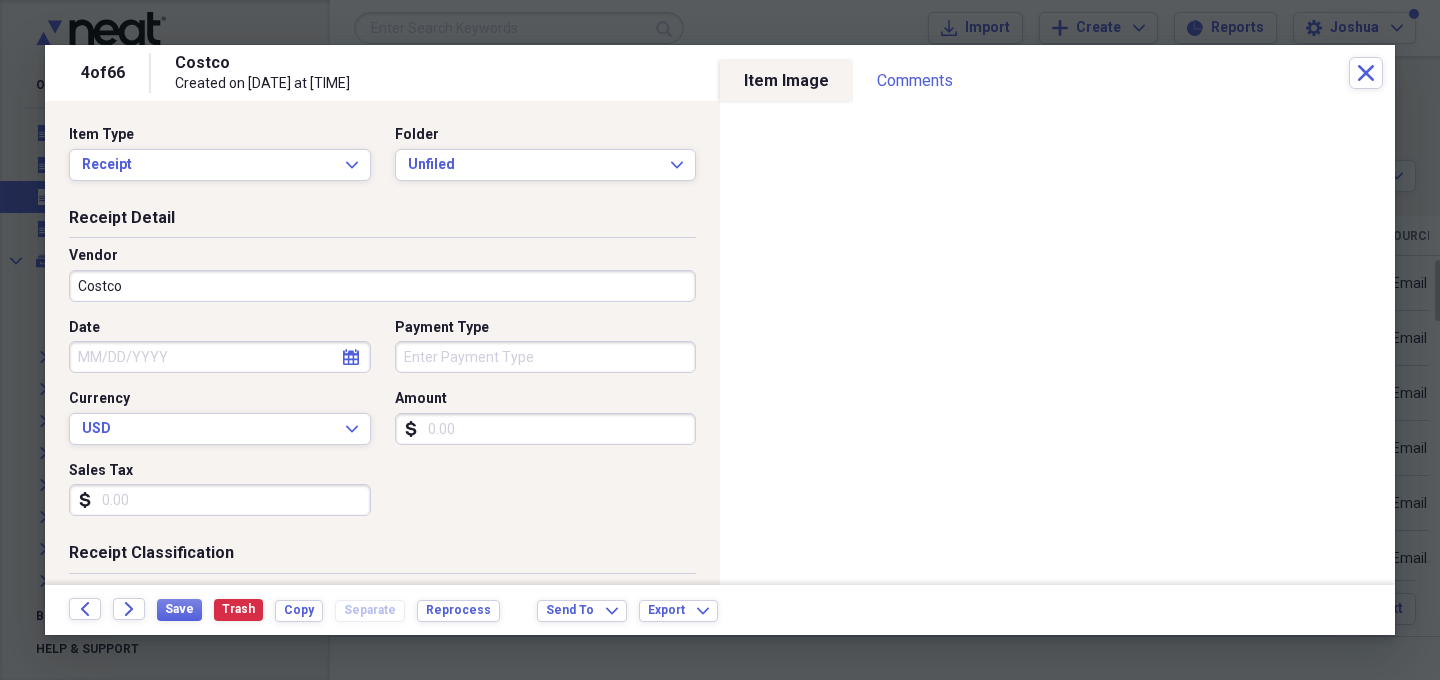 select on "7" 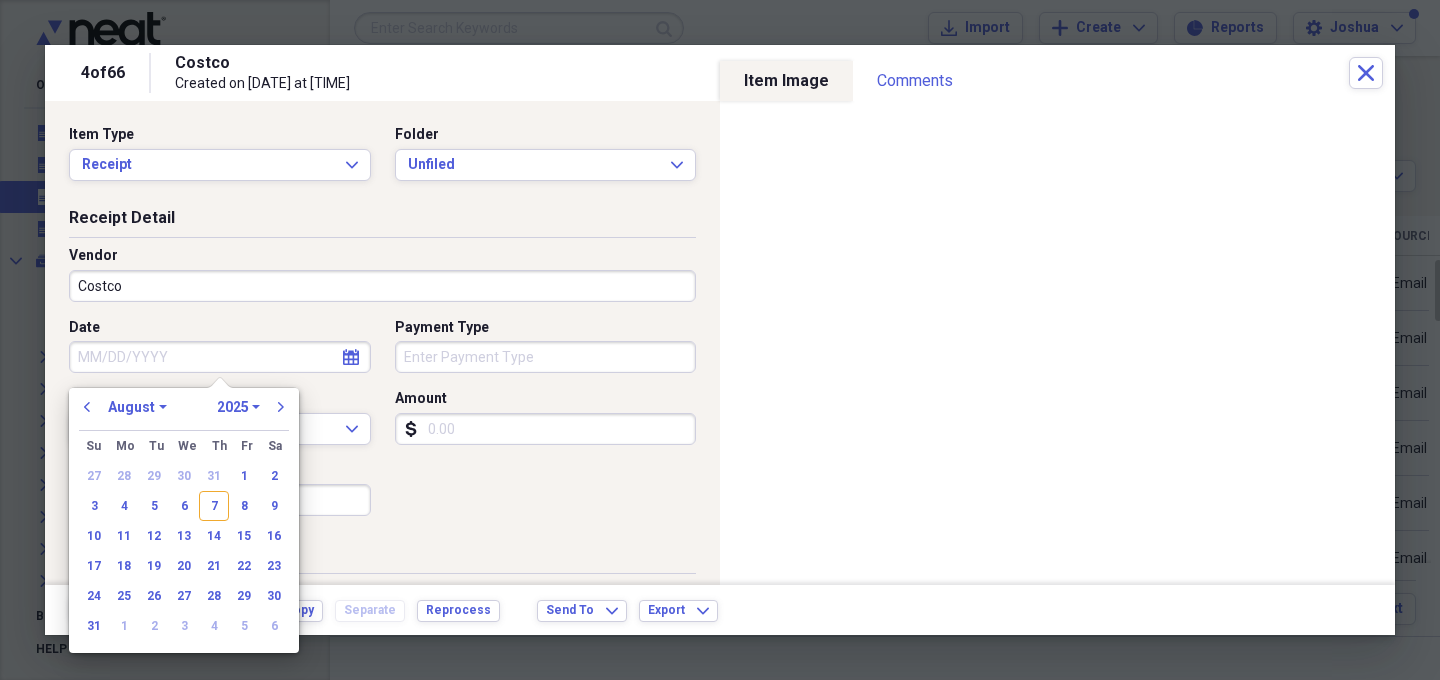 click on "Date" at bounding box center (220, 357) 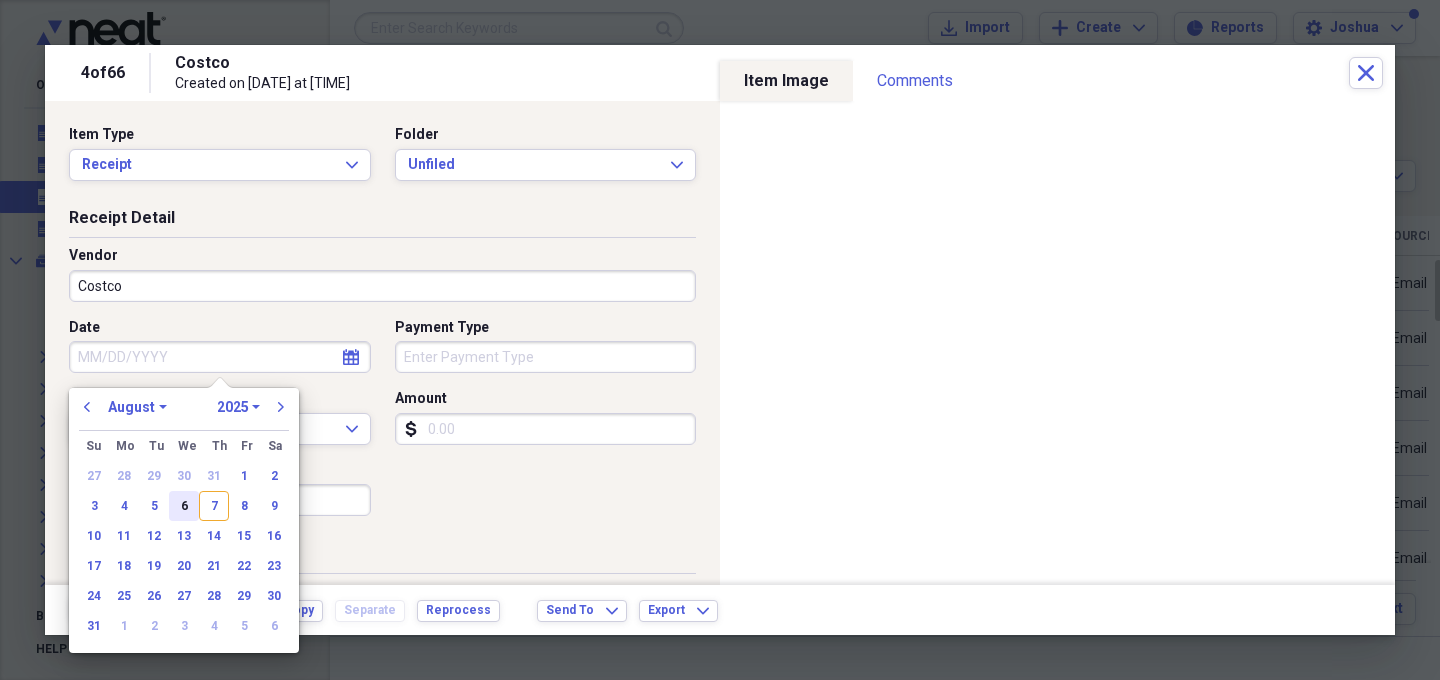 click on "6" at bounding box center [184, 506] 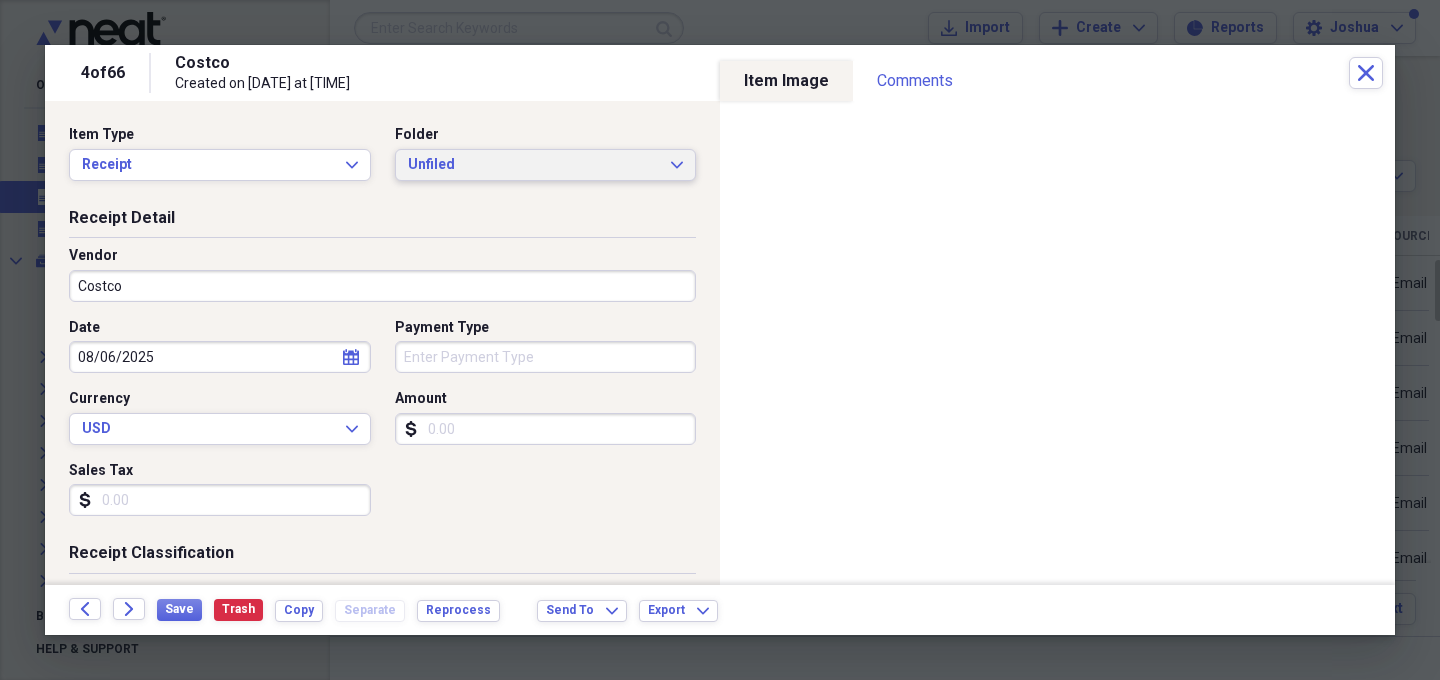 click on "Unfiled" at bounding box center [534, 165] 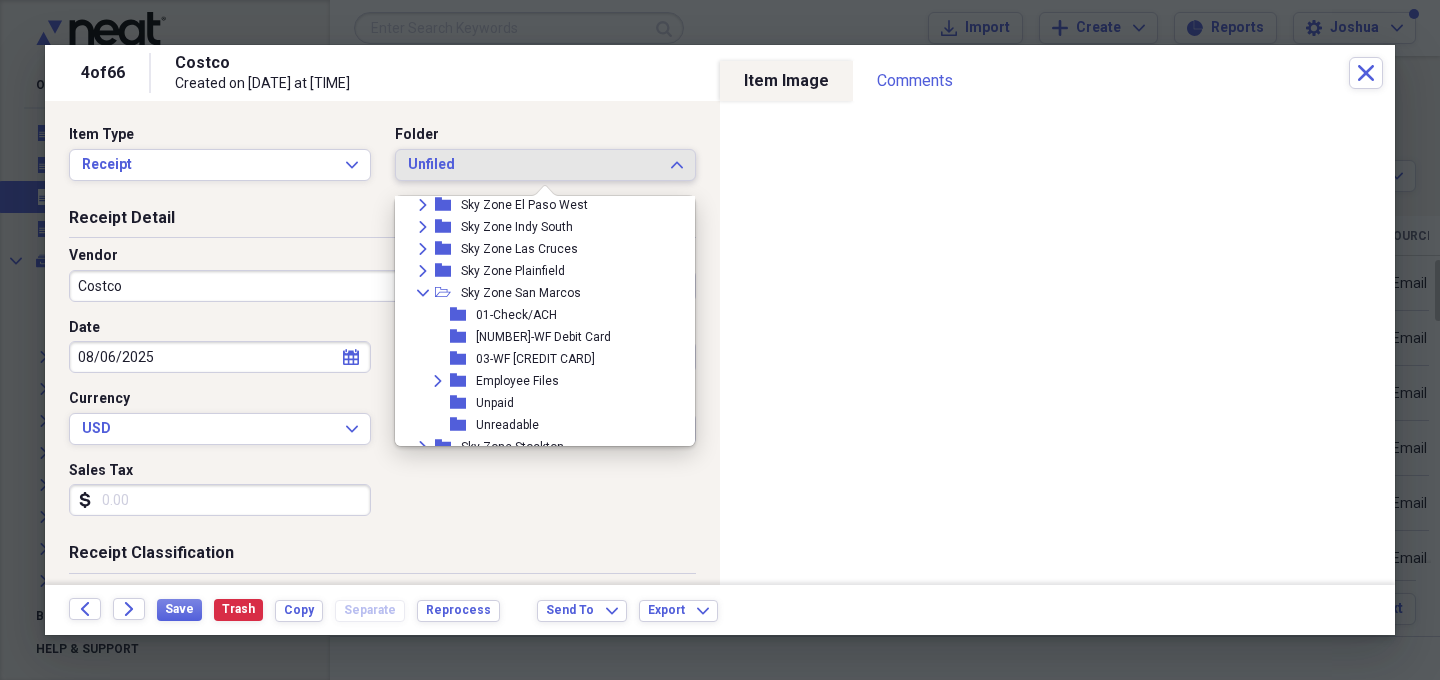 scroll, scrollTop: 181, scrollLeft: 0, axis: vertical 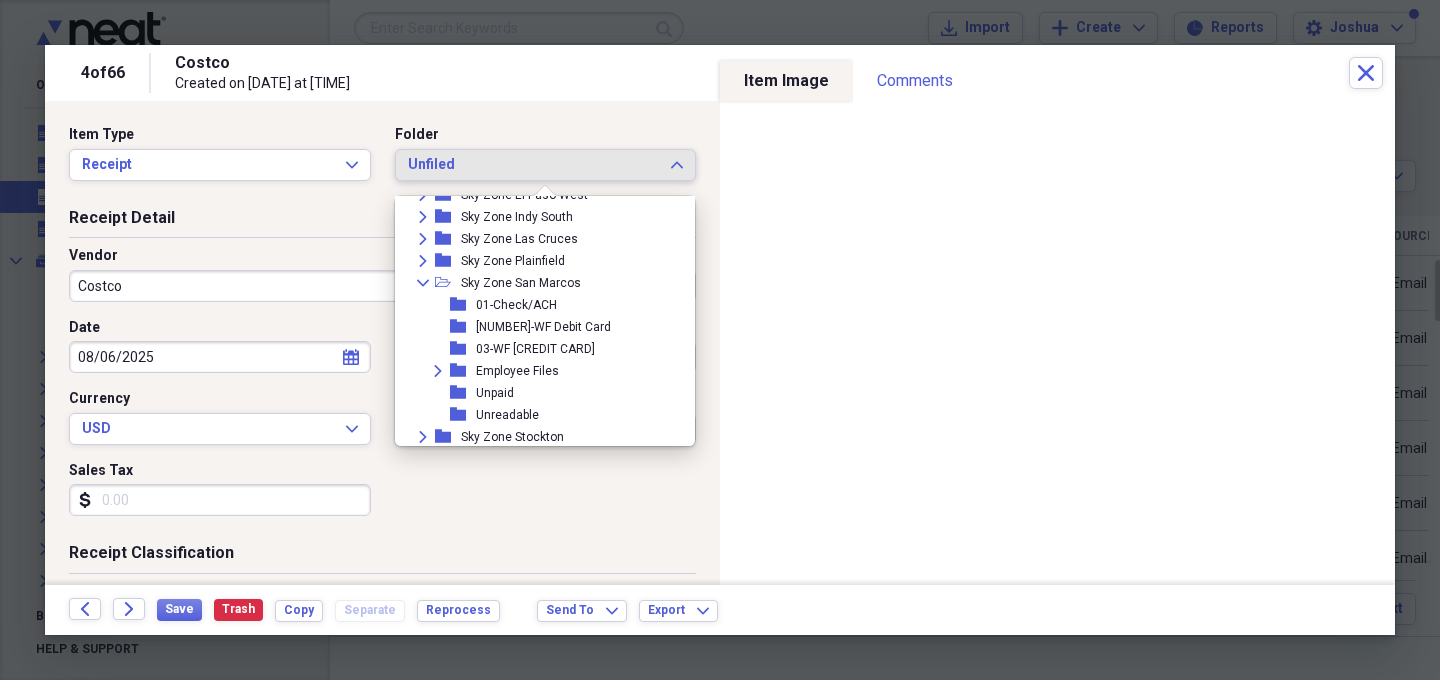 click on "03-WF [CREDIT CARD]" at bounding box center (535, 349) 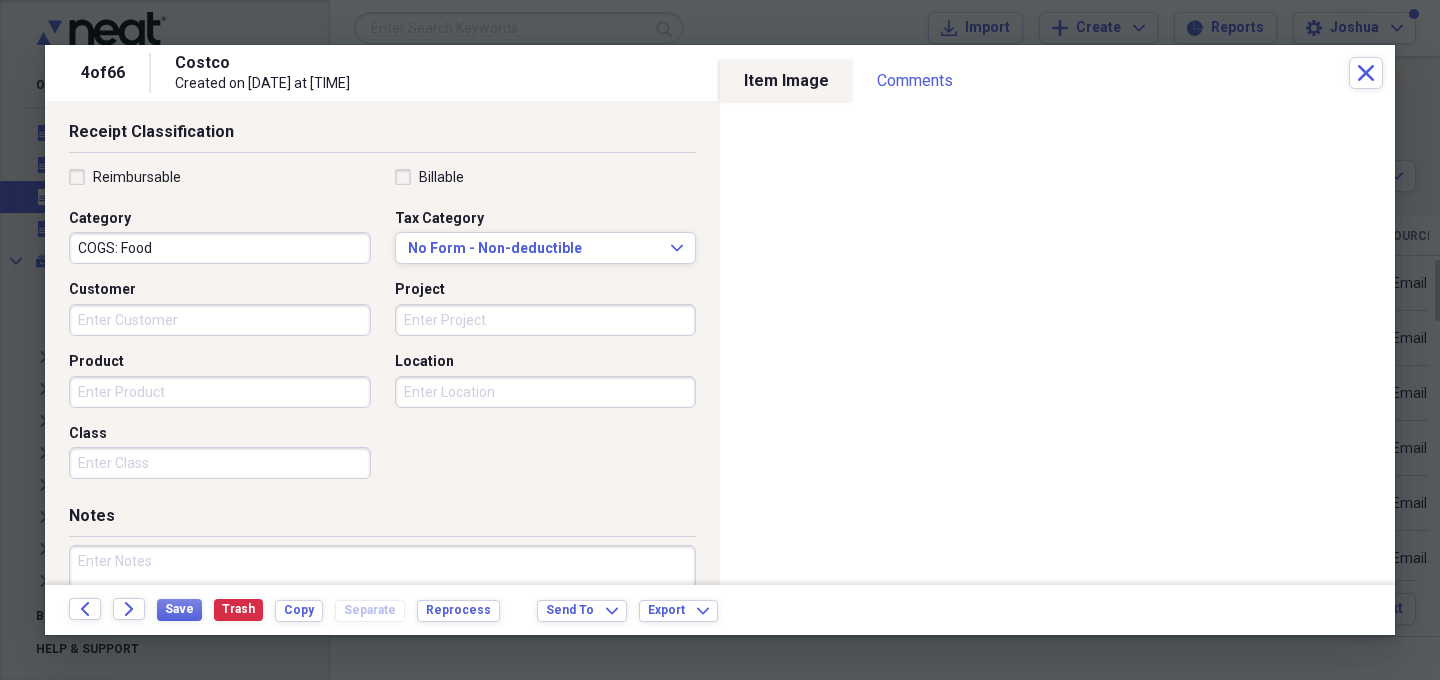 scroll, scrollTop: 429, scrollLeft: 0, axis: vertical 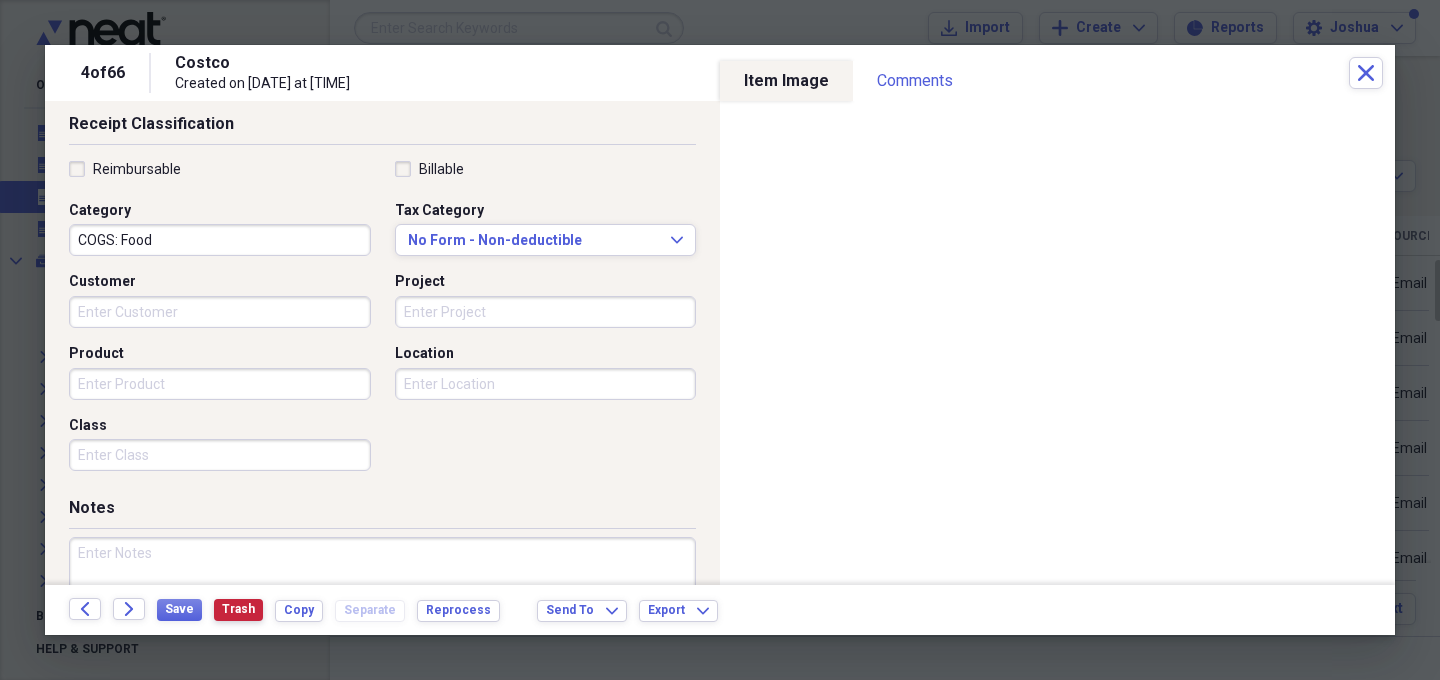 click on "Trash" at bounding box center (238, 609) 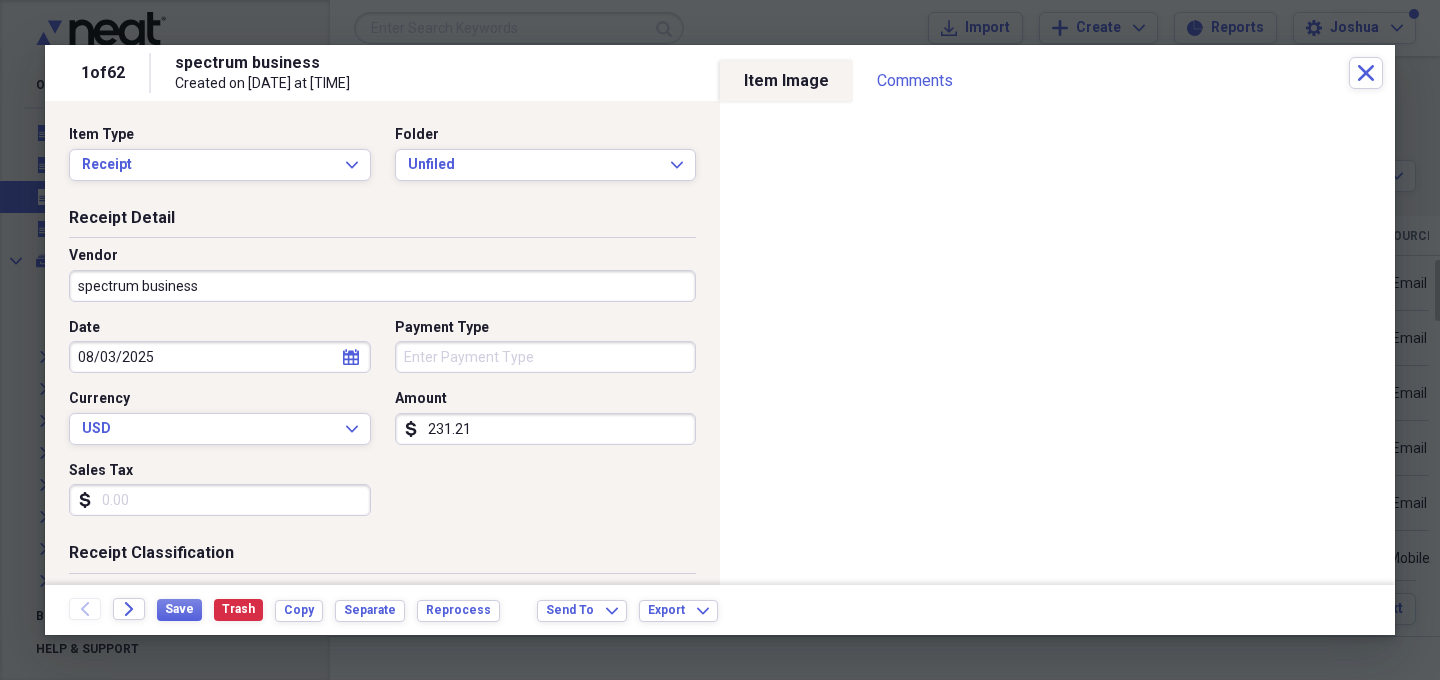 select on "7" 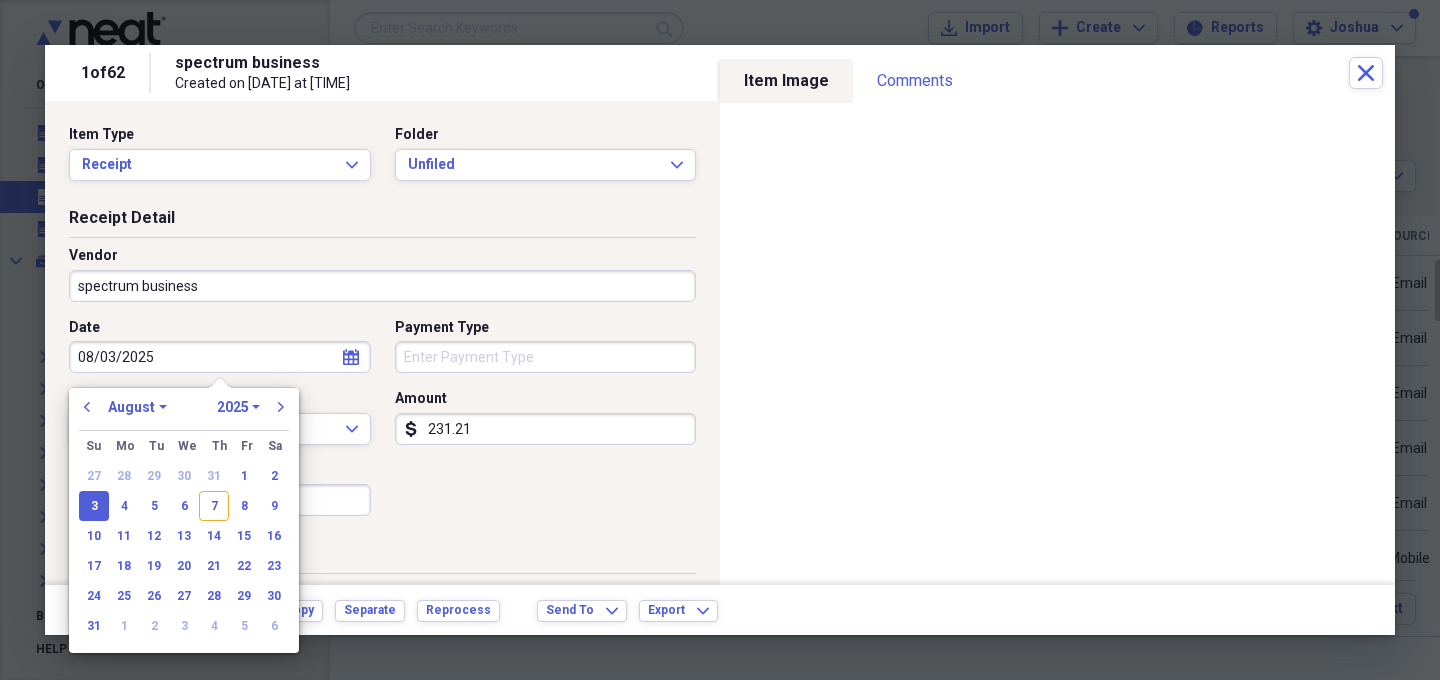 click on "08/03/2025" at bounding box center [220, 357] 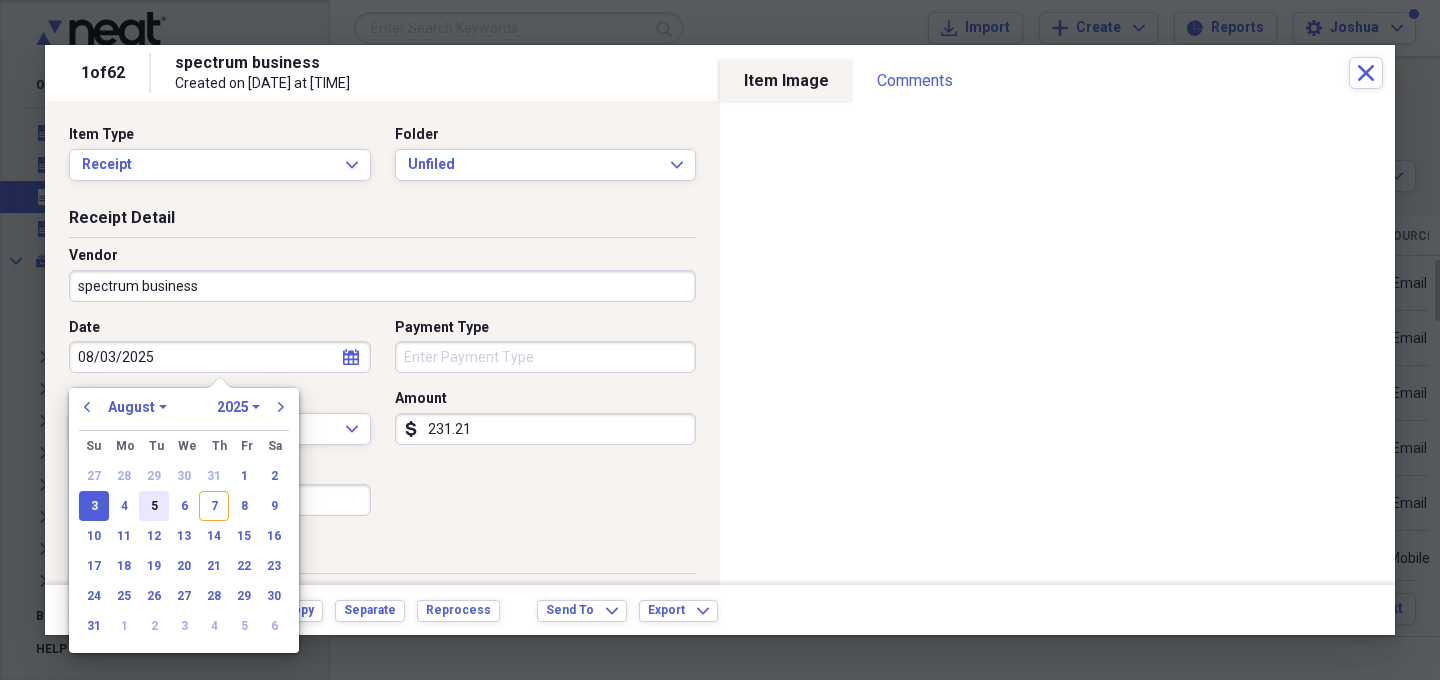 click on "5" at bounding box center (154, 506) 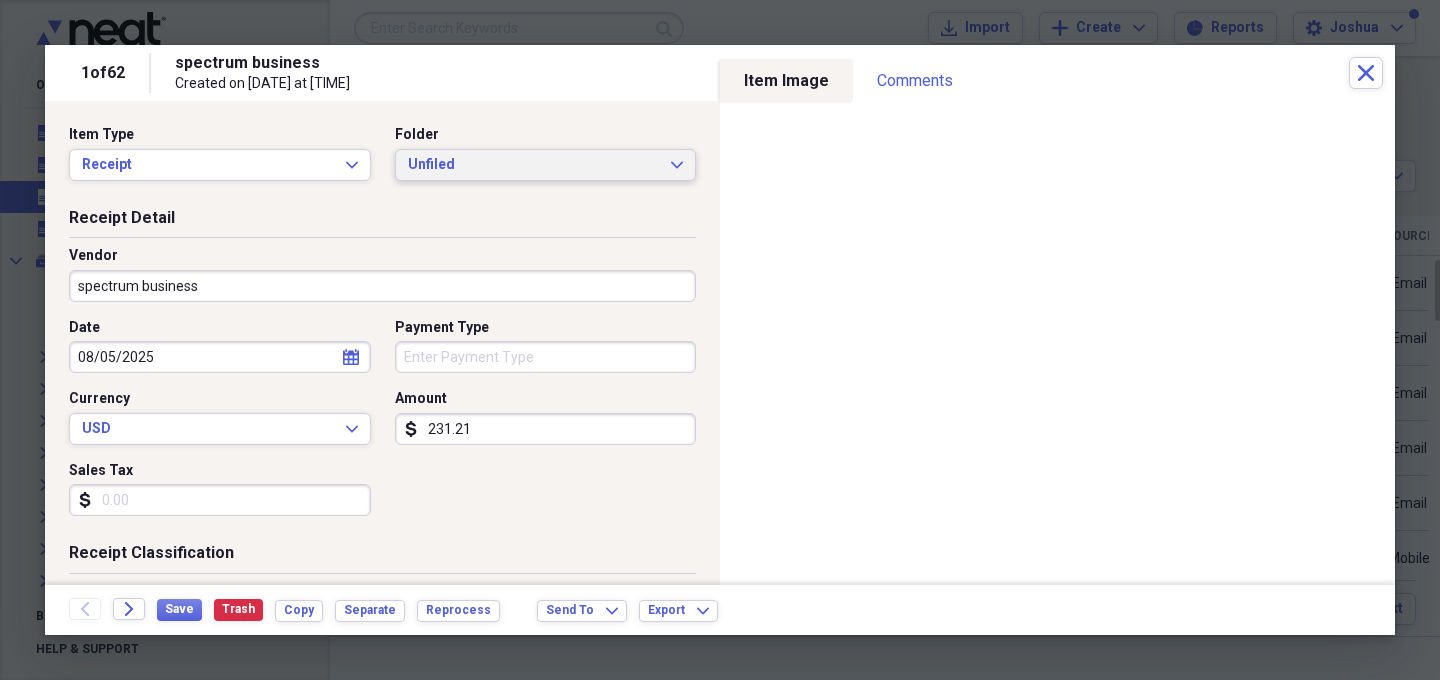 click on "Unfiled Expand" at bounding box center [546, 165] 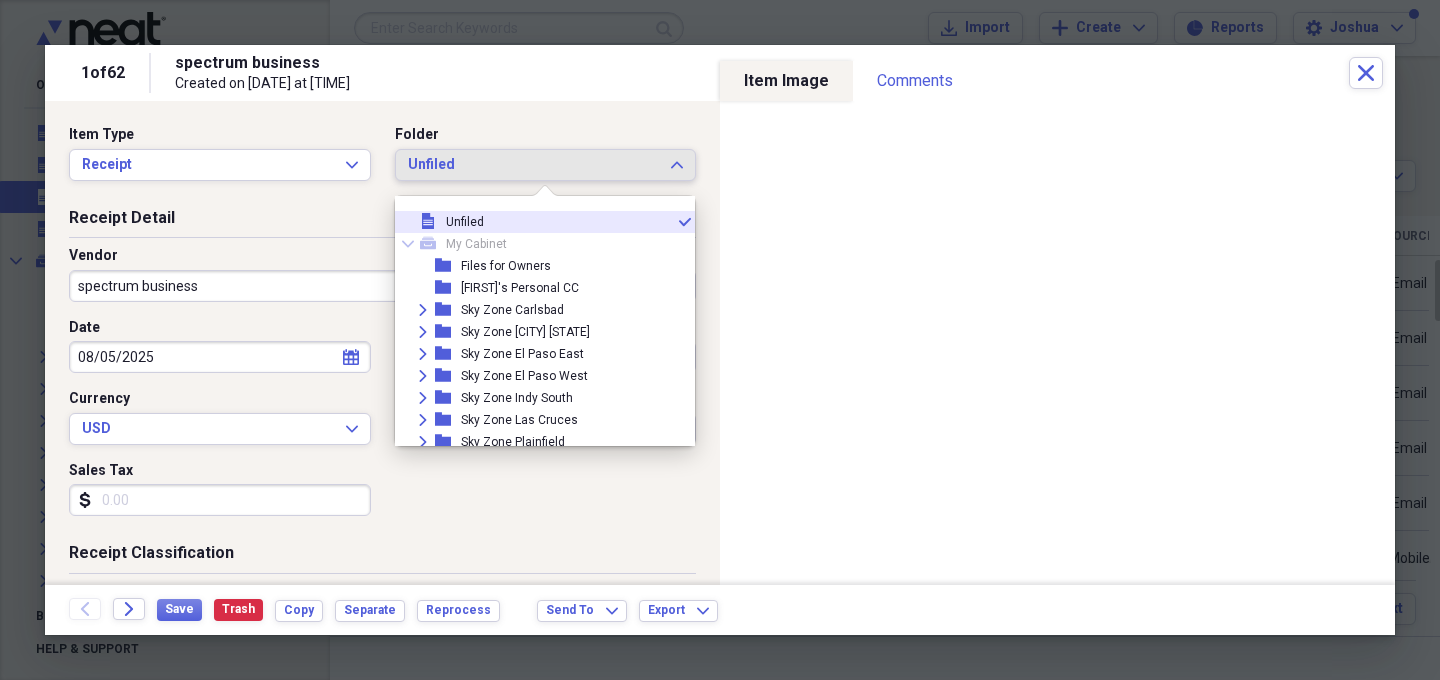 click on "Unfiled Expand" at bounding box center [546, 165] 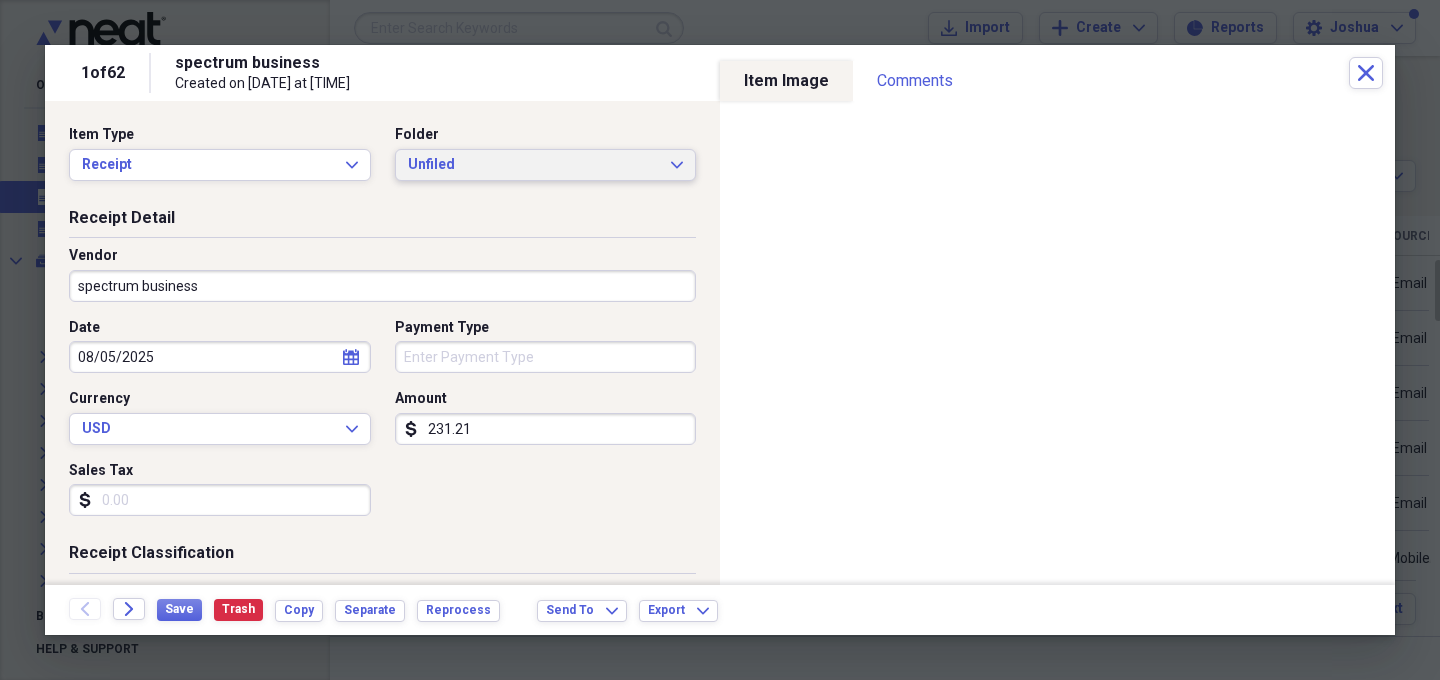 click on "Unfiled Expand" at bounding box center [546, 165] 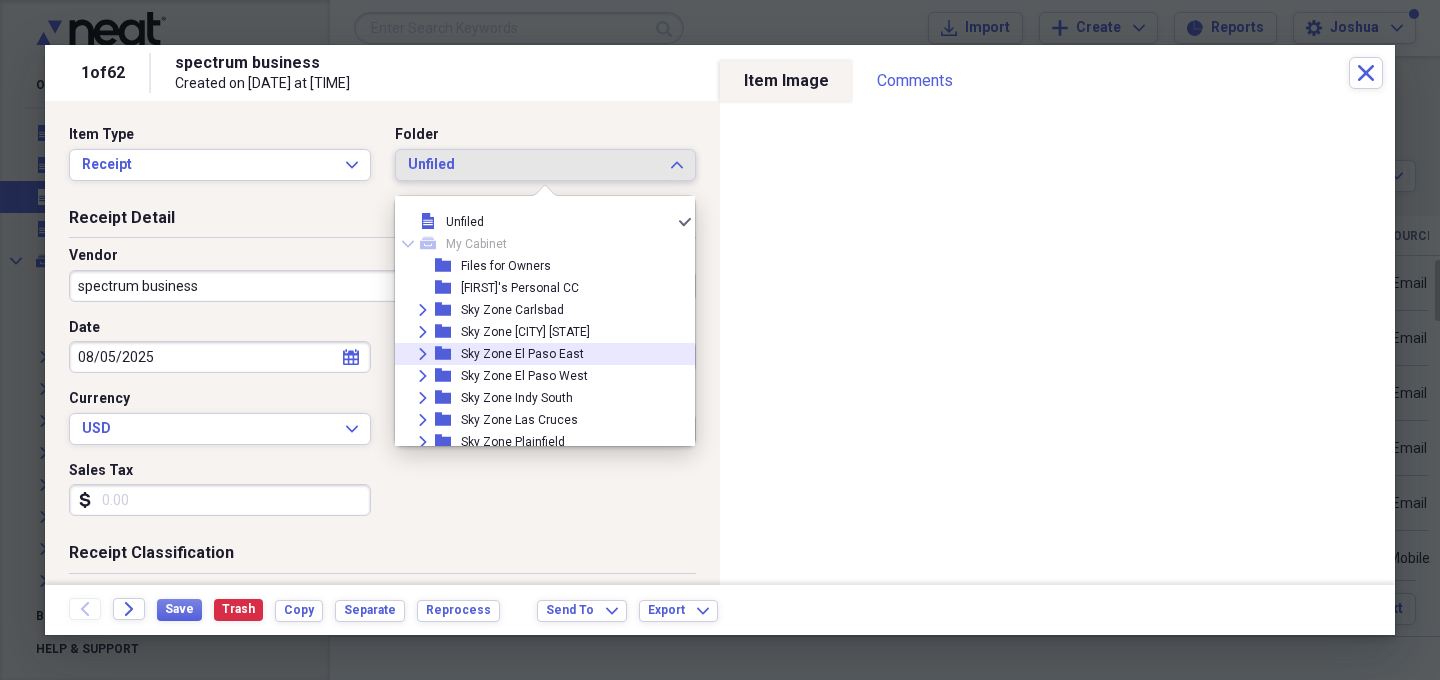 click 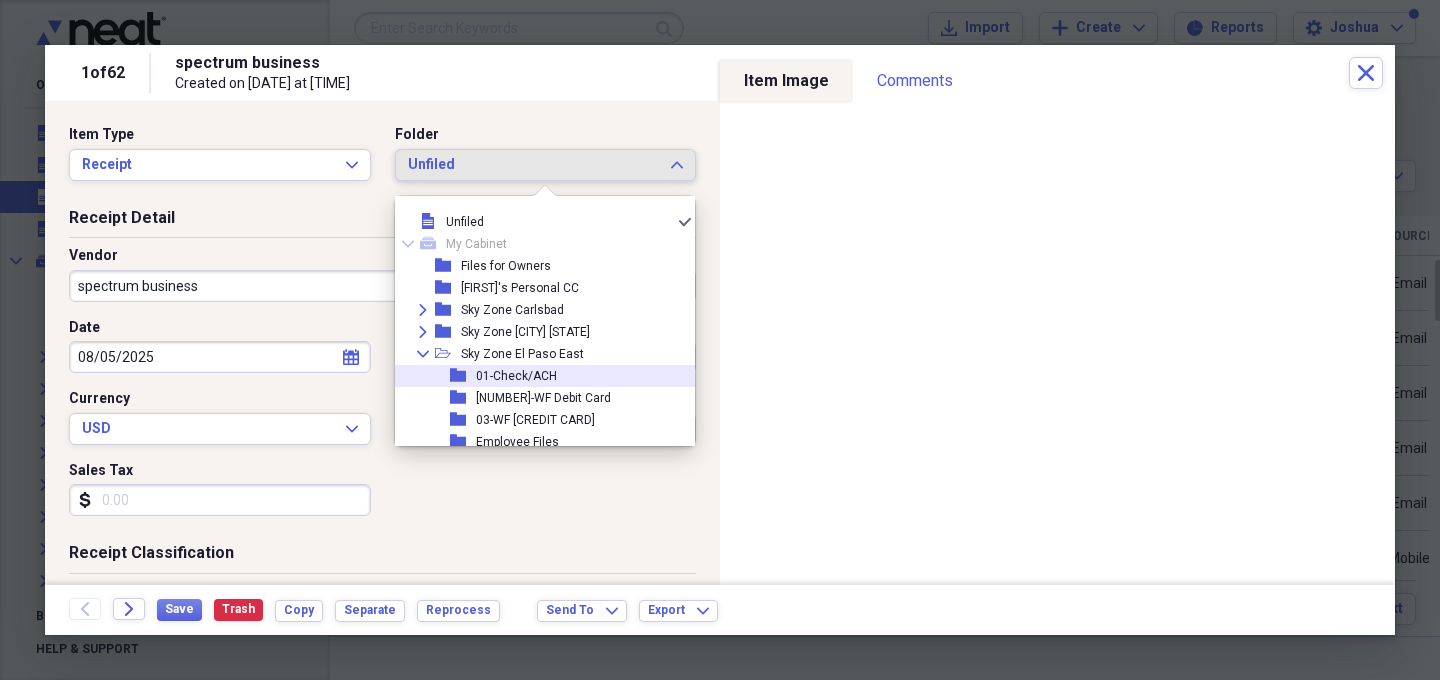click on "01-Check/ACH" at bounding box center [516, 376] 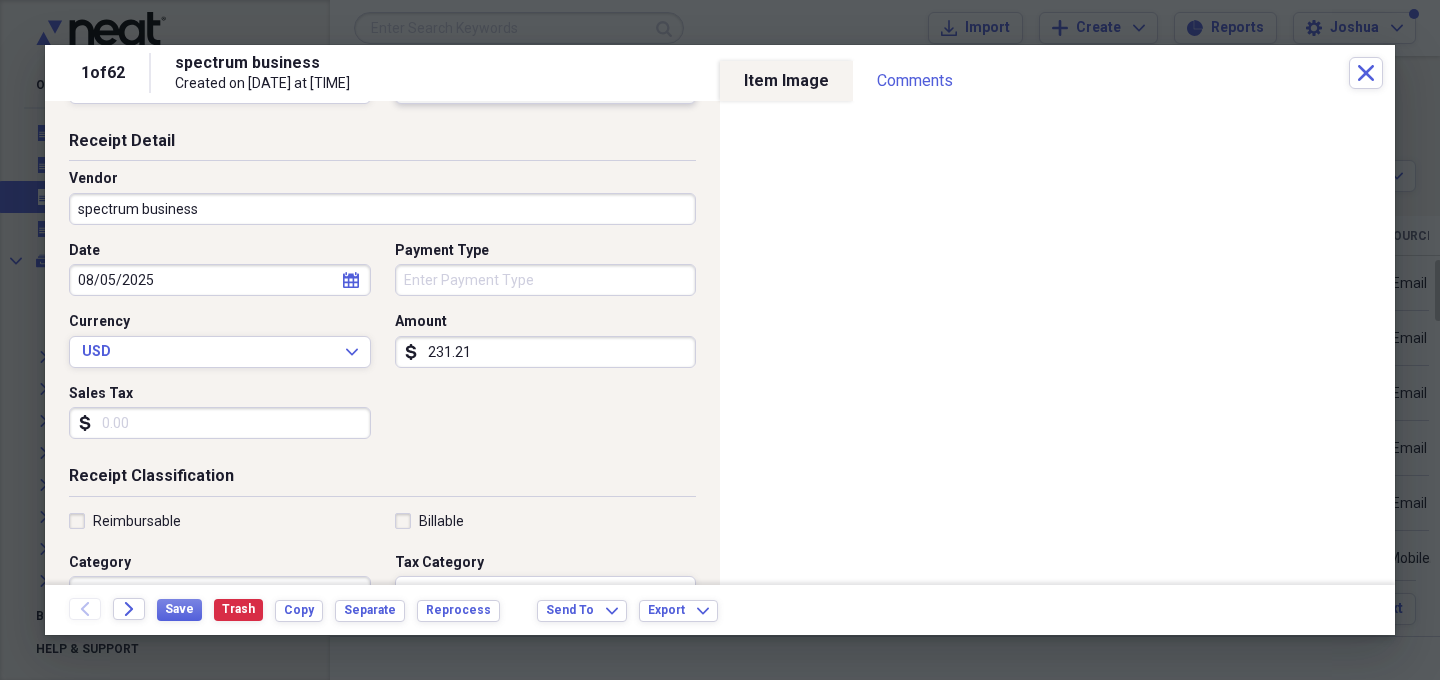 scroll, scrollTop: 0, scrollLeft: 0, axis: both 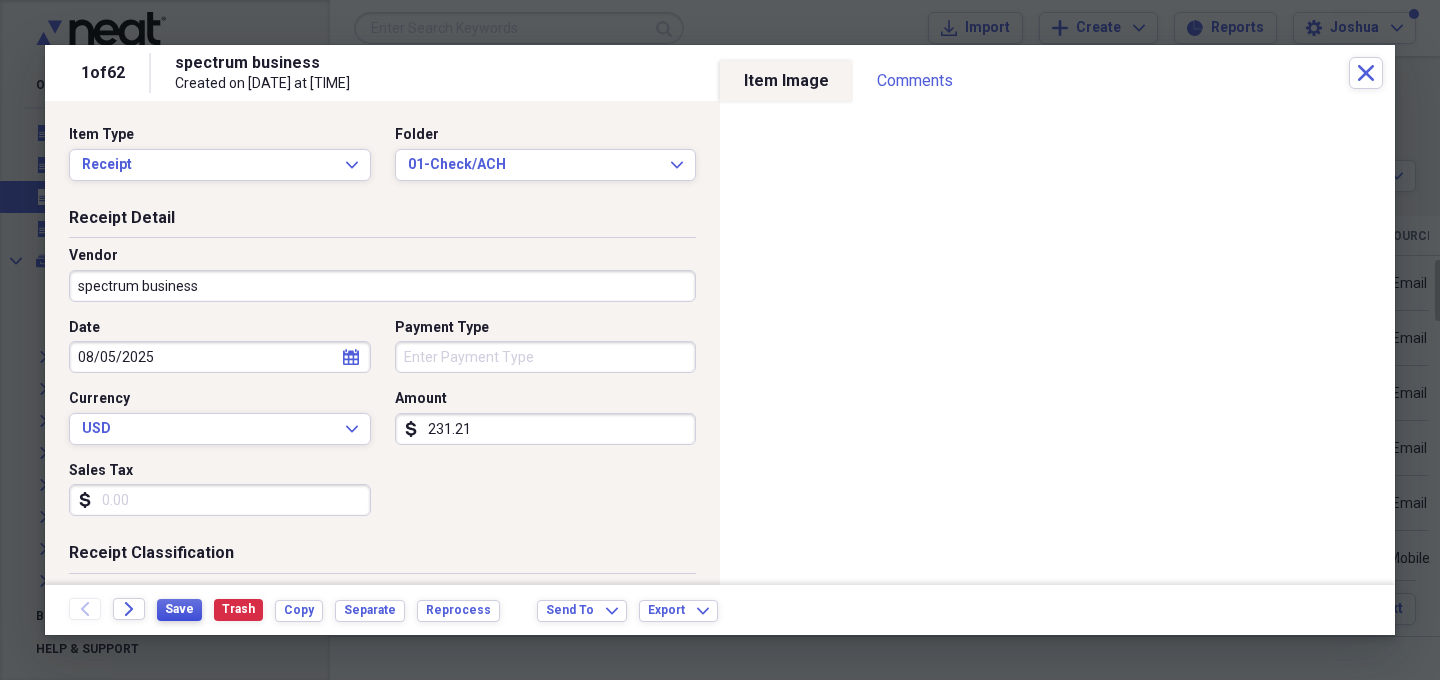 click on "Save" at bounding box center [179, 609] 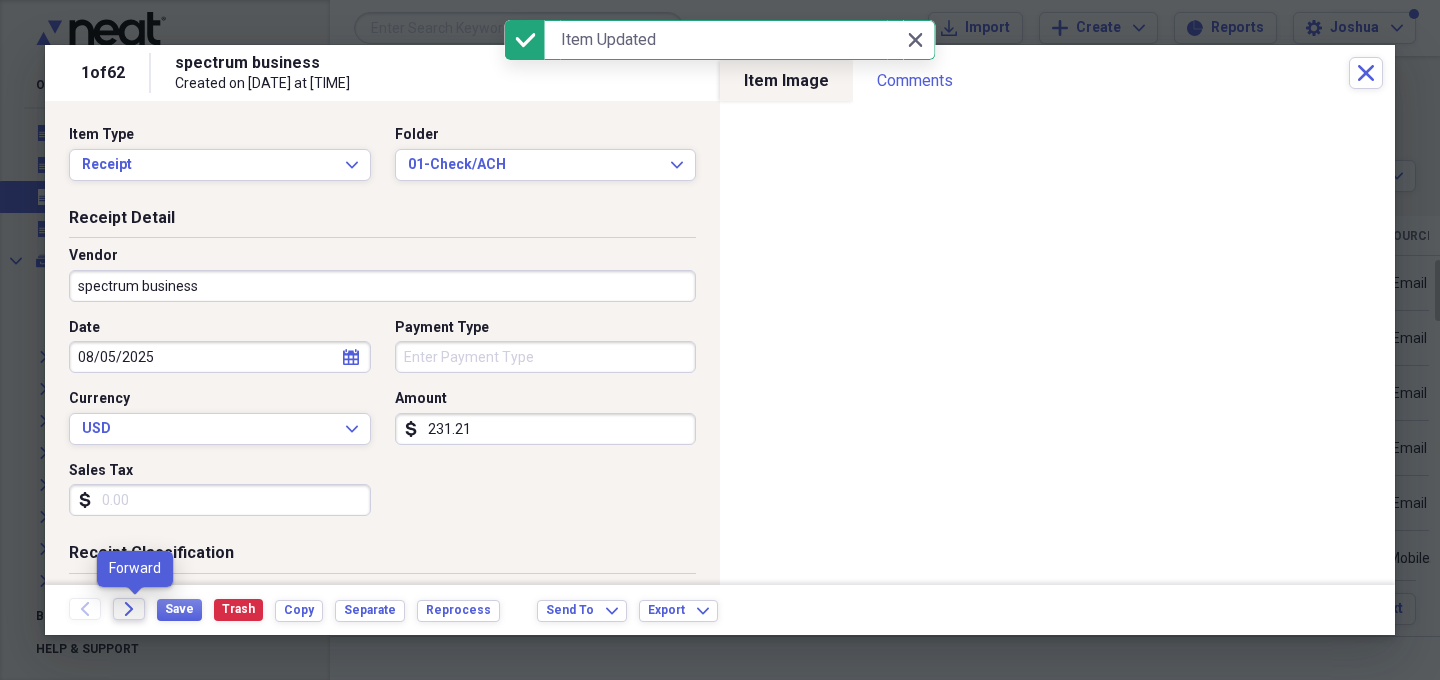 click 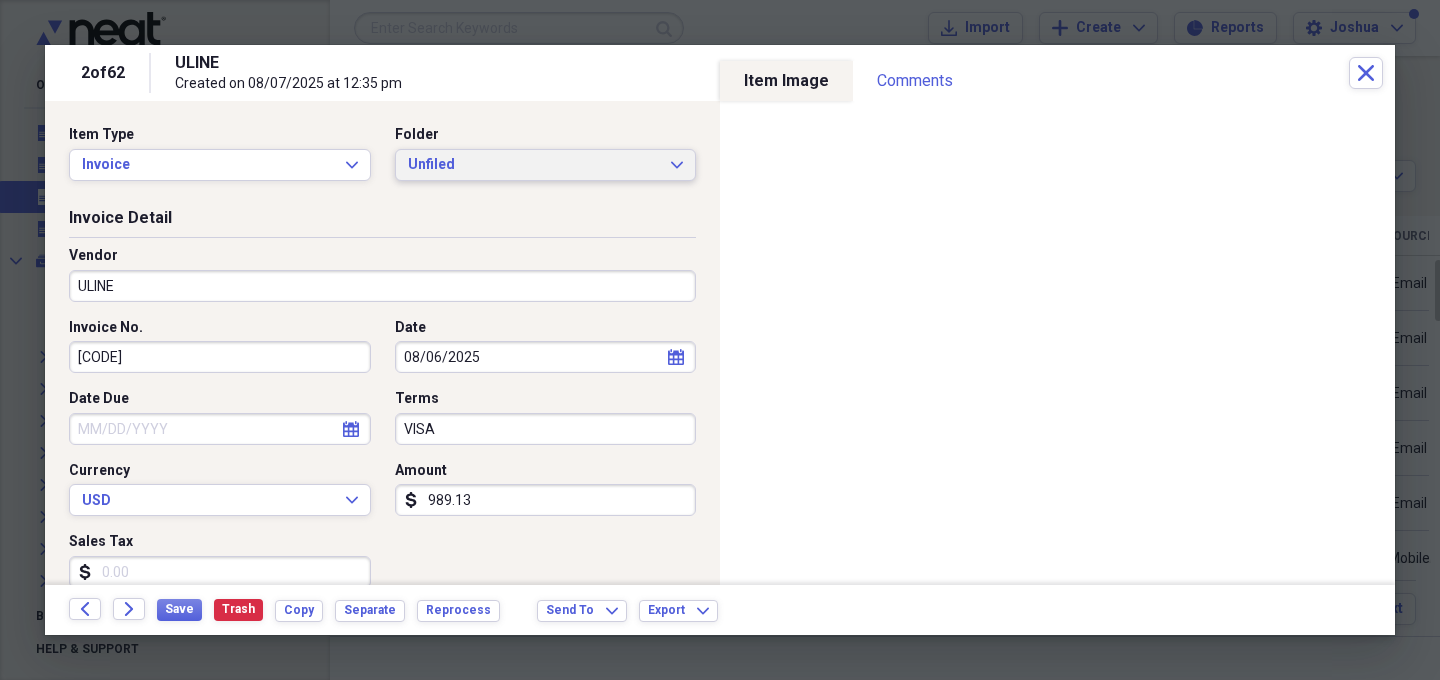 click on "Unfiled Expand" at bounding box center (546, 165) 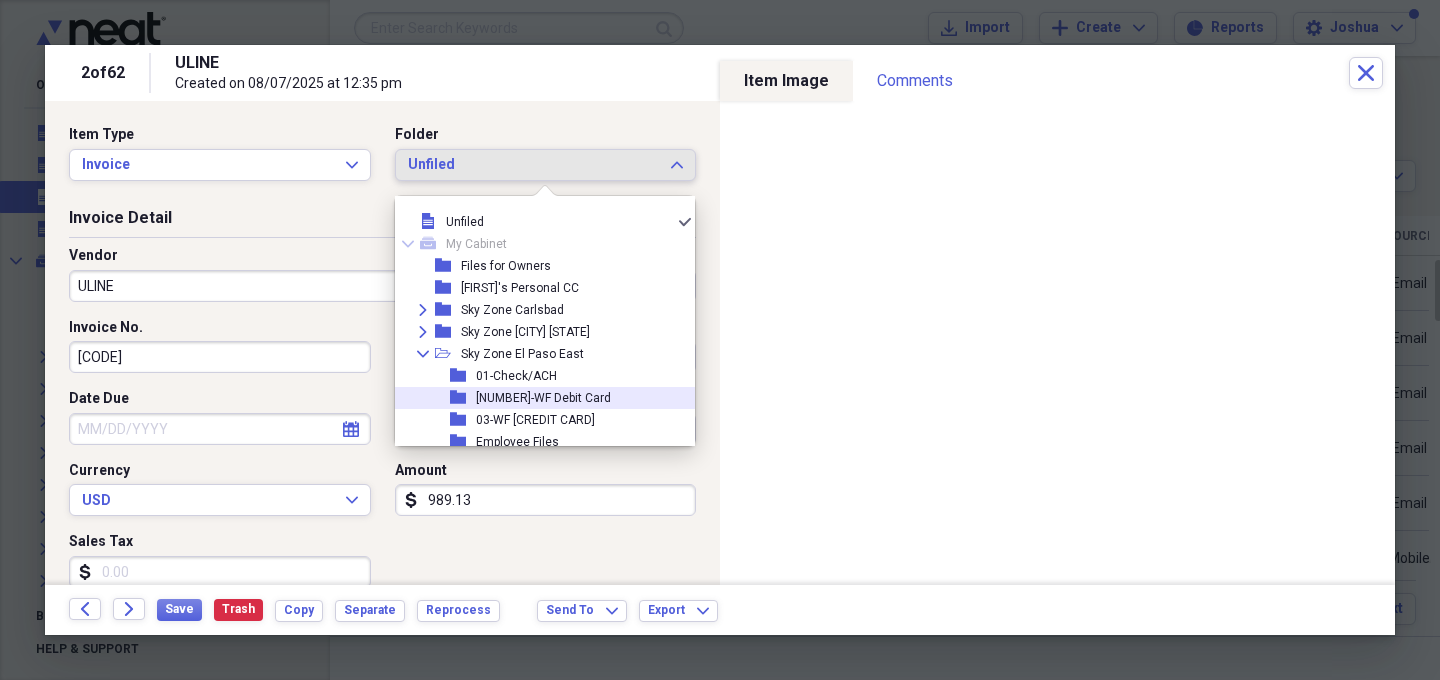 click on "[NUMBER]-WF Debit Card" at bounding box center (543, 398) 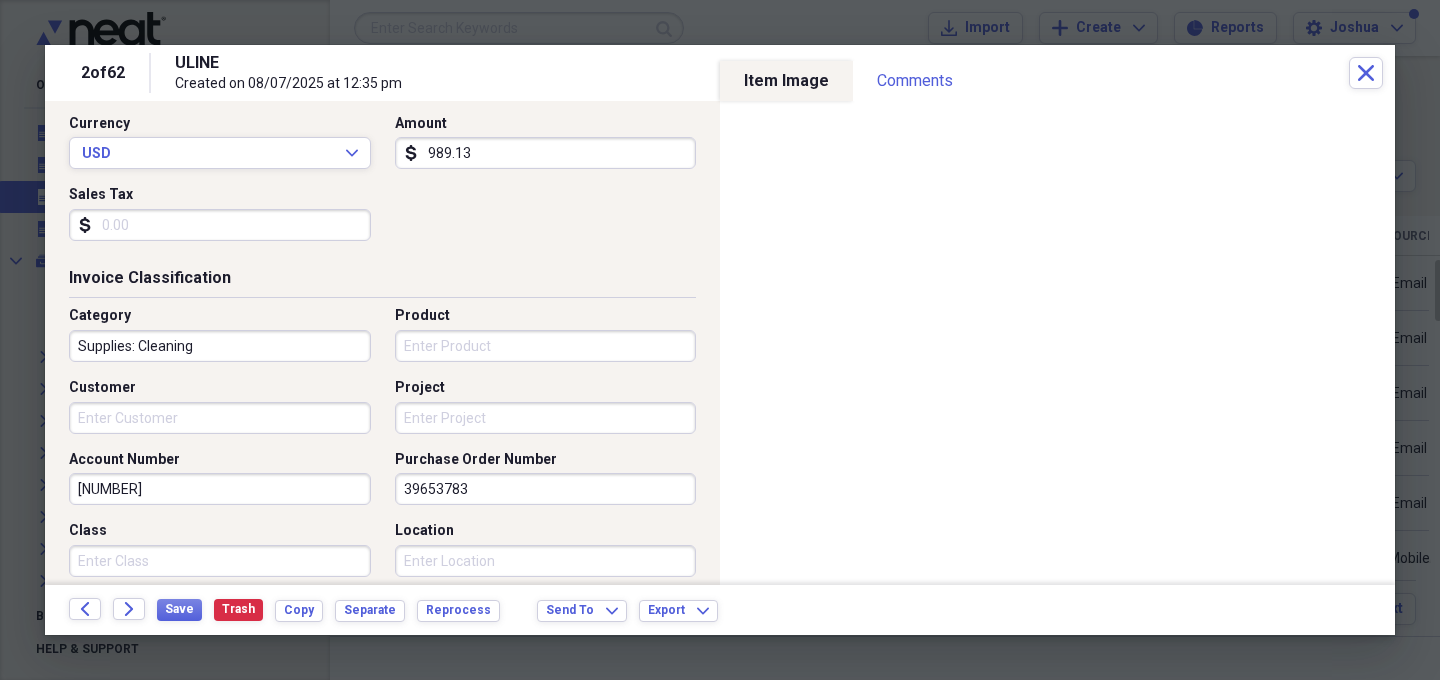 scroll, scrollTop: 349, scrollLeft: 0, axis: vertical 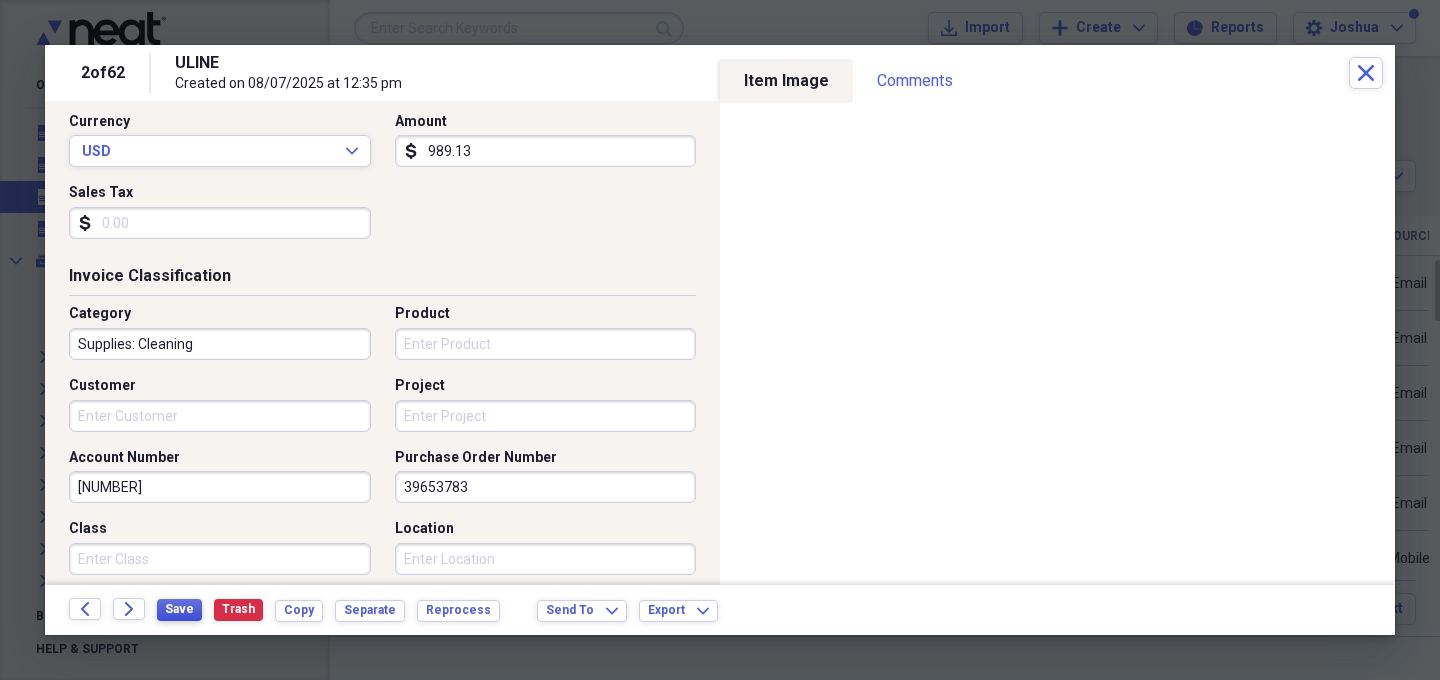click on "Save" at bounding box center [179, 609] 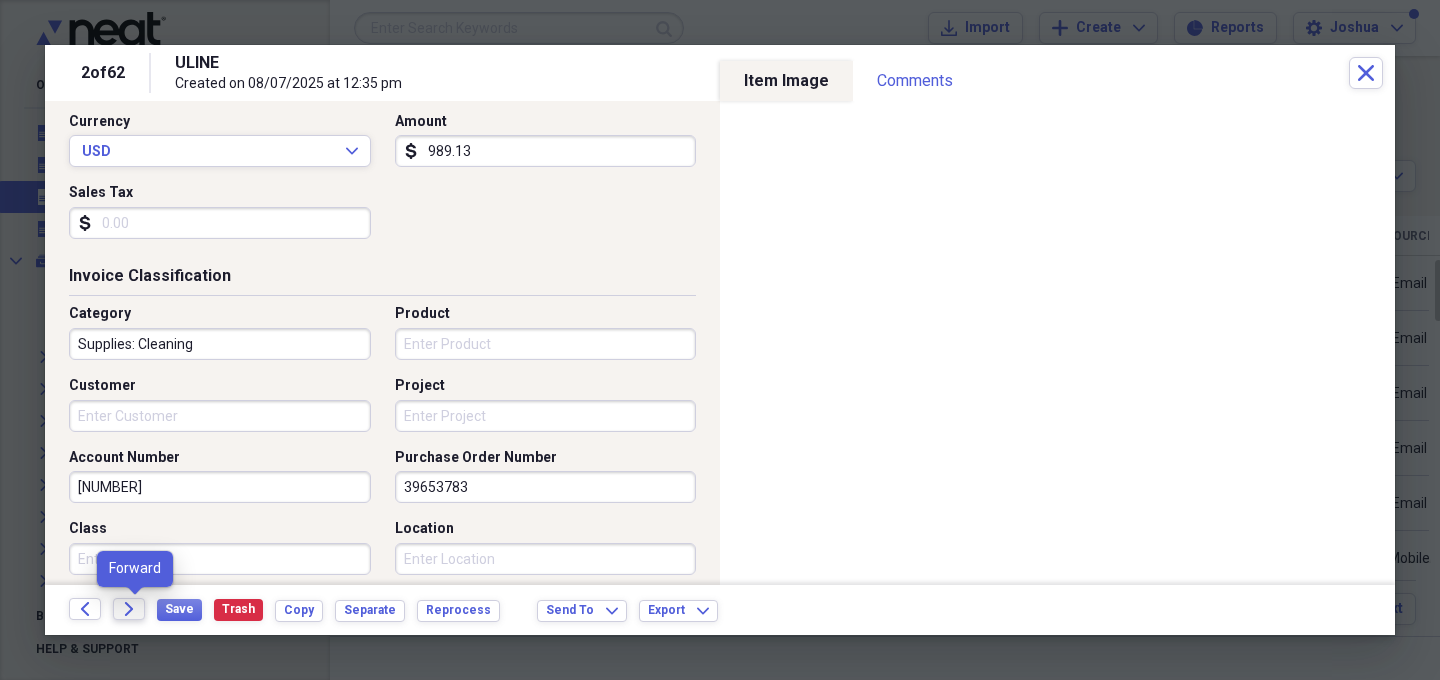 click on "Forward" at bounding box center (129, 609) 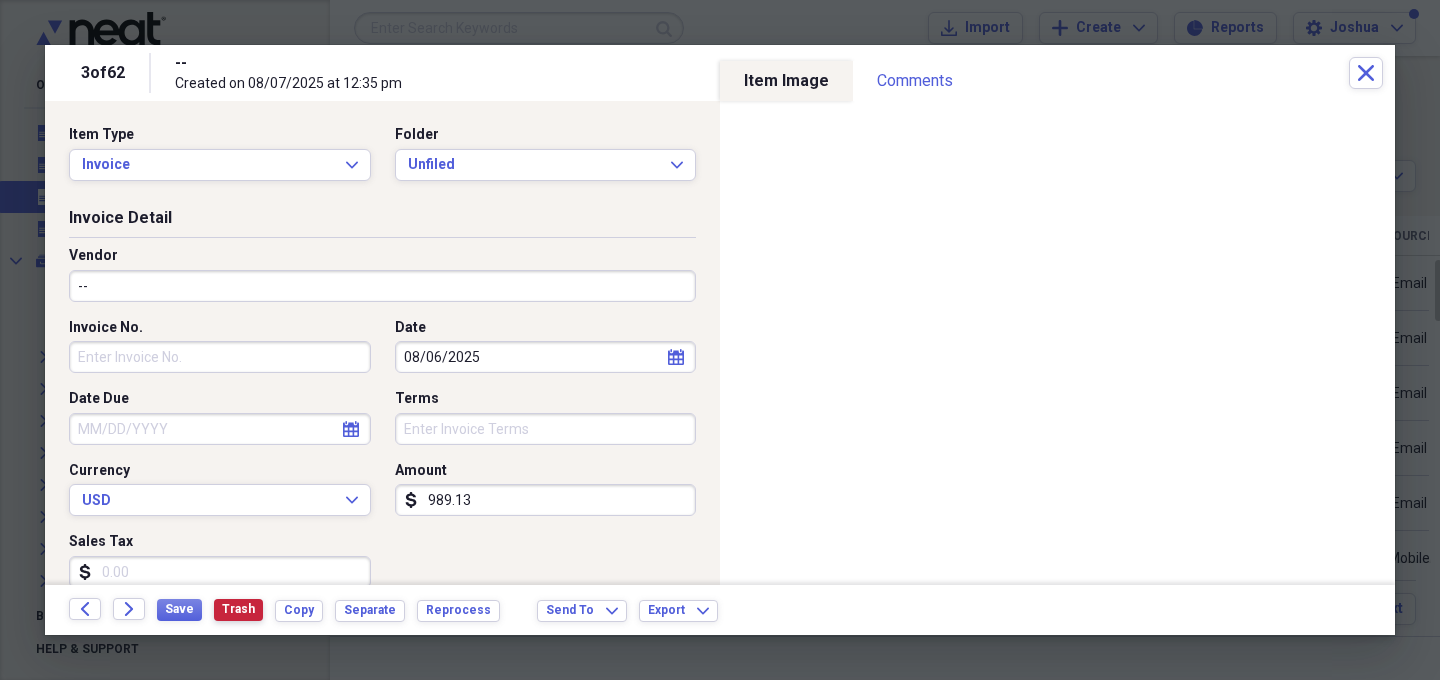 click on "Trash" at bounding box center (238, 609) 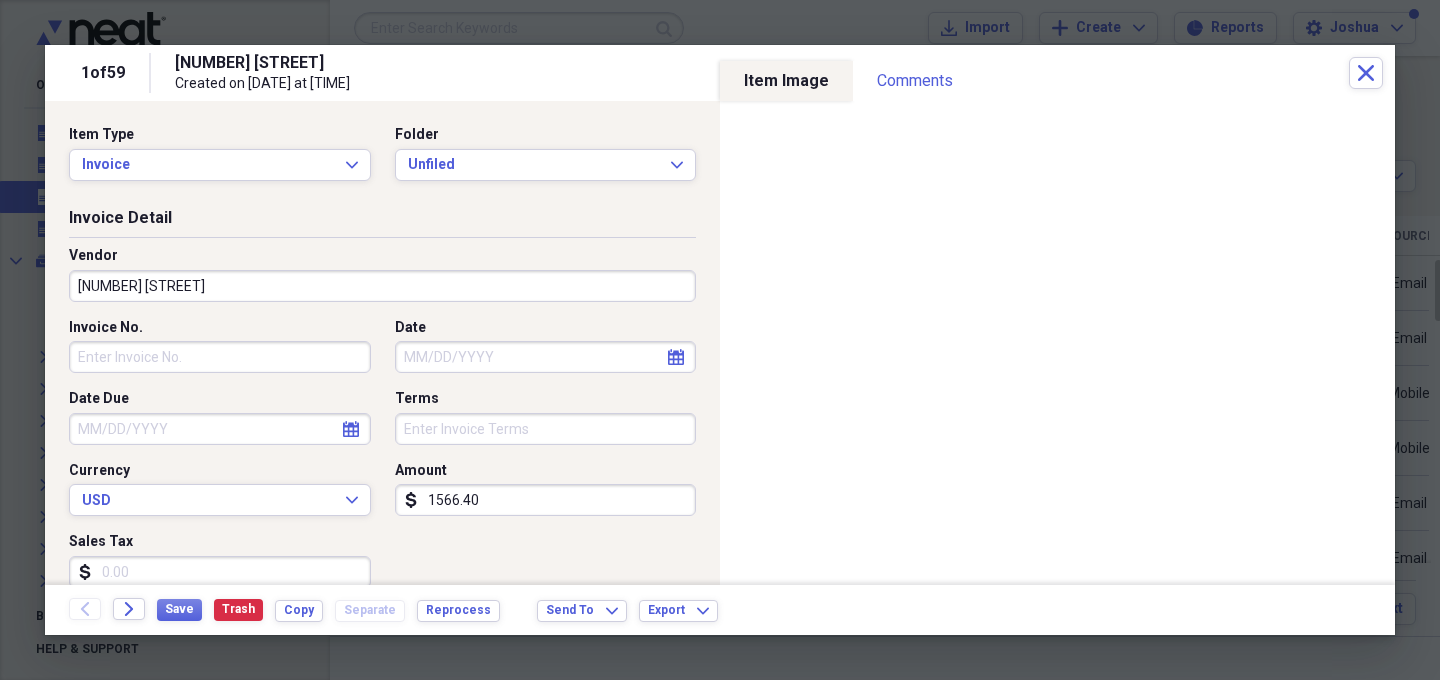 click on "[NUMBER] [STREET]" at bounding box center [382, 286] 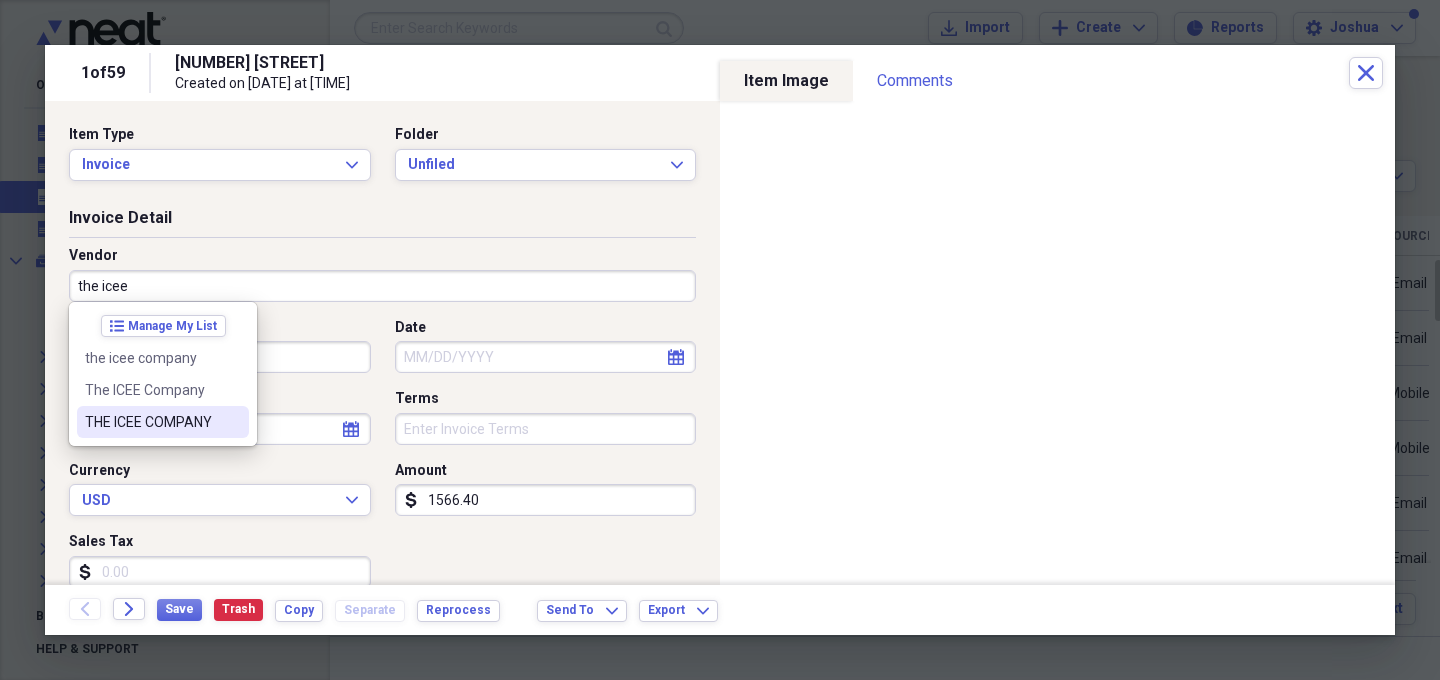 click on "THE ICEE COMPANY" at bounding box center [151, 422] 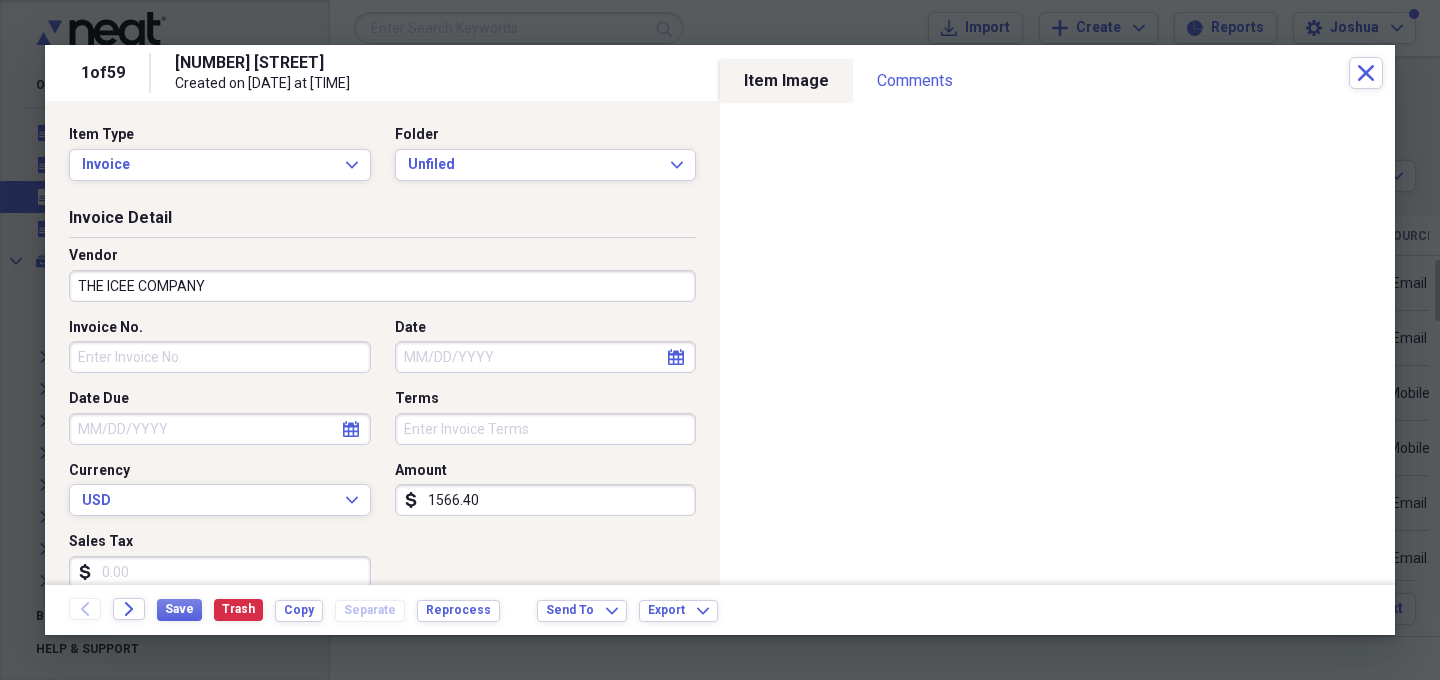 type on "COGS: Food" 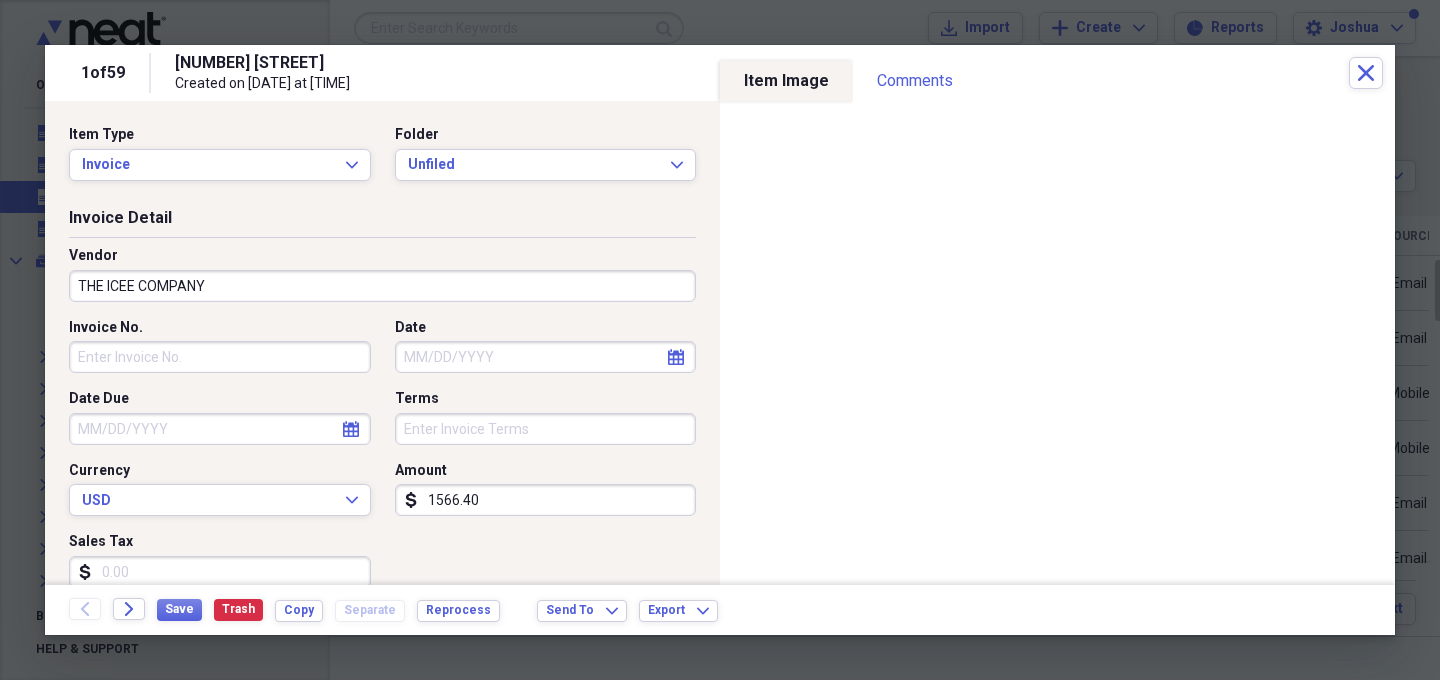 select on "7" 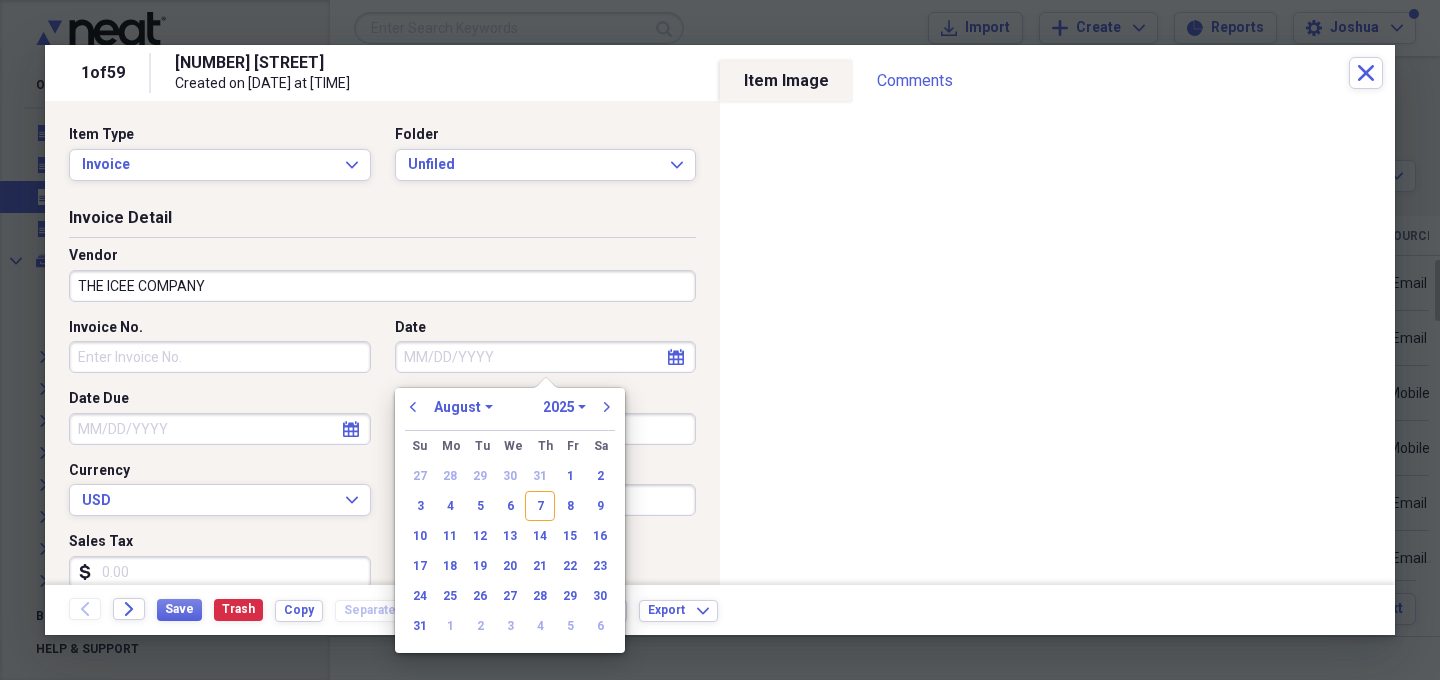 click on "Date" at bounding box center [546, 357] 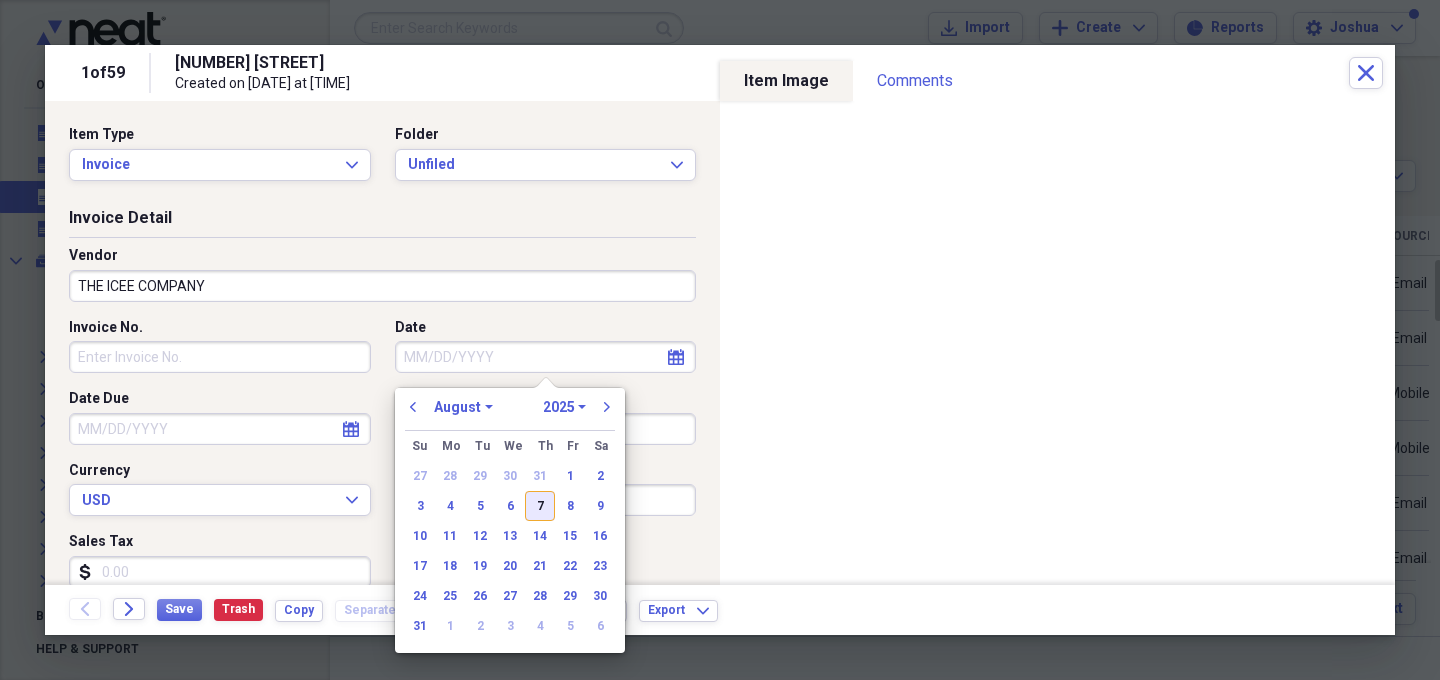 click on "7" at bounding box center [540, 506] 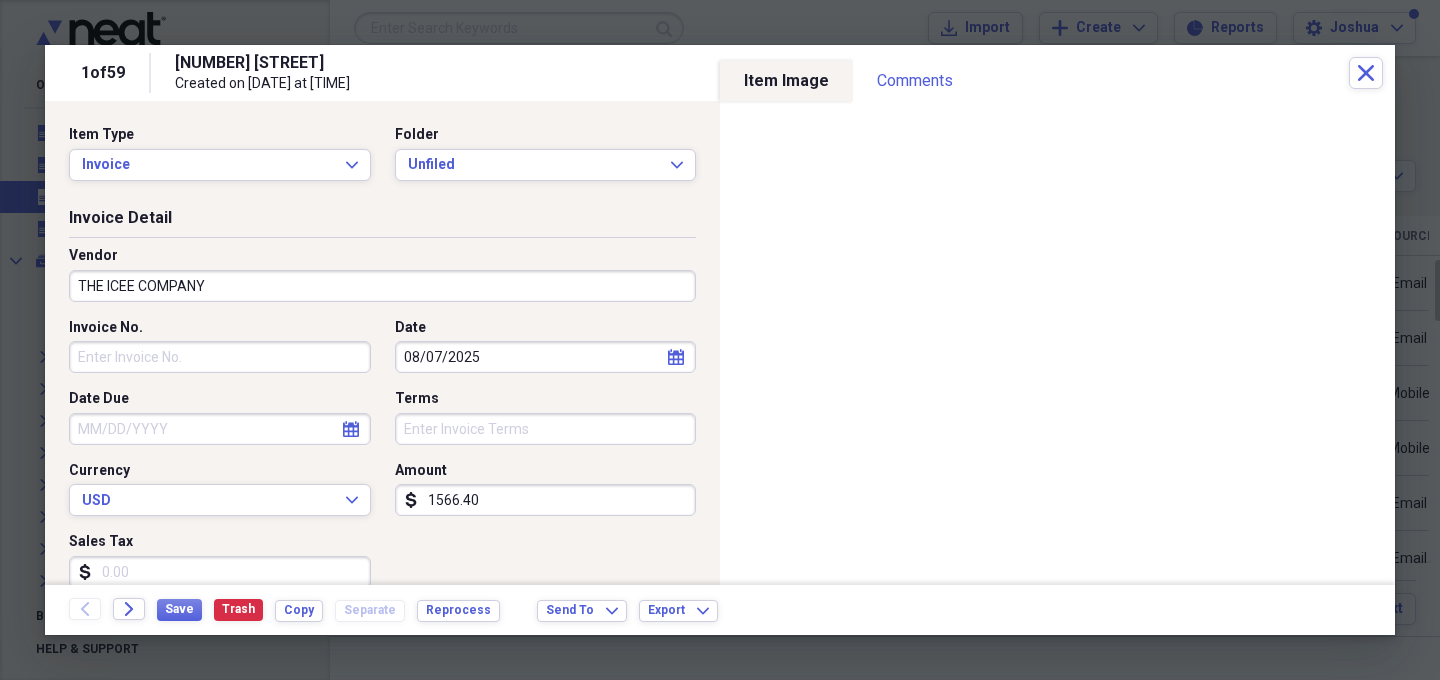 click on "Date" at bounding box center (546, 328) 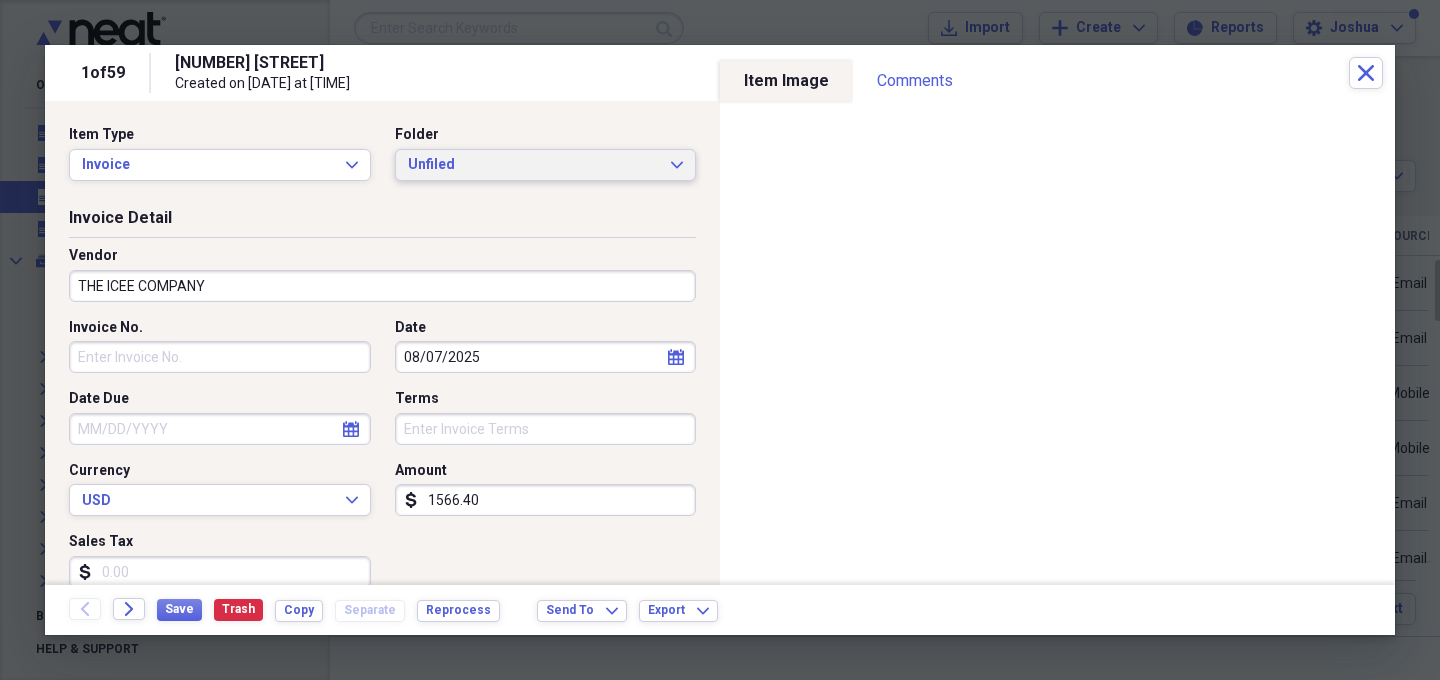 click on "Expand" 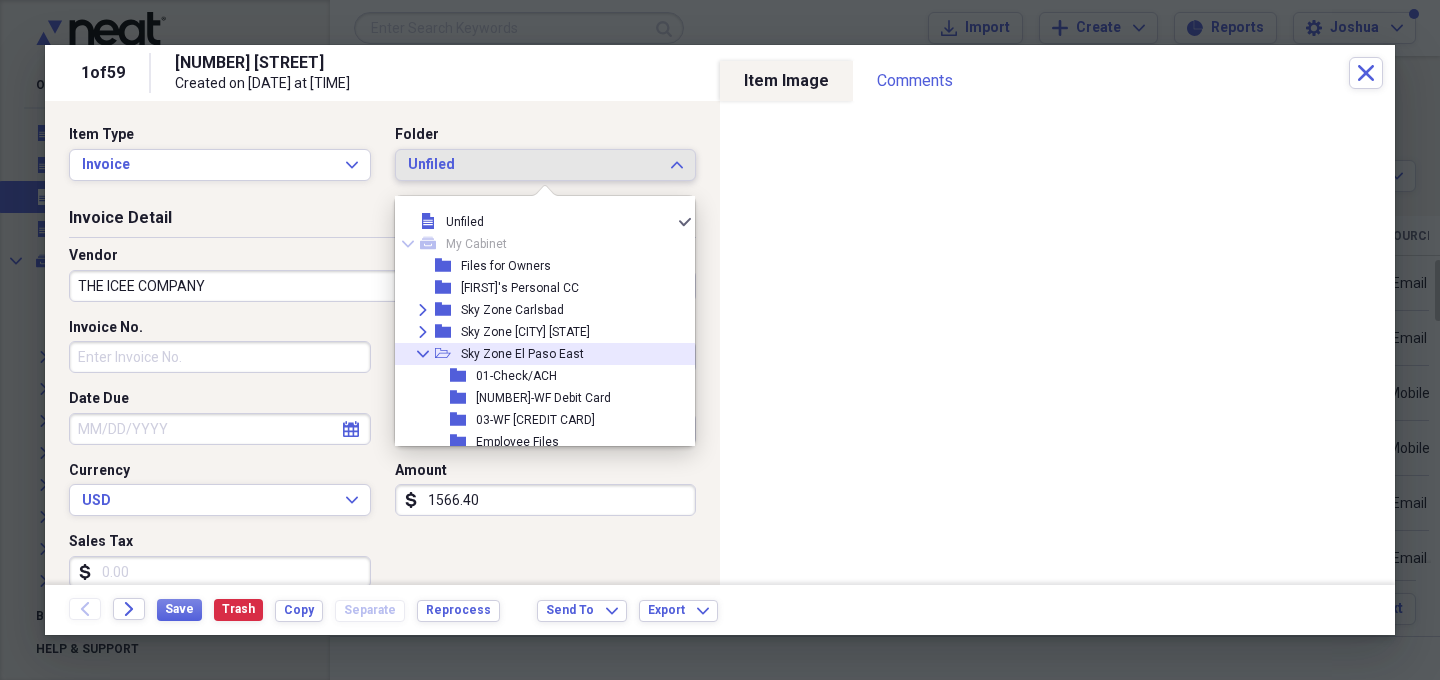click on "Collapse" 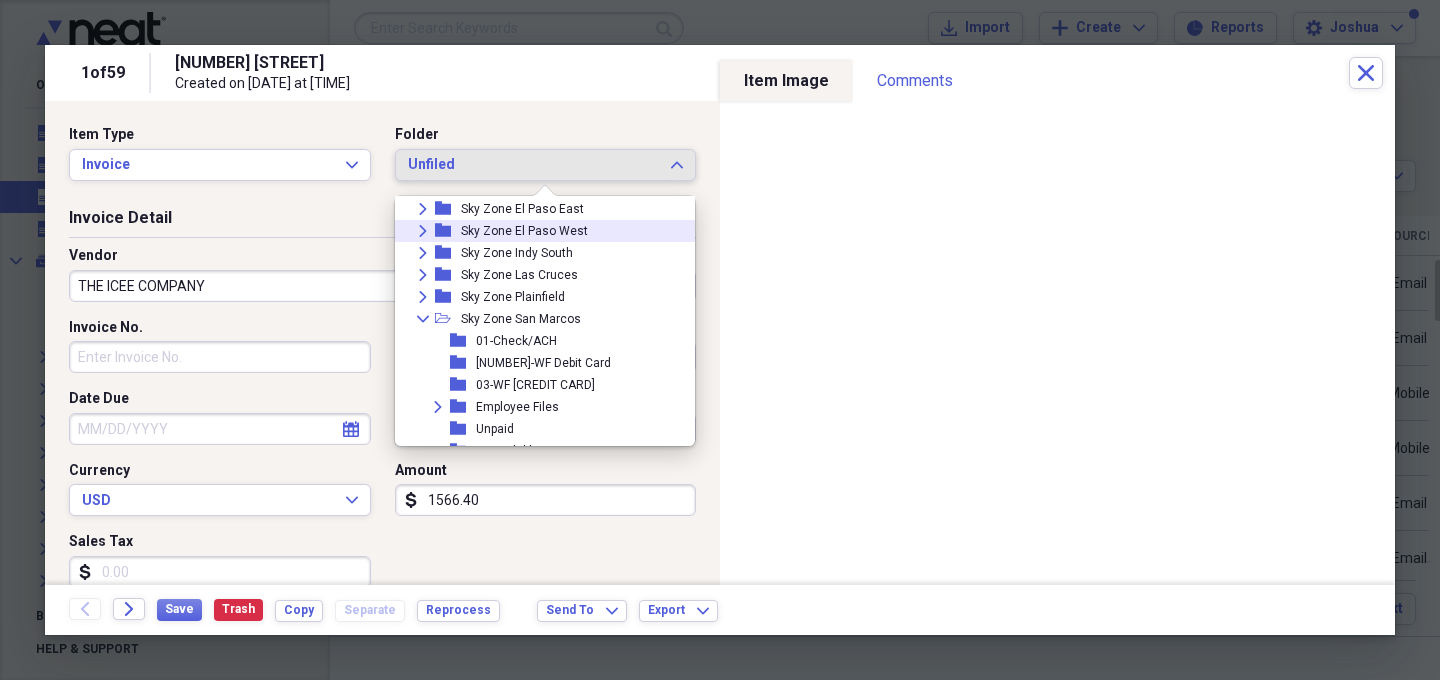 scroll, scrollTop: 152, scrollLeft: 0, axis: vertical 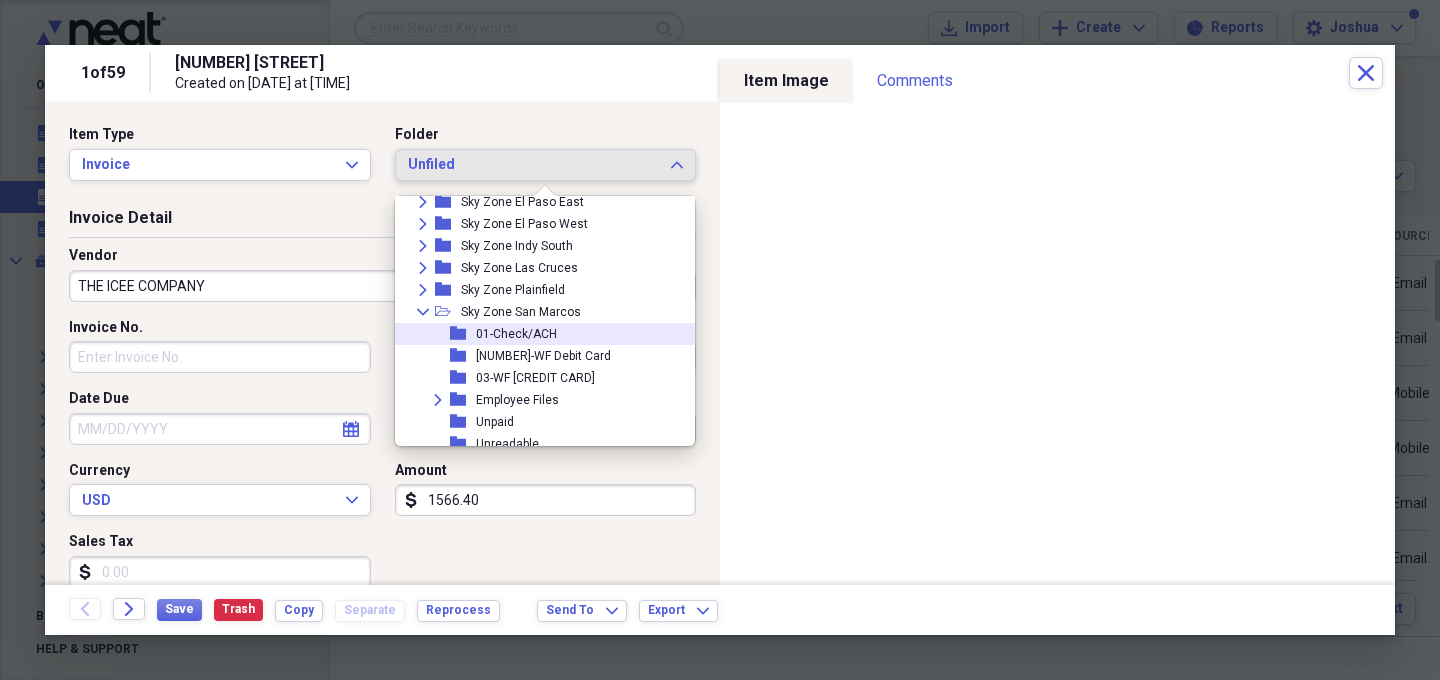 click on "01-Check/ACH" at bounding box center (516, 334) 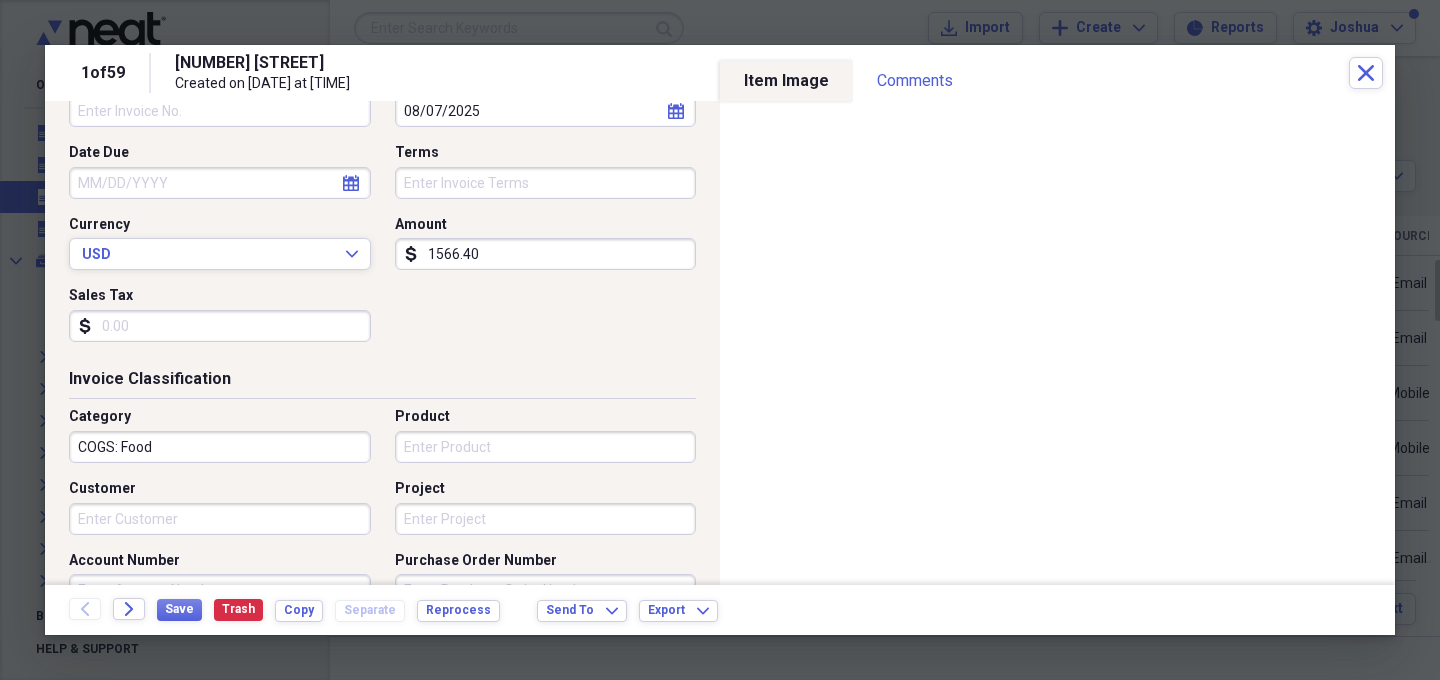 scroll, scrollTop: 256, scrollLeft: 0, axis: vertical 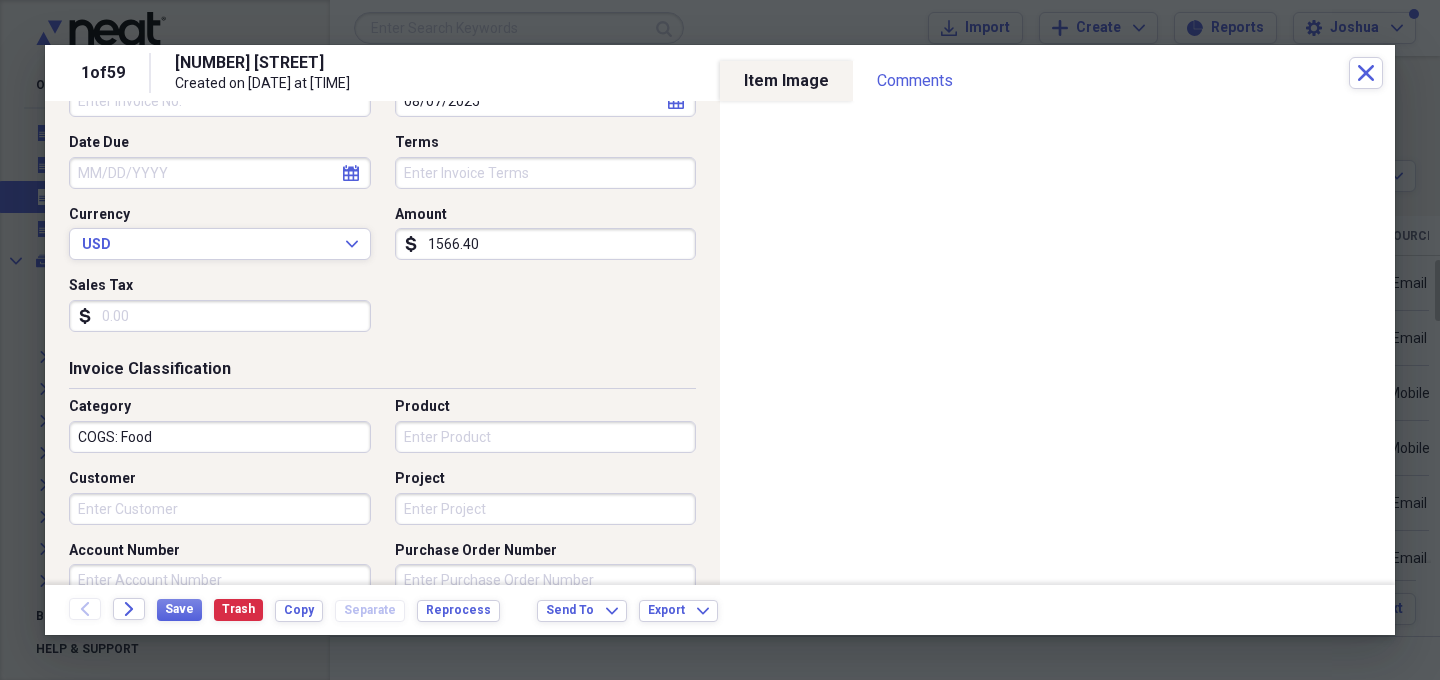 click on "COGS: Food" at bounding box center (220, 437) 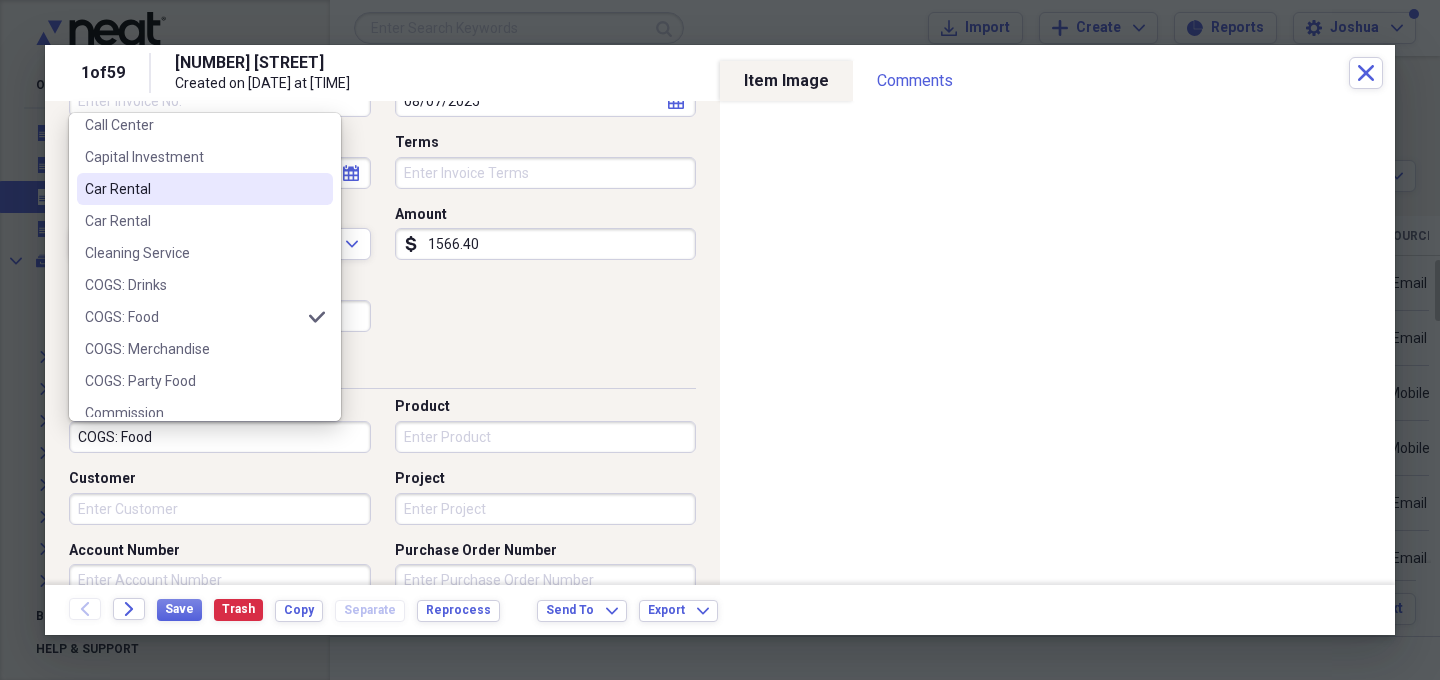 scroll, scrollTop: 174, scrollLeft: 0, axis: vertical 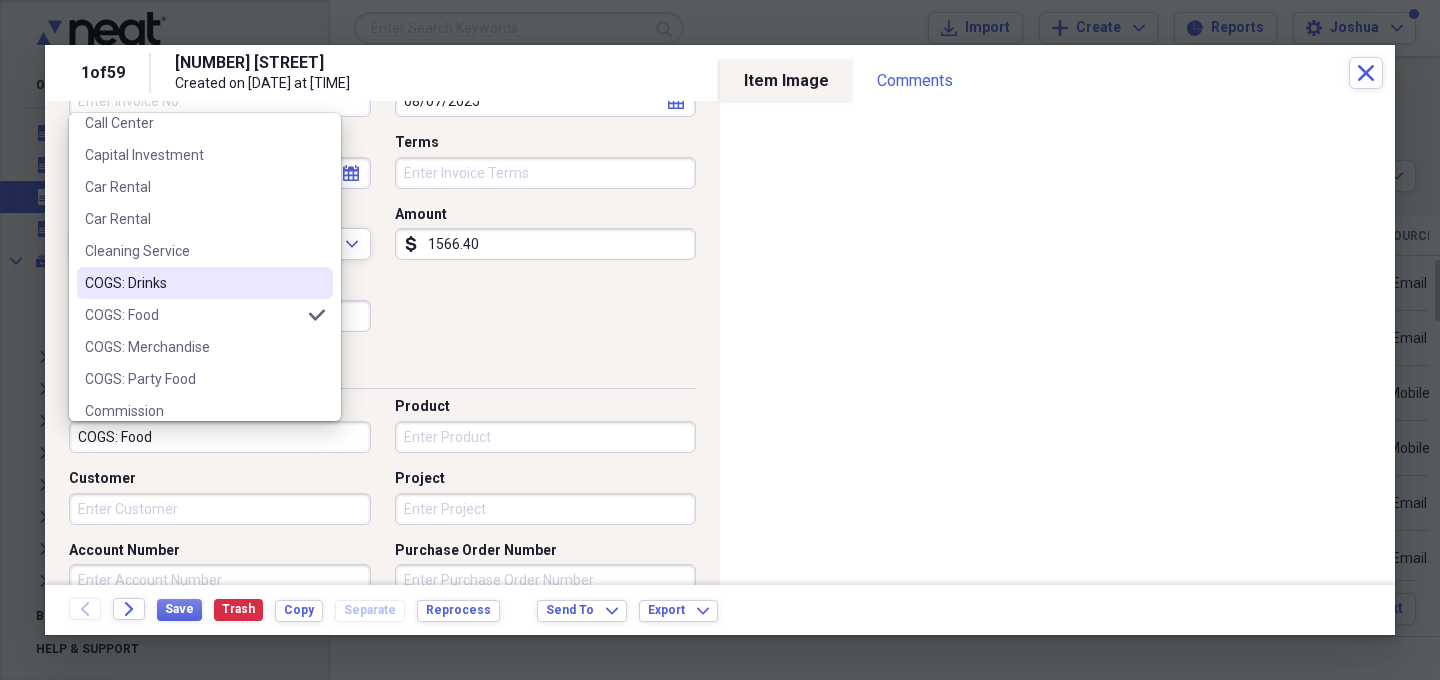 click on "COGS: Drinks" at bounding box center [193, 283] 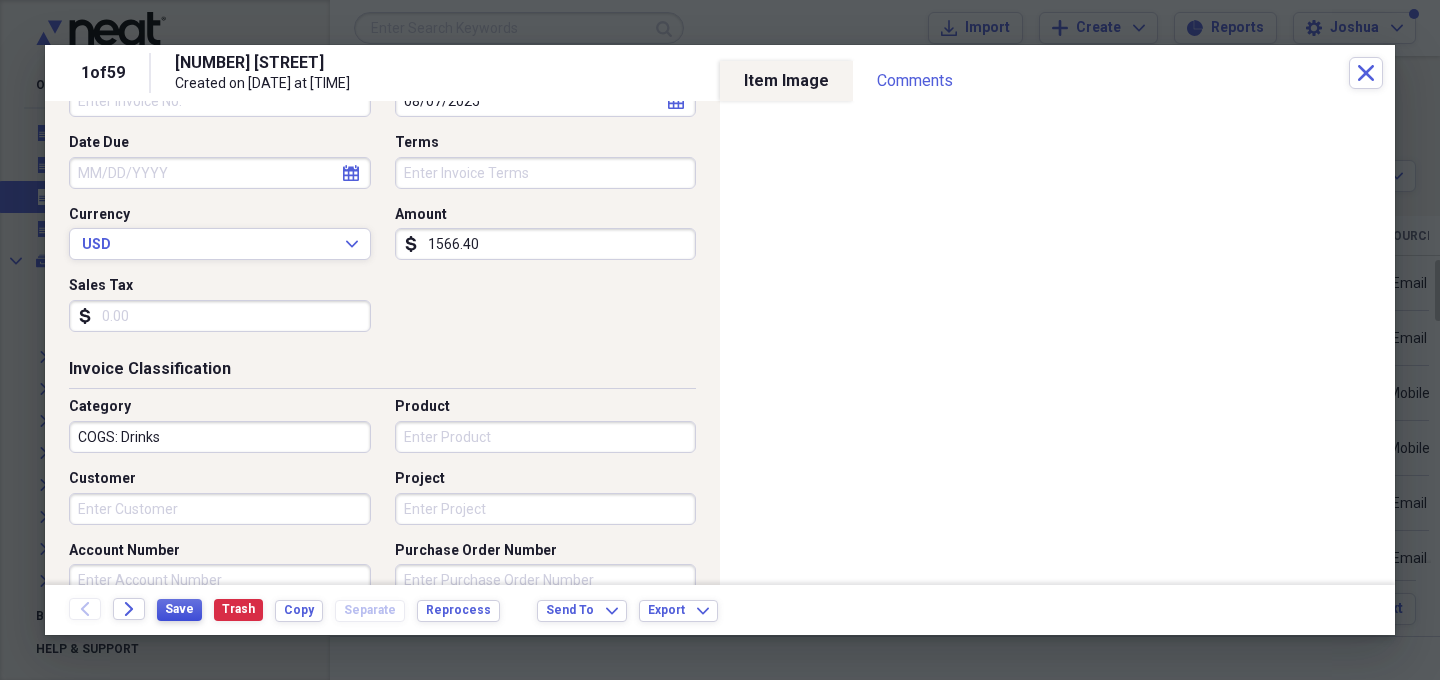 click on "Save" at bounding box center [179, 609] 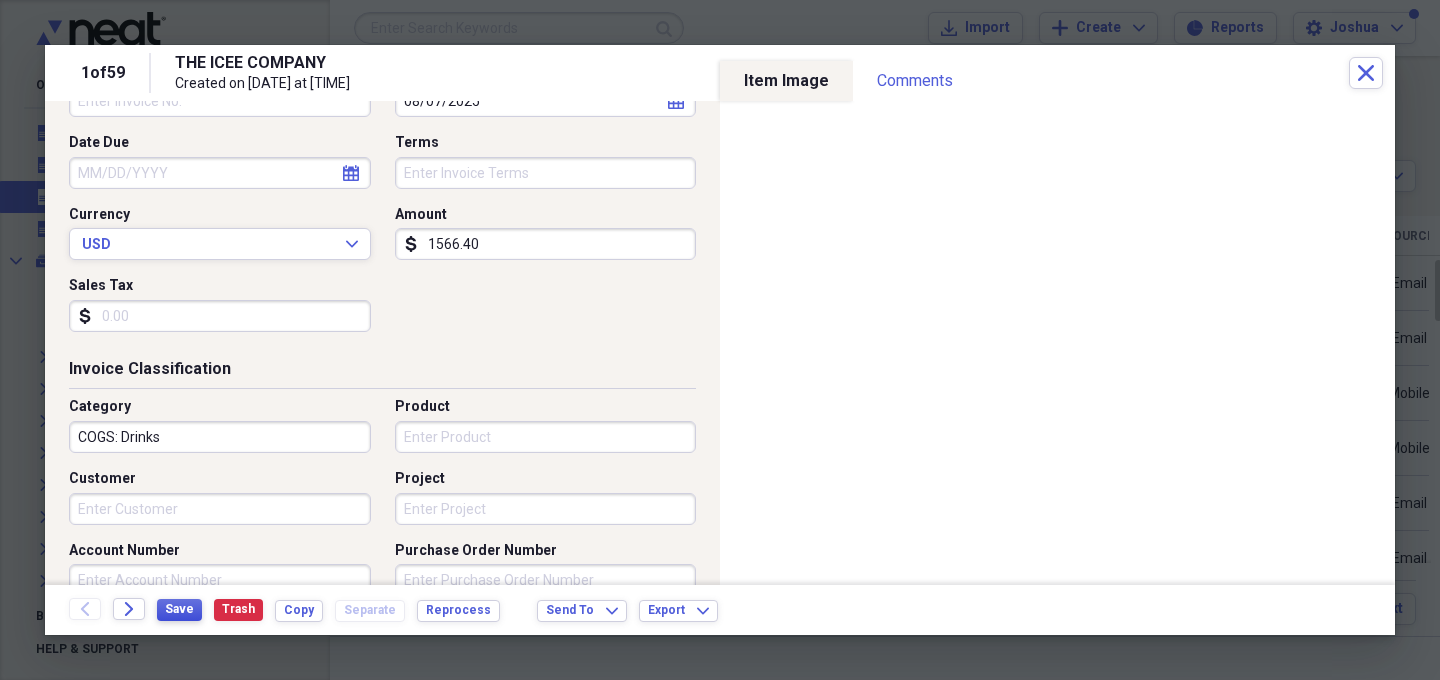 click on "Save" at bounding box center [179, 609] 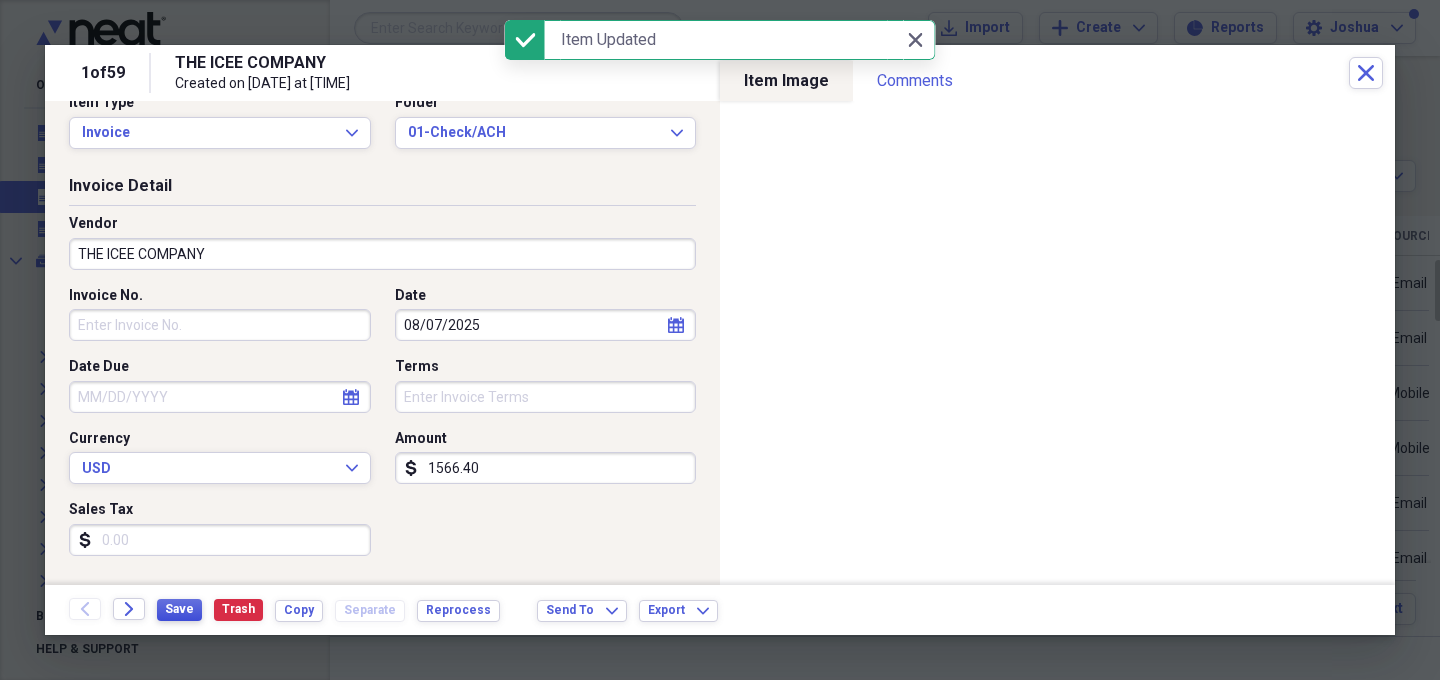 scroll, scrollTop: 0, scrollLeft: 0, axis: both 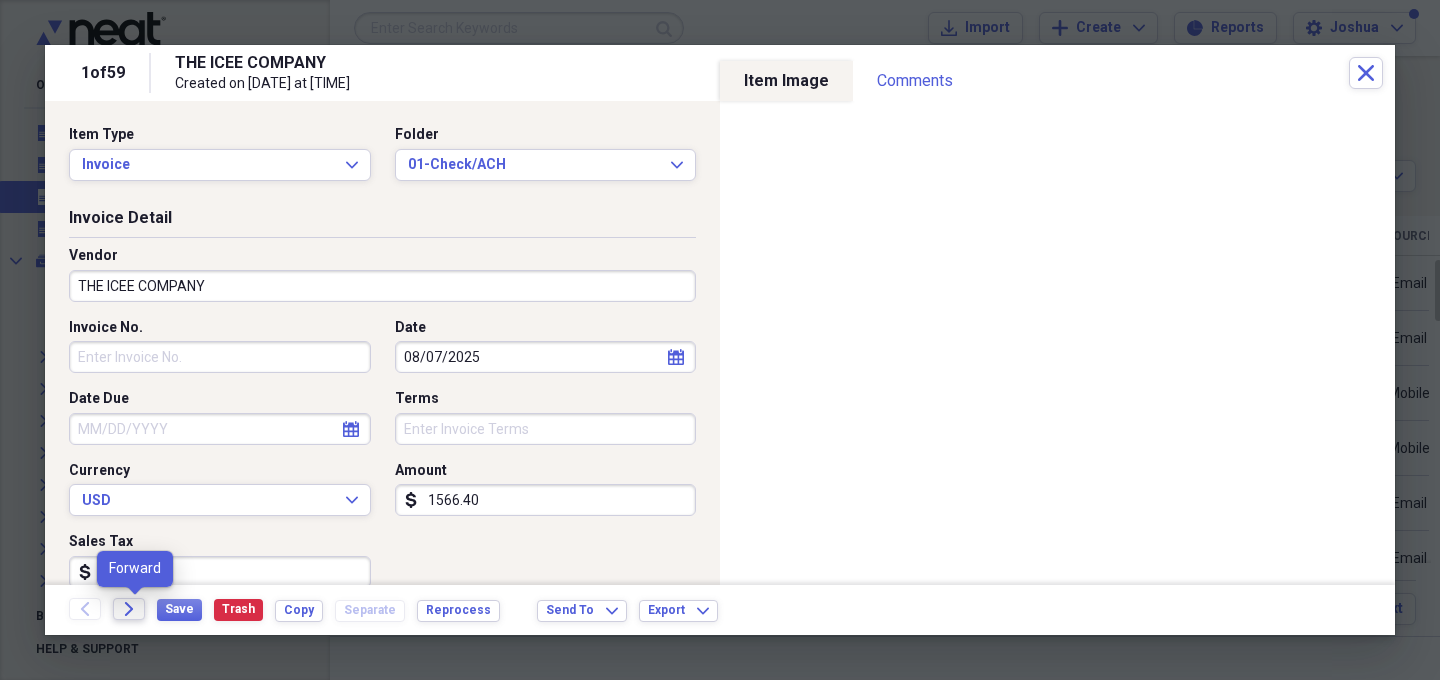 click on "Forward" at bounding box center [129, 609] 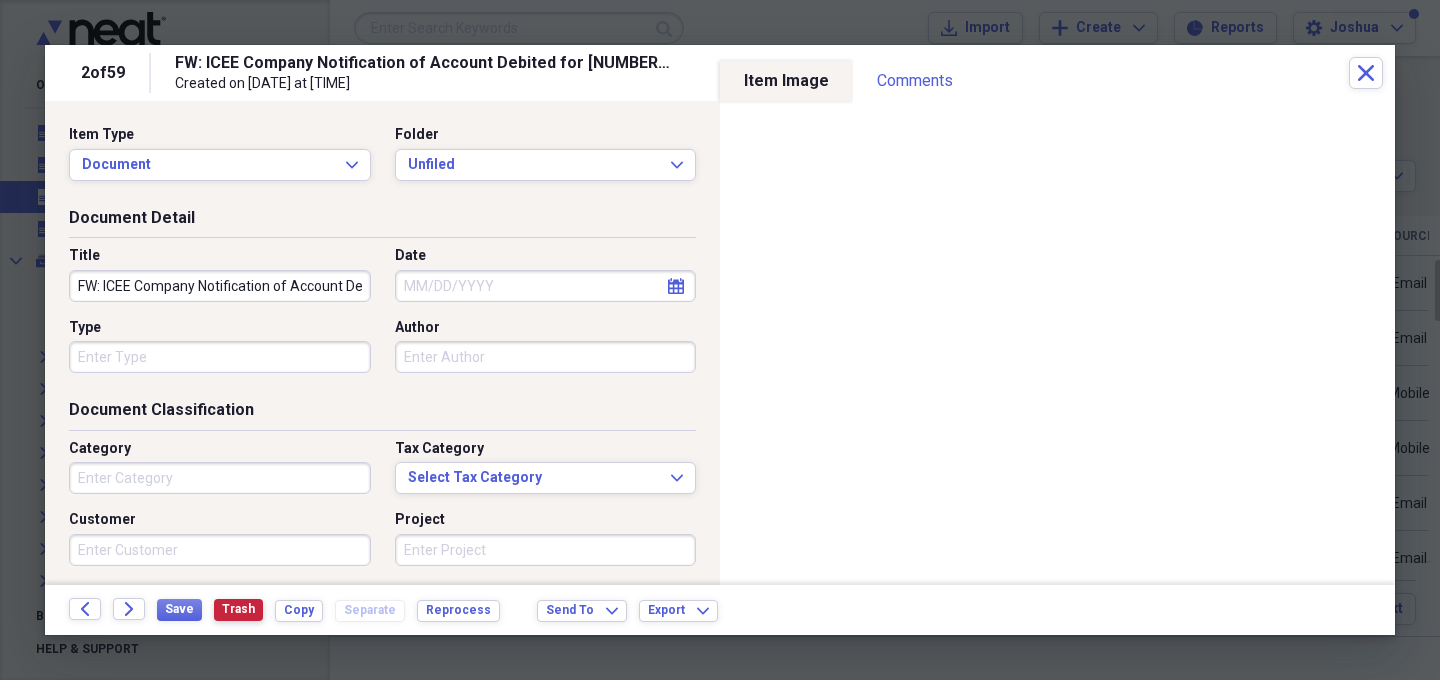 click on "Trash" at bounding box center [238, 609] 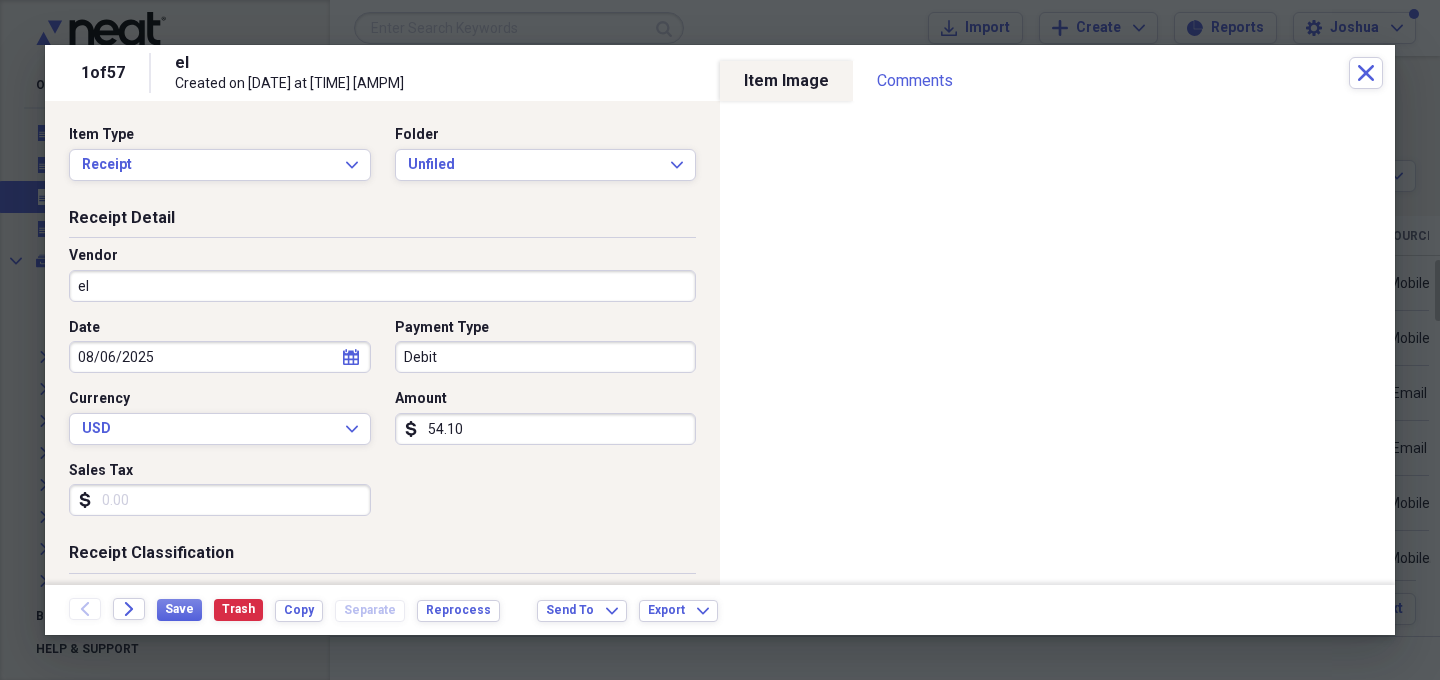 click on "el" at bounding box center (382, 286) 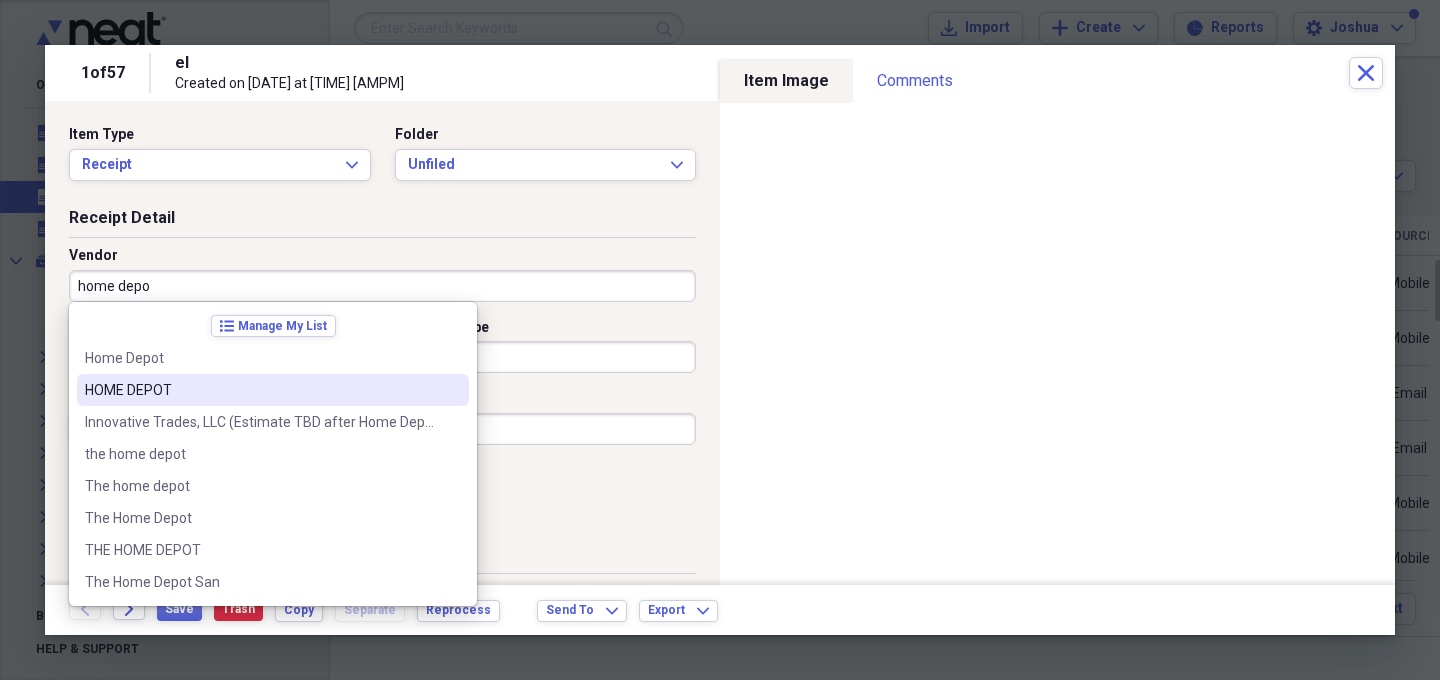click on "HOME DEPOT" at bounding box center [273, 390] 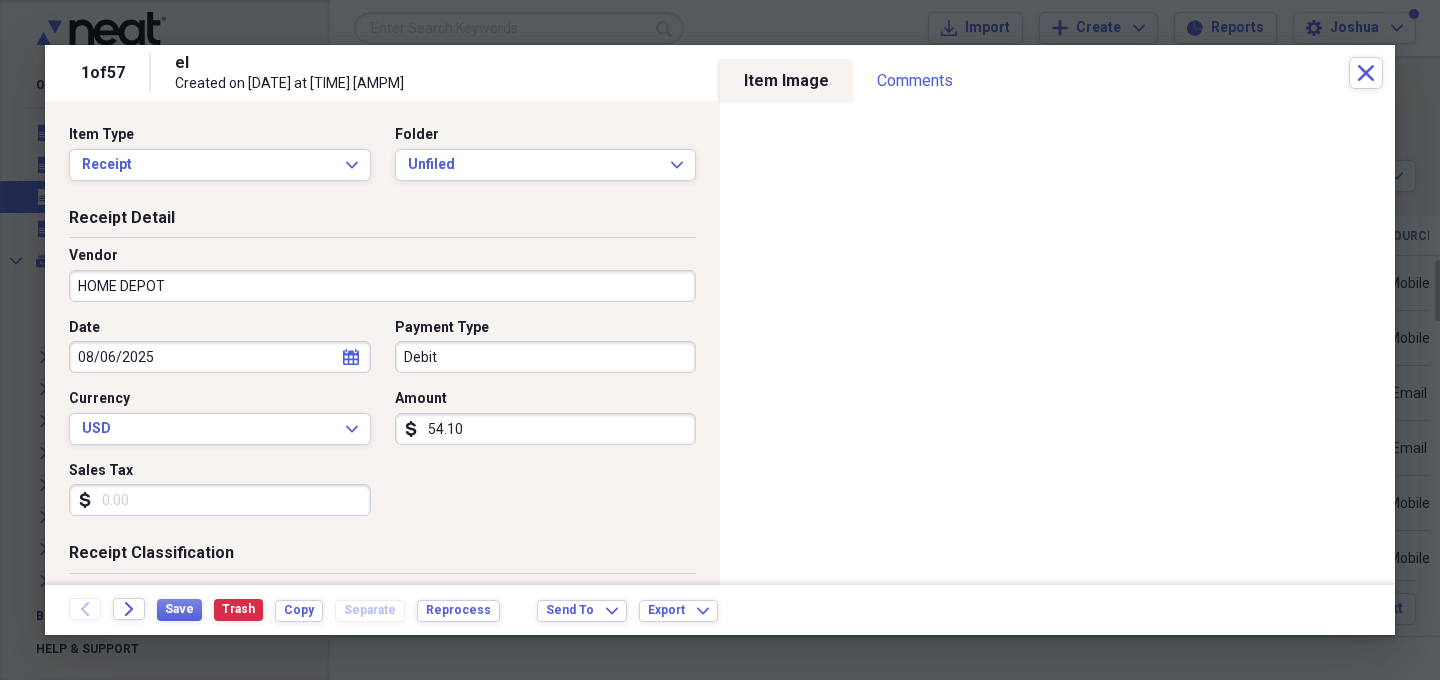 type on "Tools/Equipment" 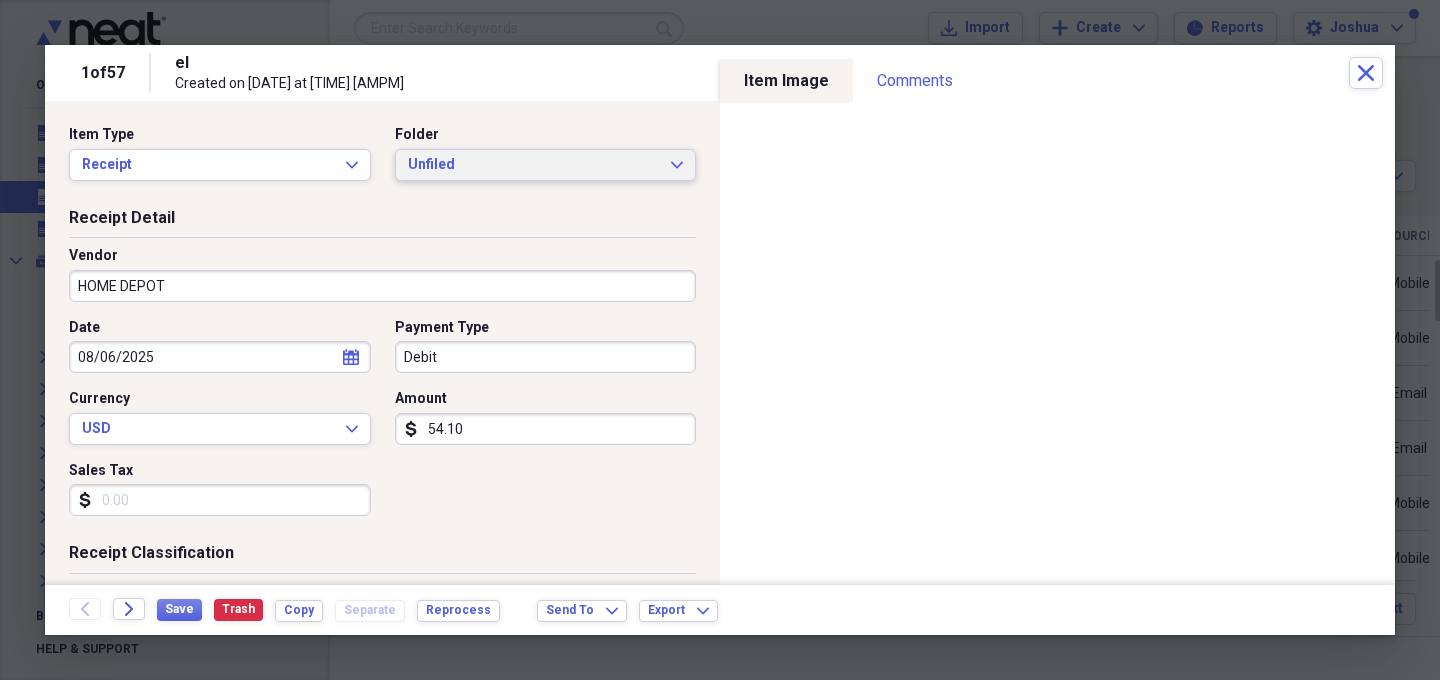 click on "Unfiled Expand" at bounding box center (546, 165) 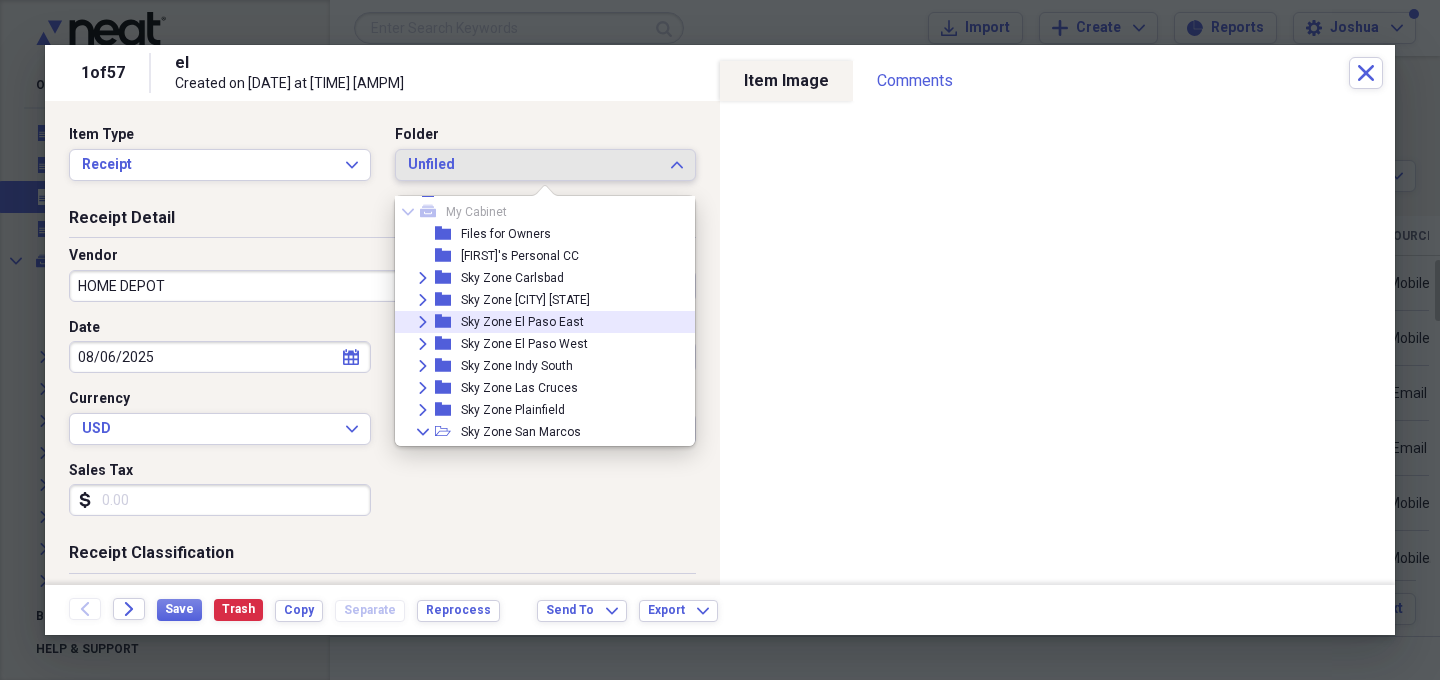 scroll, scrollTop: 55, scrollLeft: 0, axis: vertical 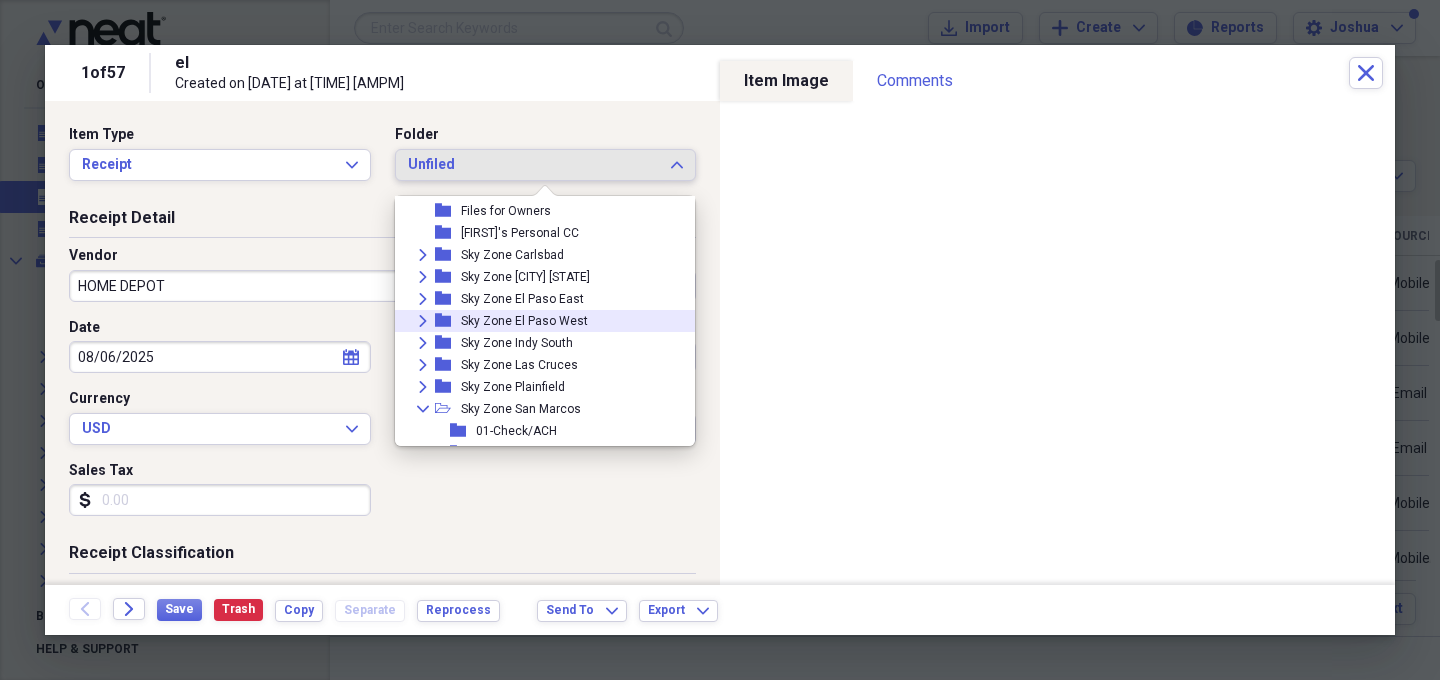 click on "Expand" 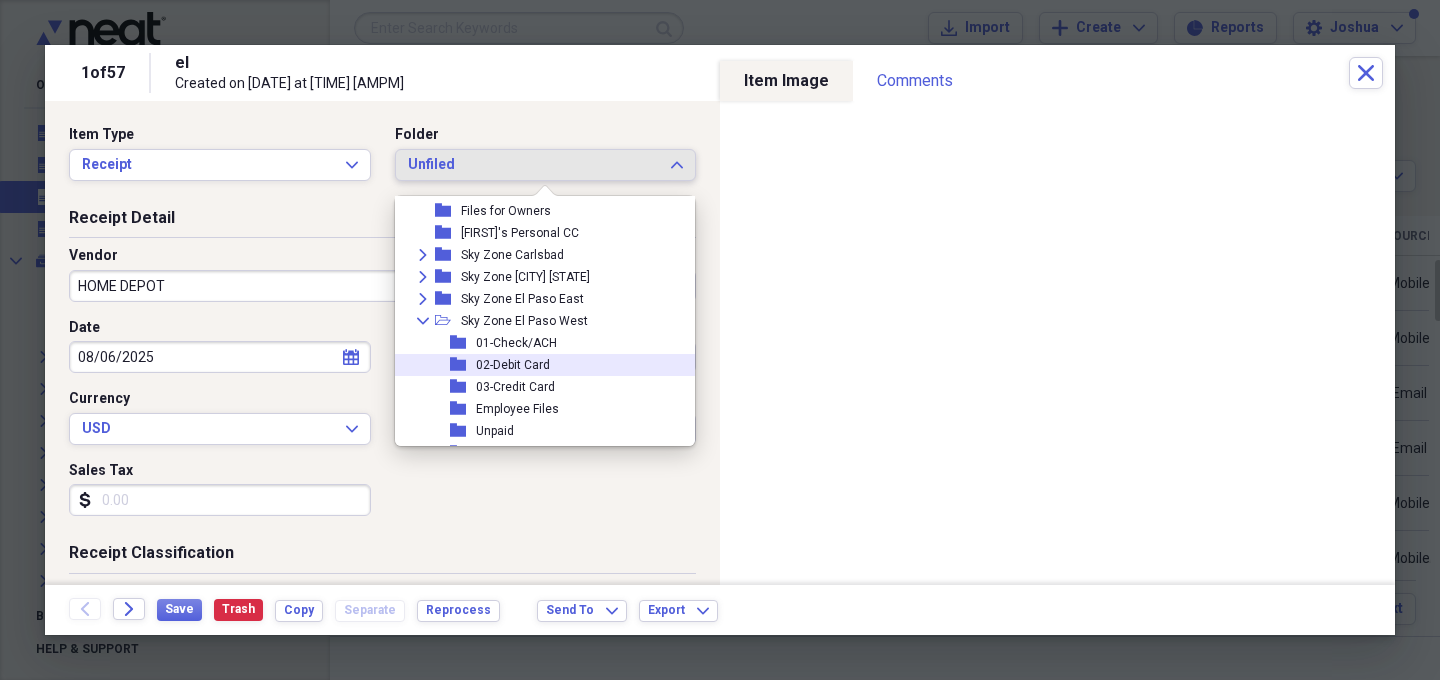 click on "02-Debit Card" at bounding box center [513, 365] 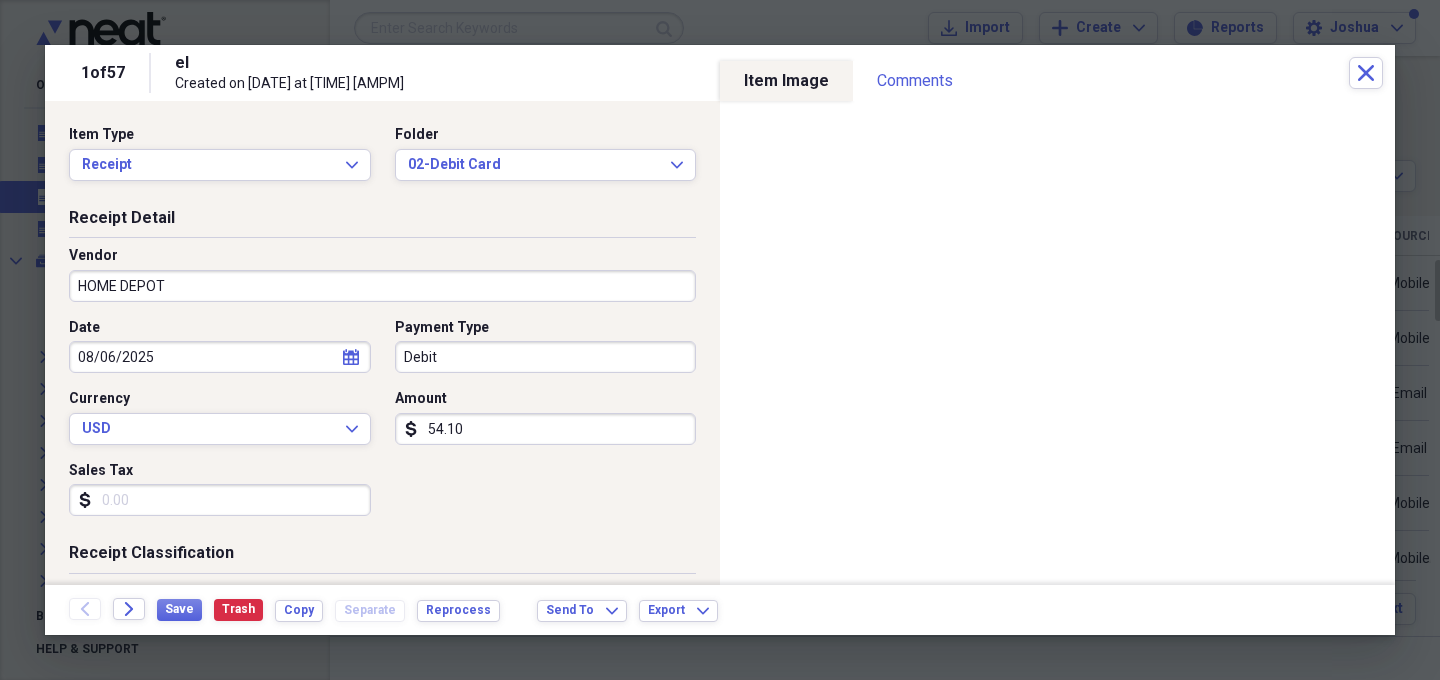 click on "Date [DATE] calendar Calendar Payment Type Debit Currency USD Expand Amount dollar-sign [AMOUNT] Sales Tax dollar-sign" at bounding box center [382, 425] 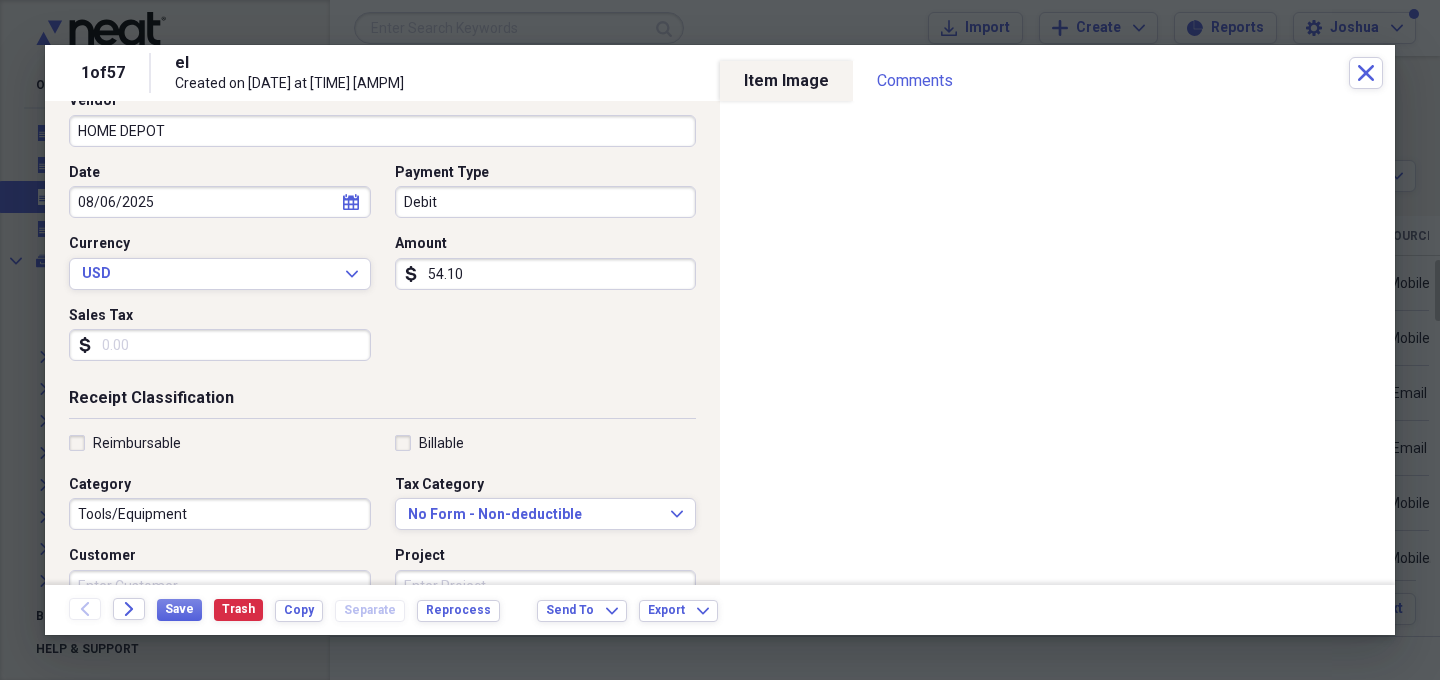 scroll, scrollTop: 161, scrollLeft: 0, axis: vertical 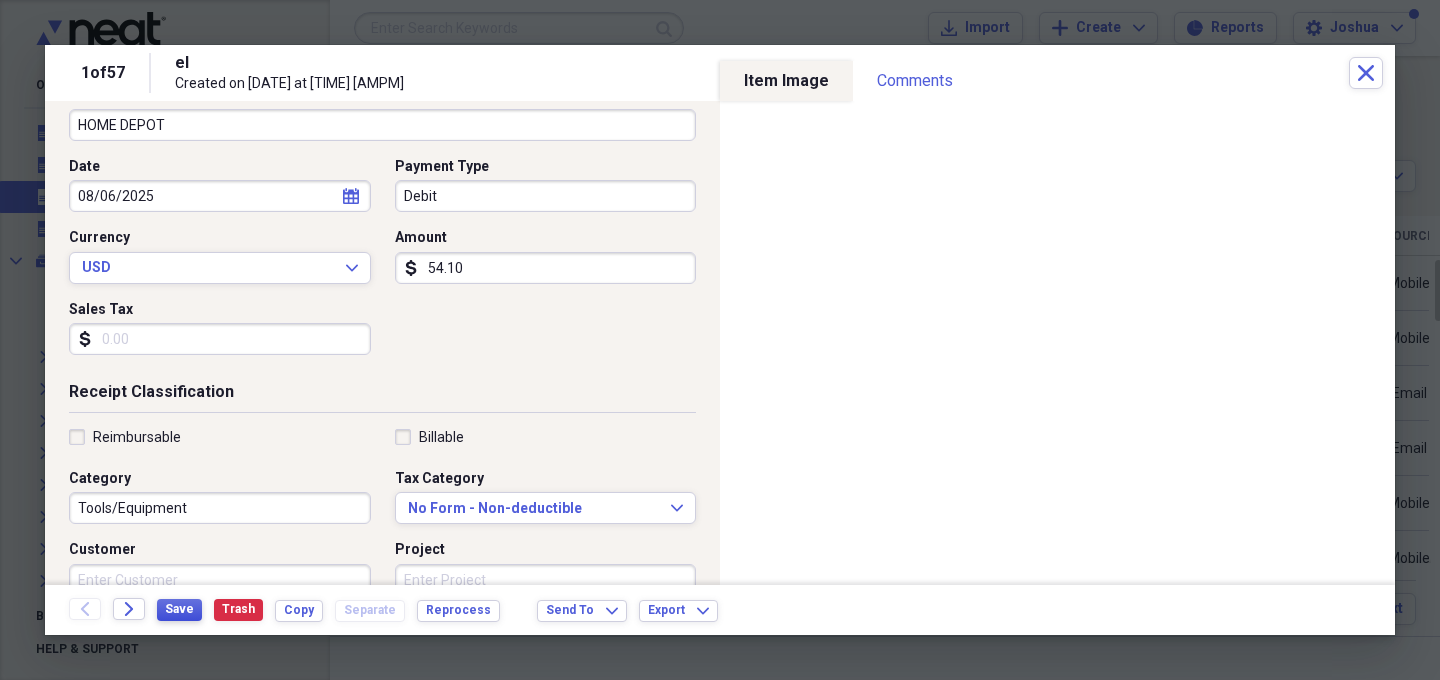 click on "Save" at bounding box center [179, 609] 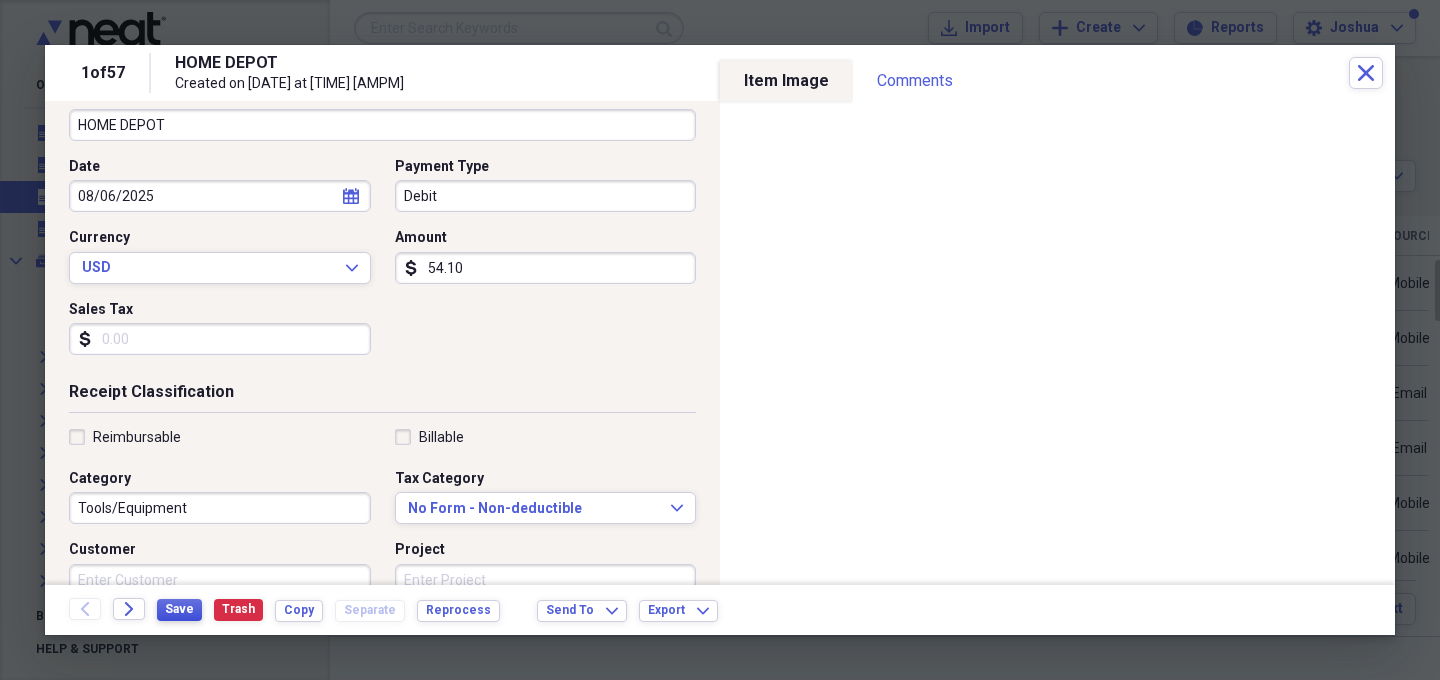 click on "Save" at bounding box center [179, 609] 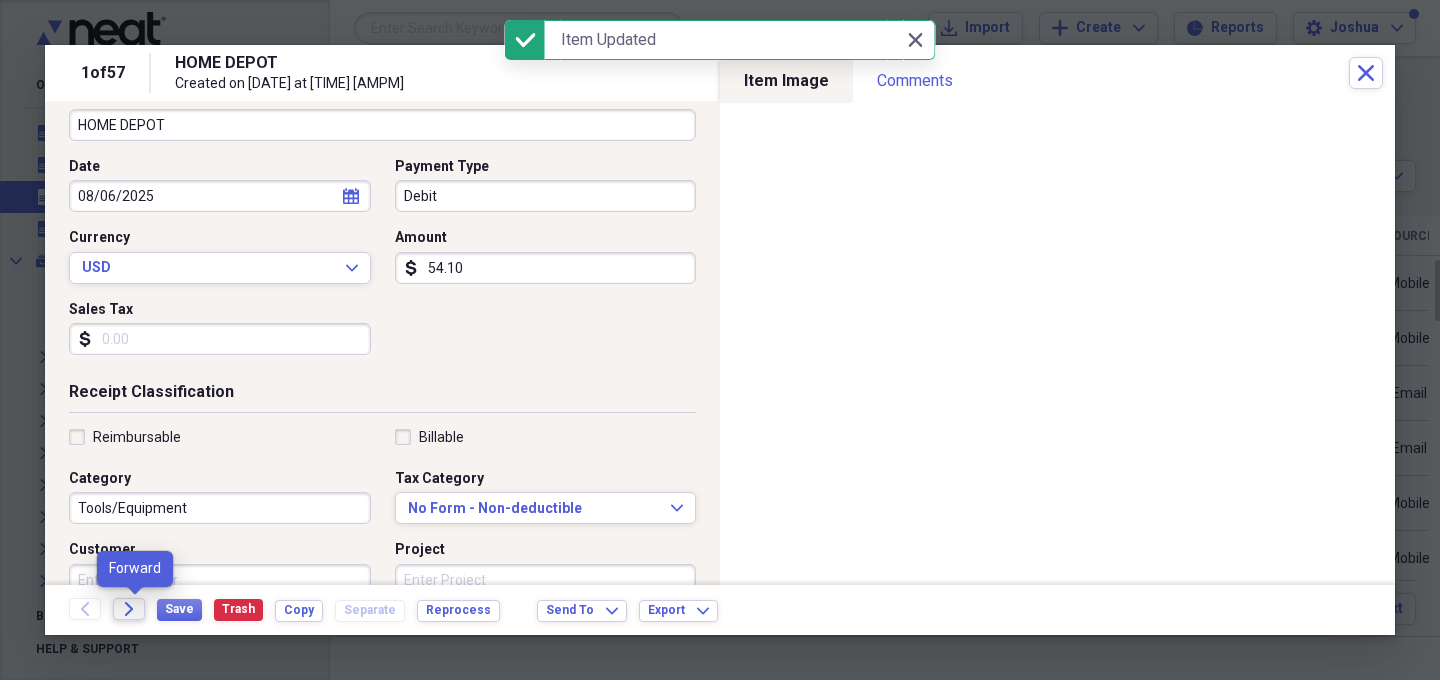 click on "Forward" at bounding box center (129, 609) 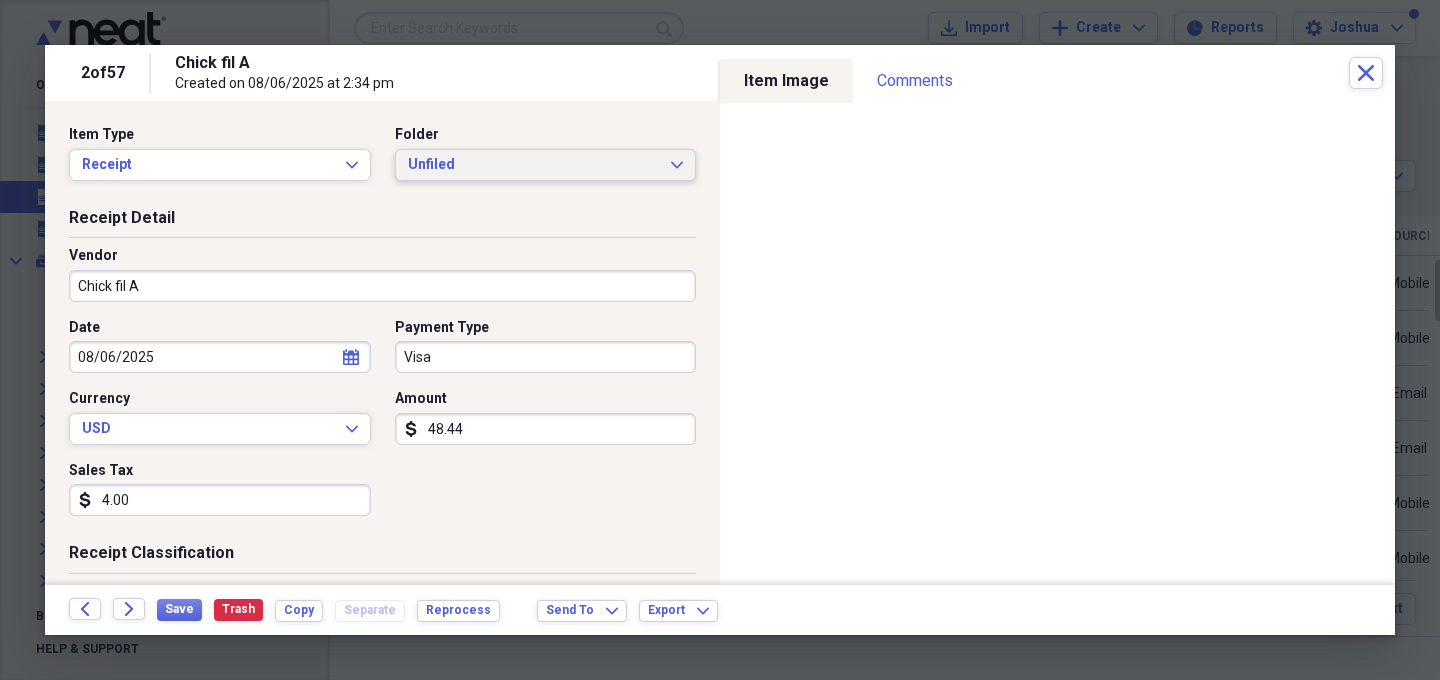 click on "Expand" 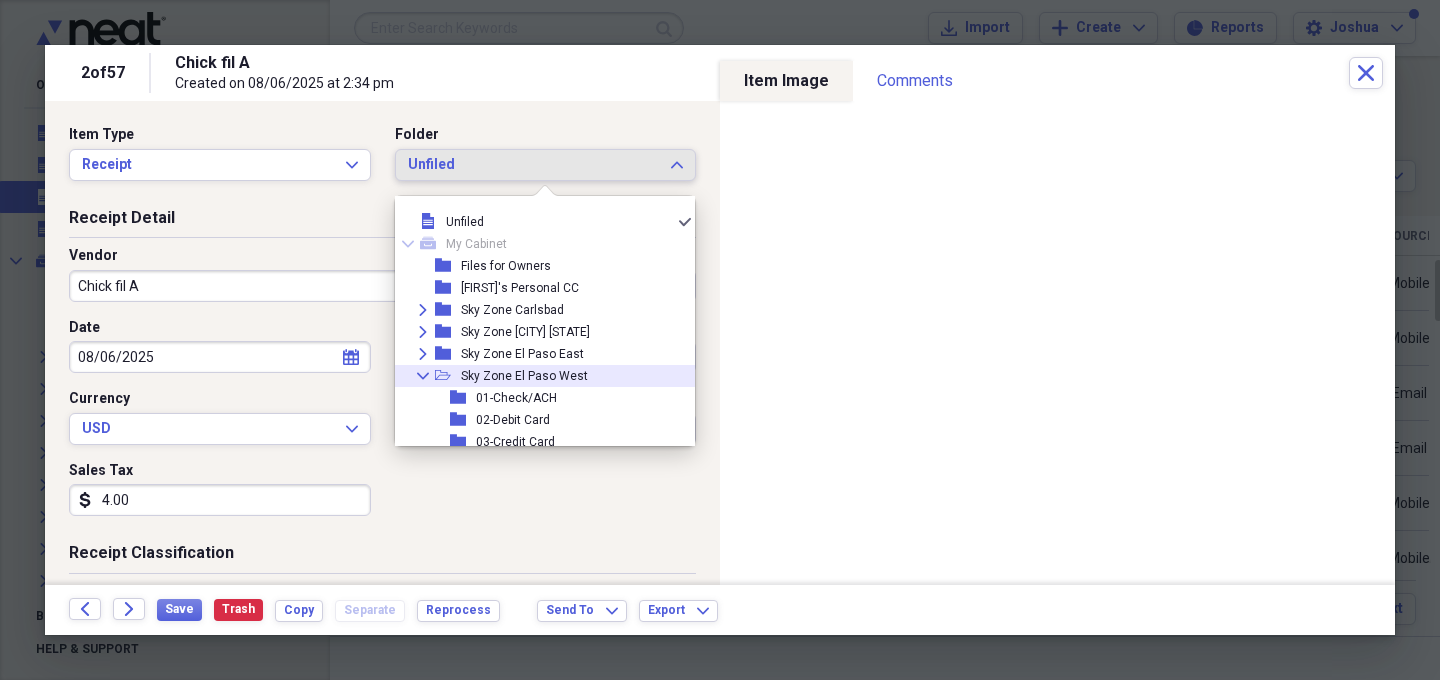 click on "Collapse" 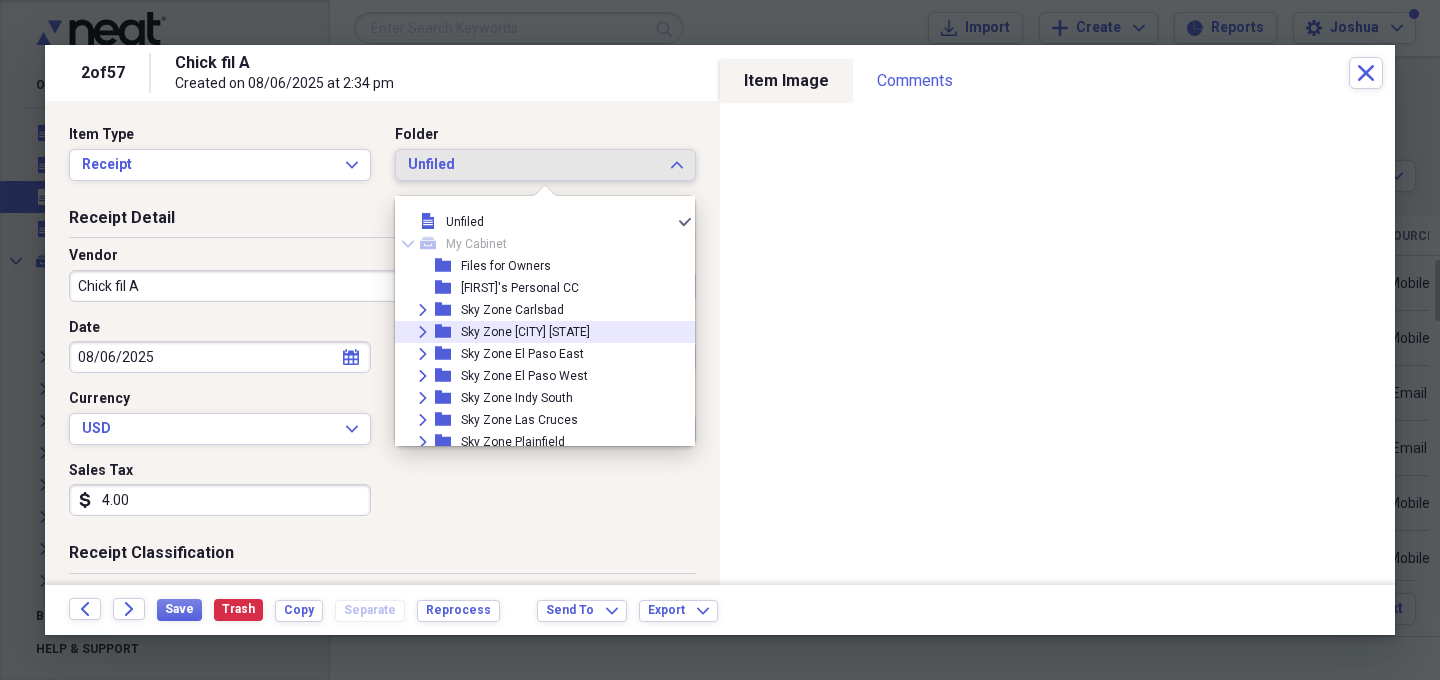 click on "Expand" 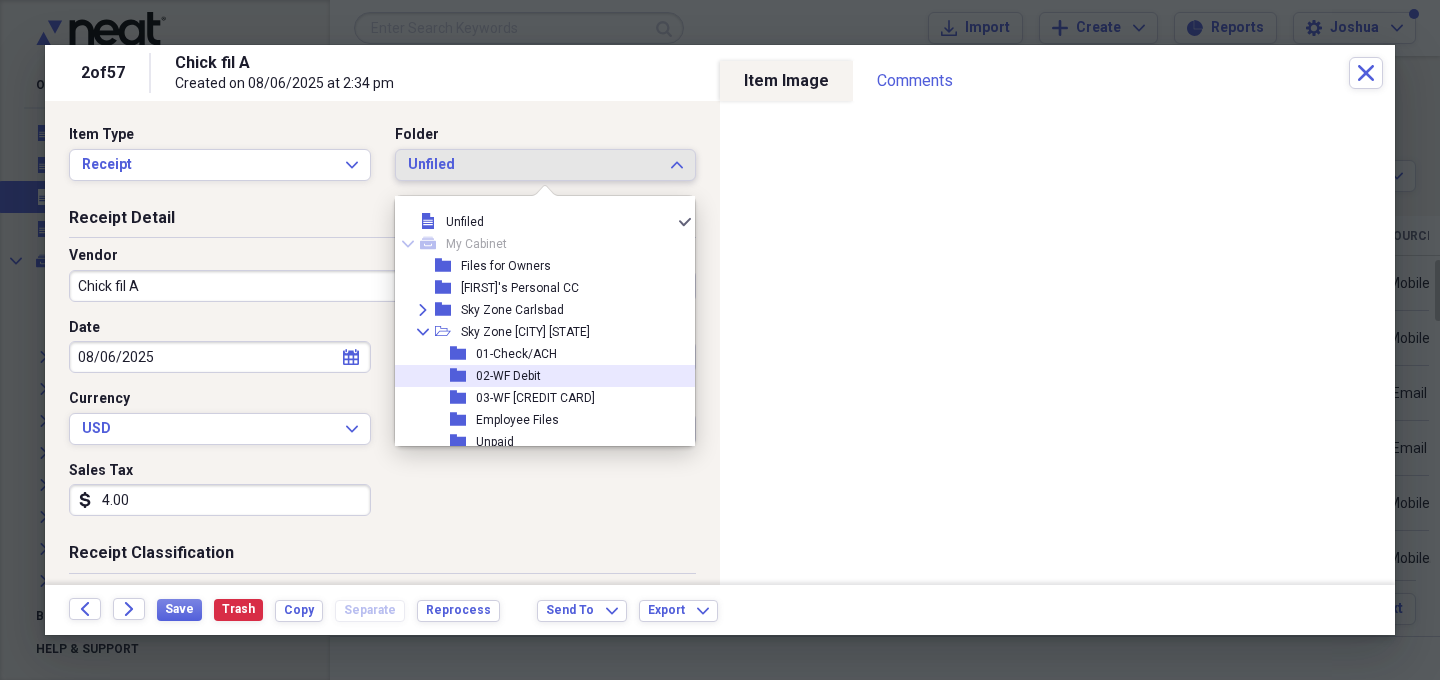 click on "02-WF Debit" at bounding box center [508, 376] 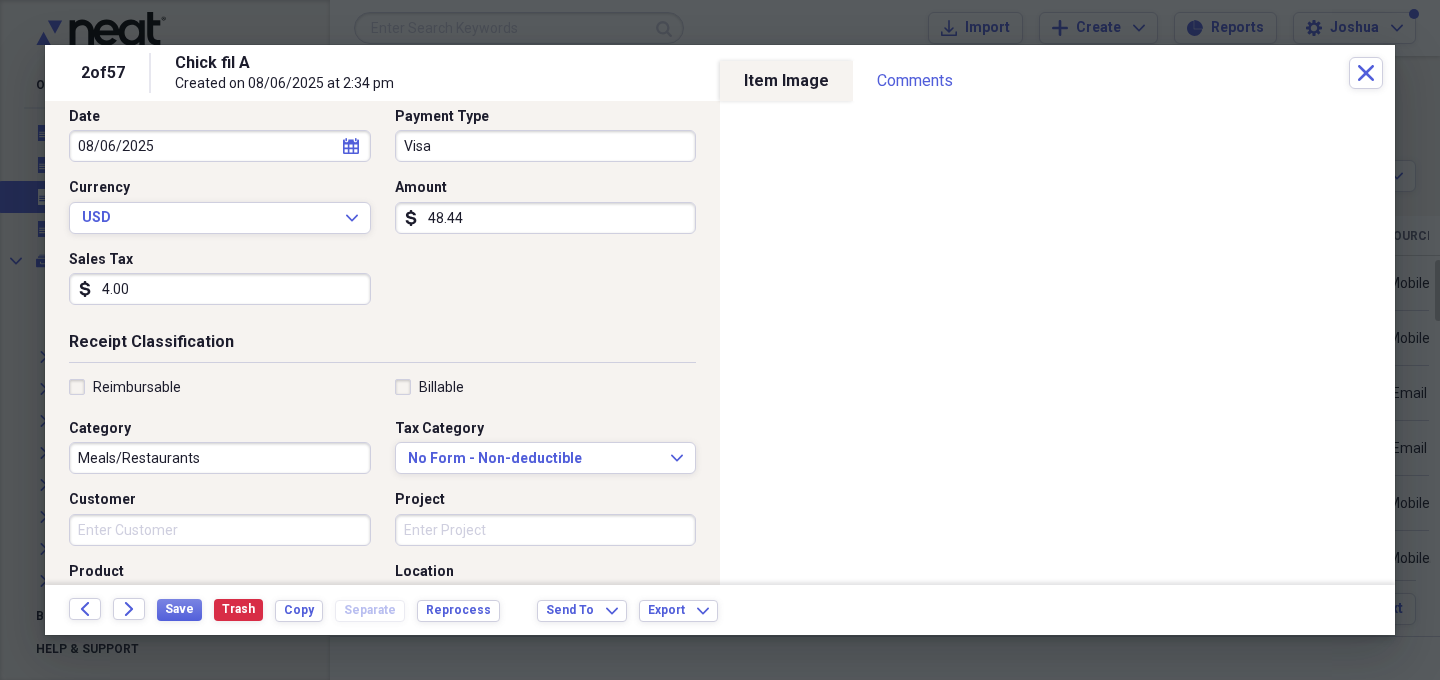 scroll, scrollTop: 227, scrollLeft: 0, axis: vertical 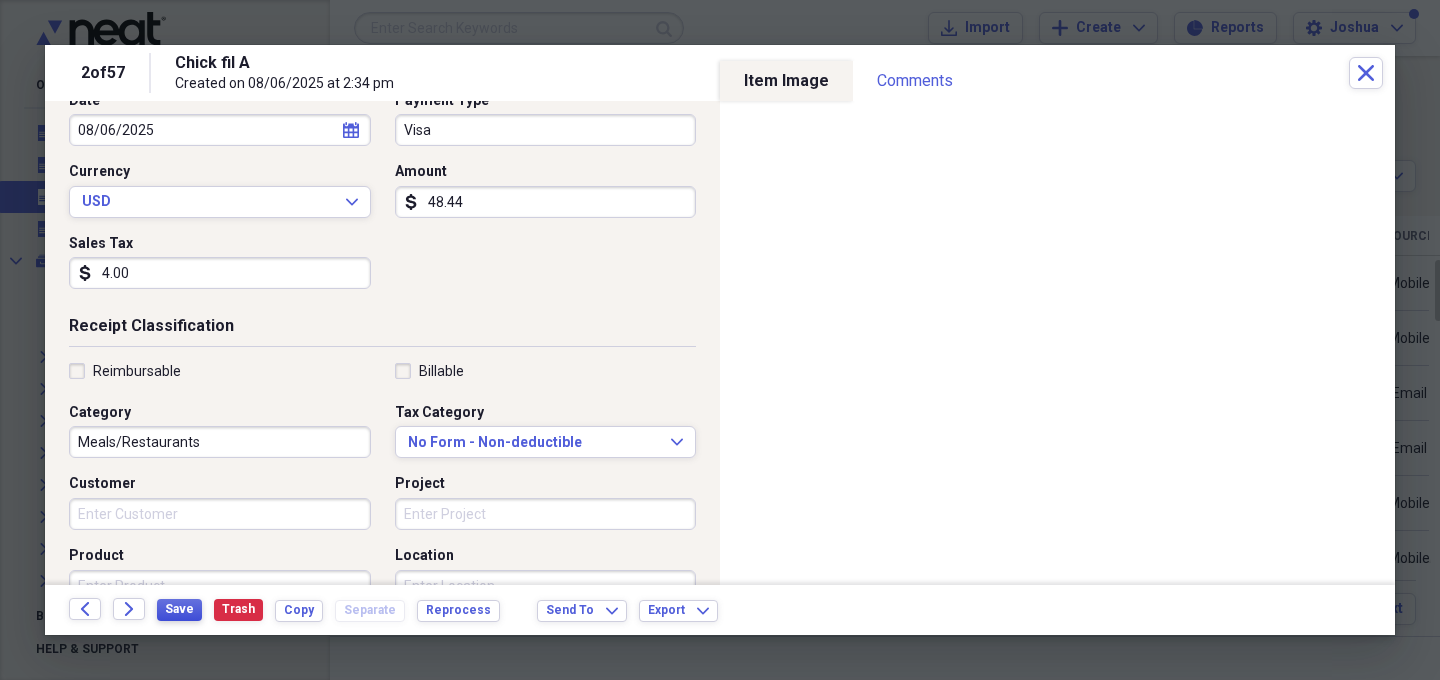 click on "Save" at bounding box center [179, 609] 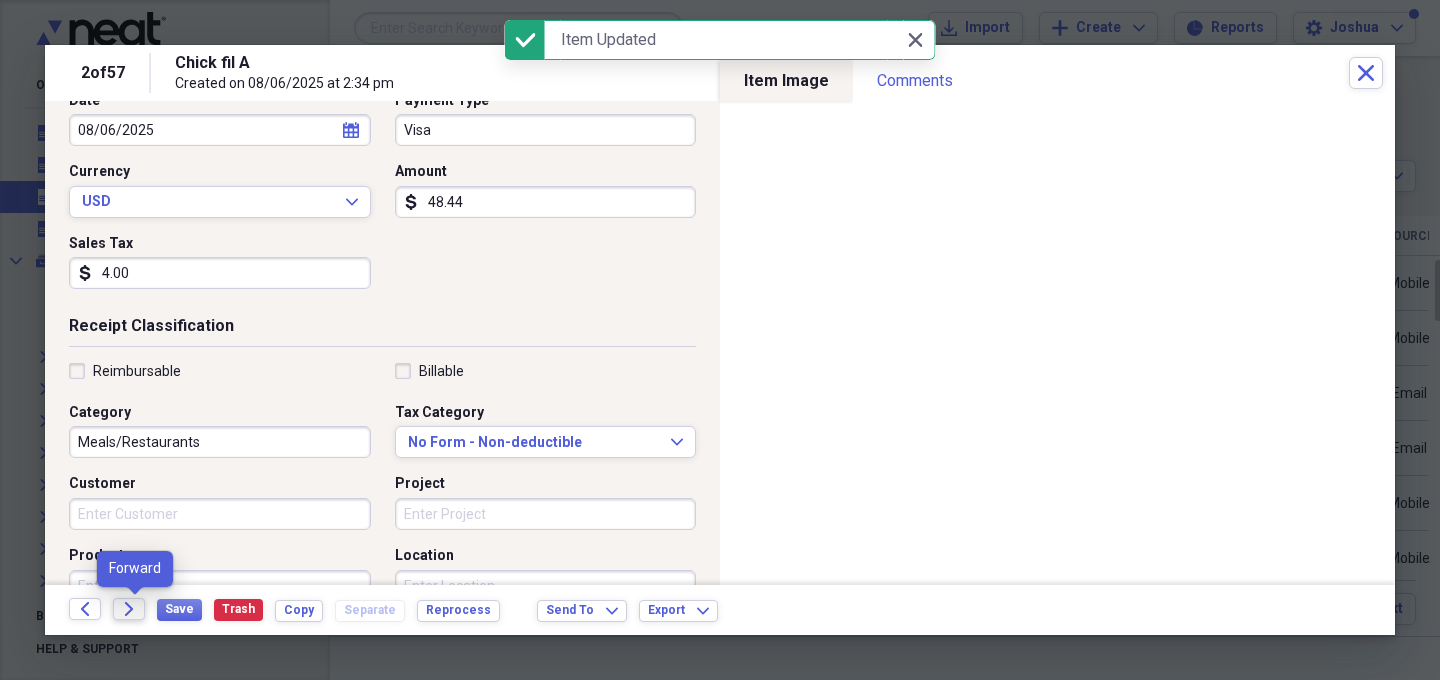 click on "Forward" 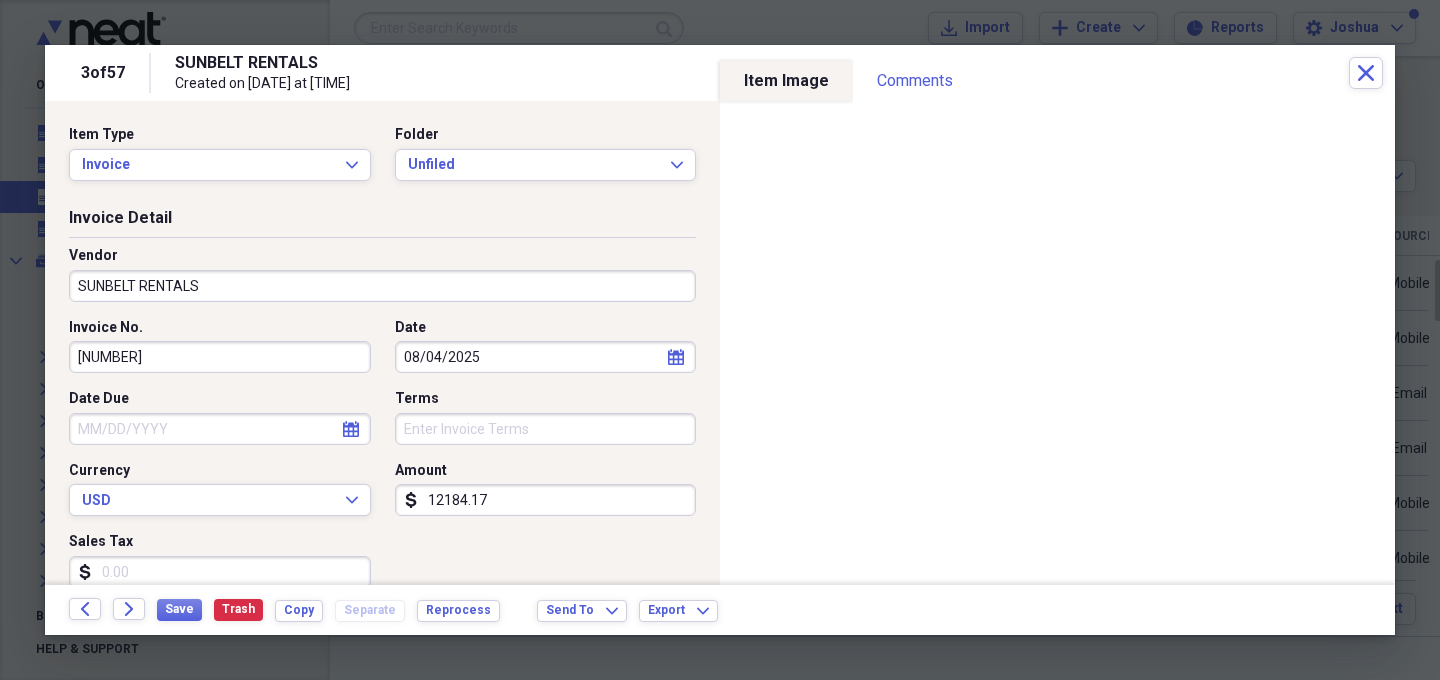 click on "12184.17" at bounding box center [546, 500] 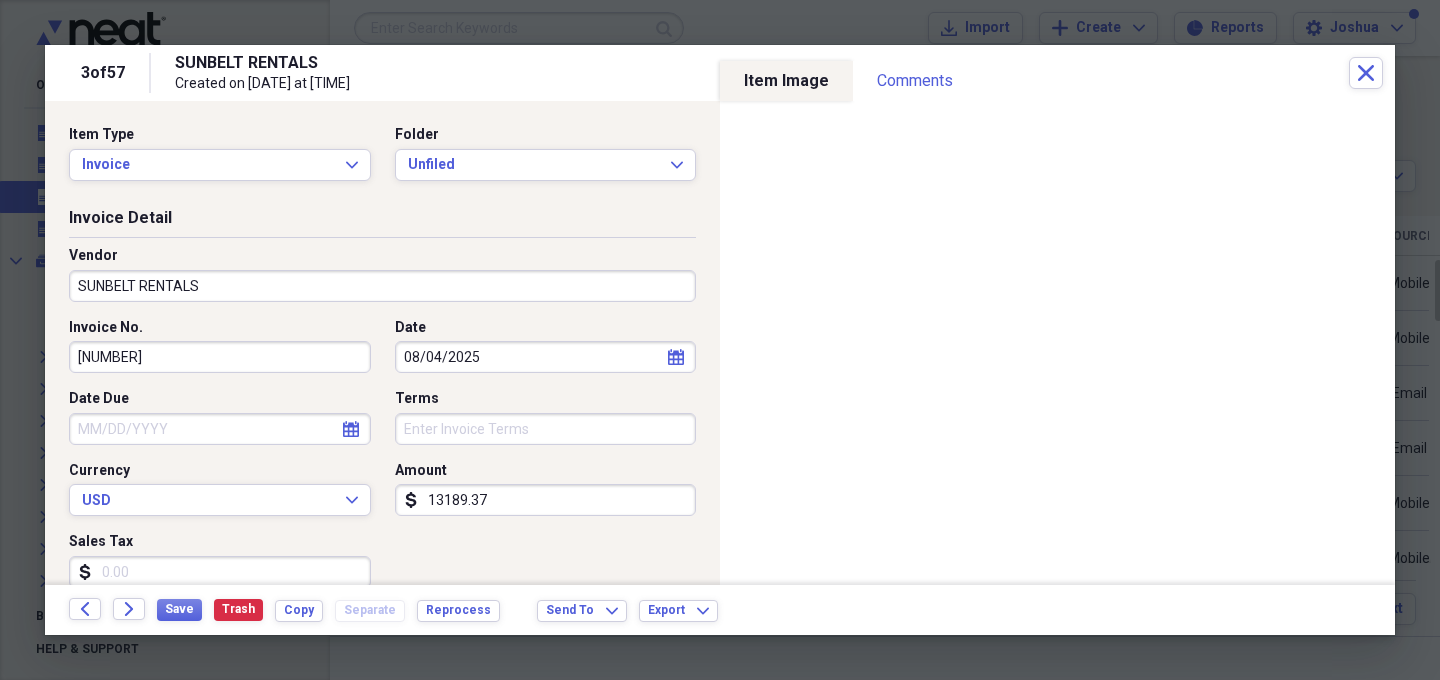 type on "13189.37" 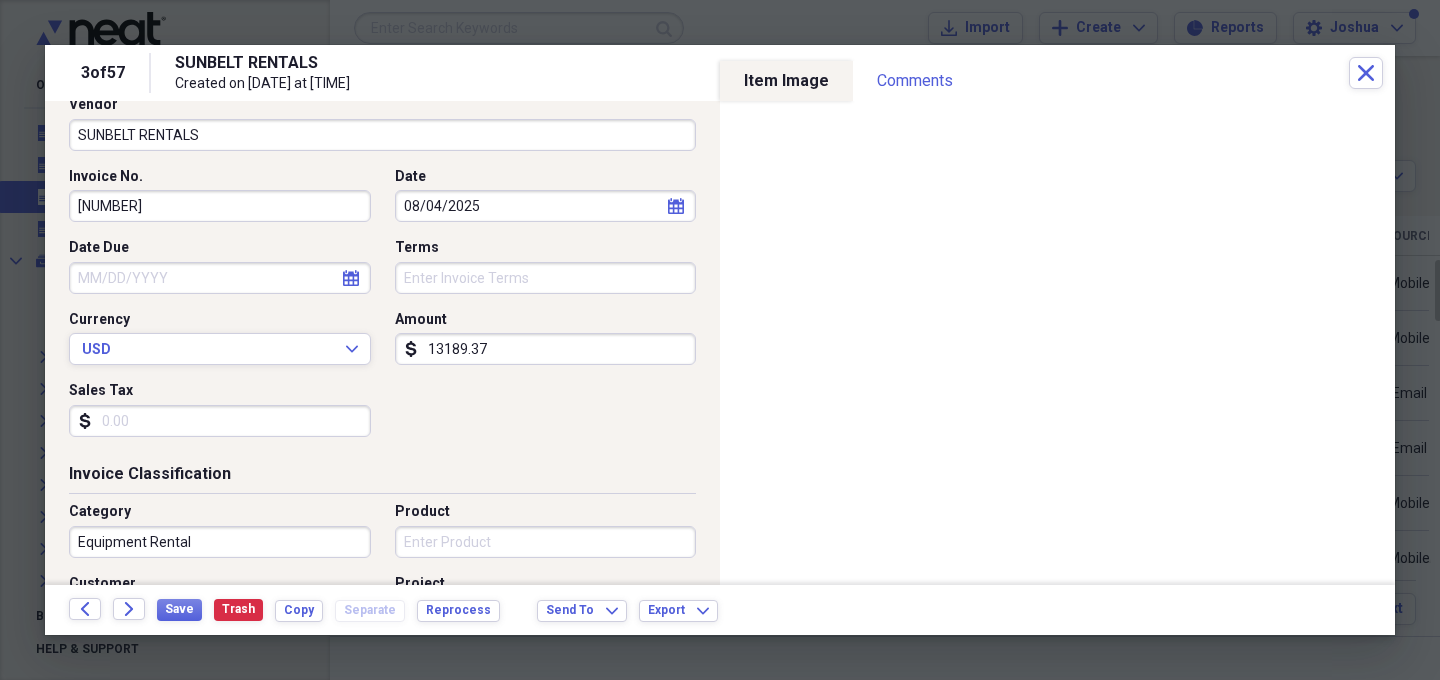 scroll, scrollTop: 0, scrollLeft: 0, axis: both 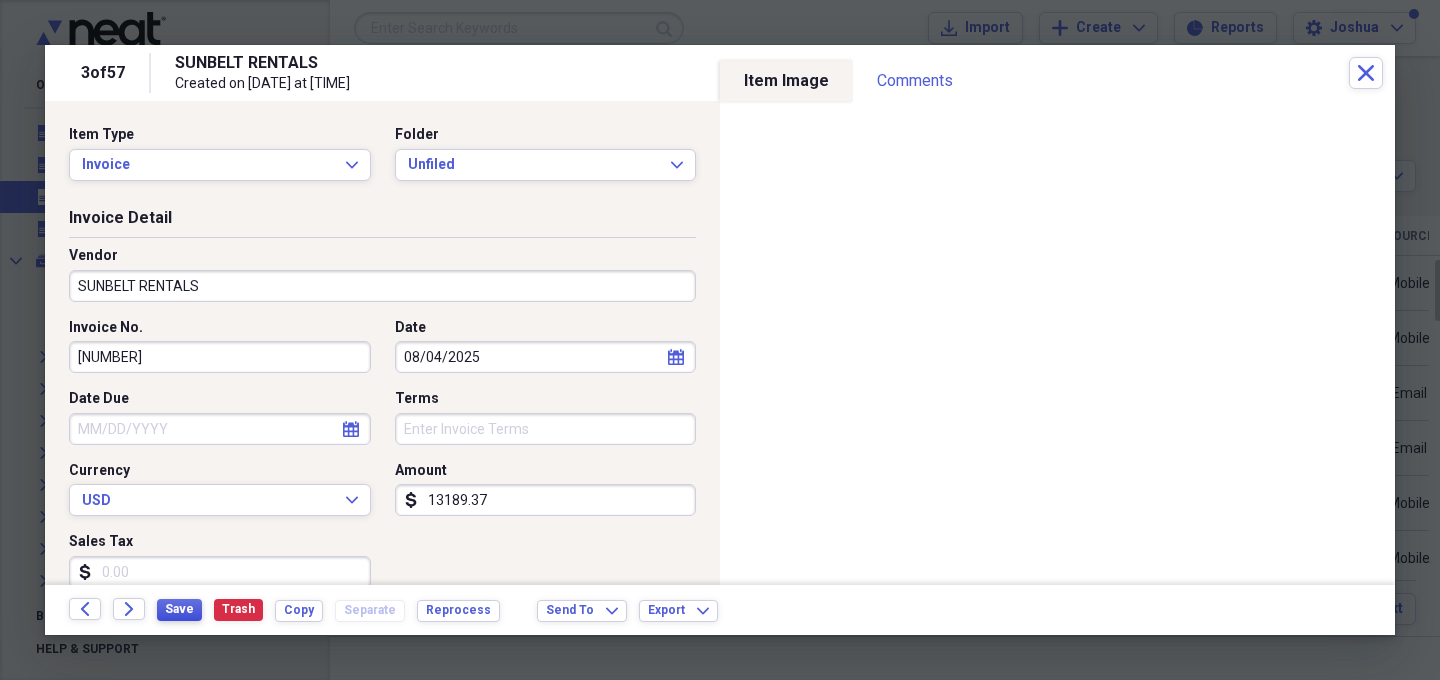click on "Save" at bounding box center (179, 609) 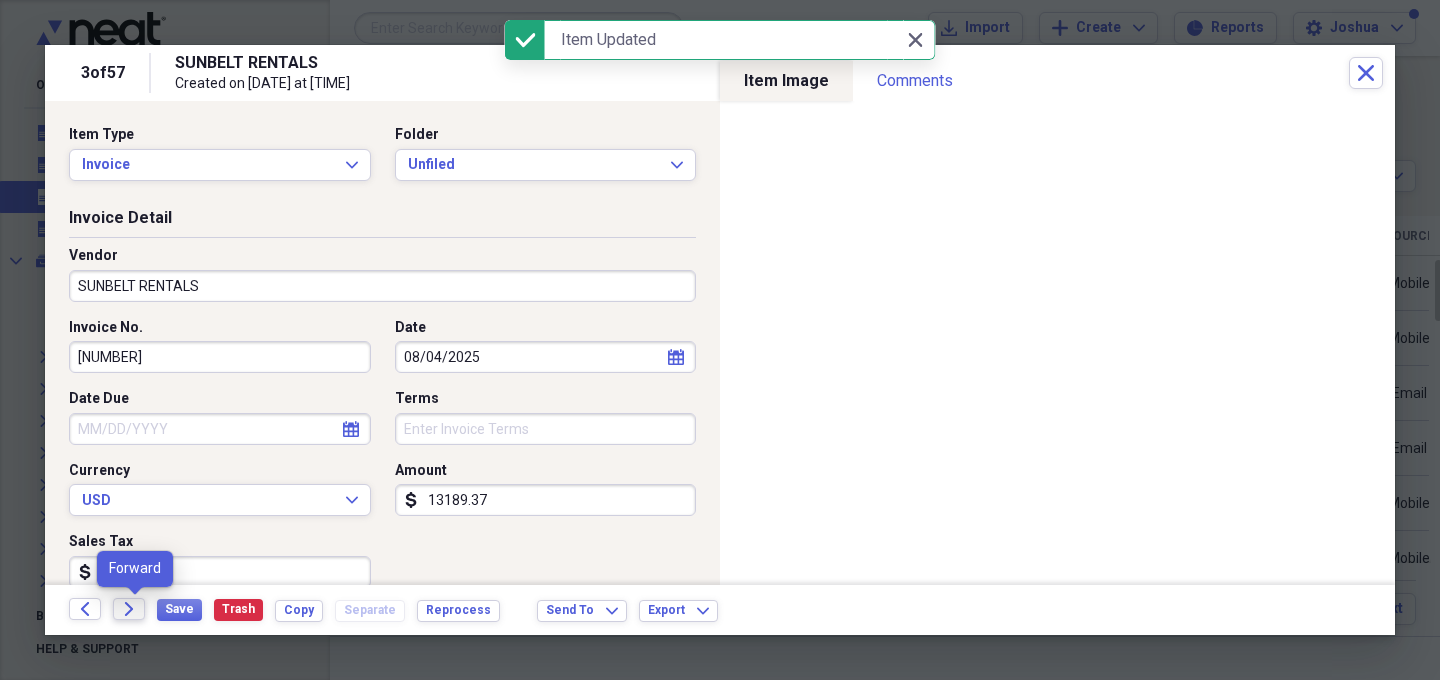click on "Forward" 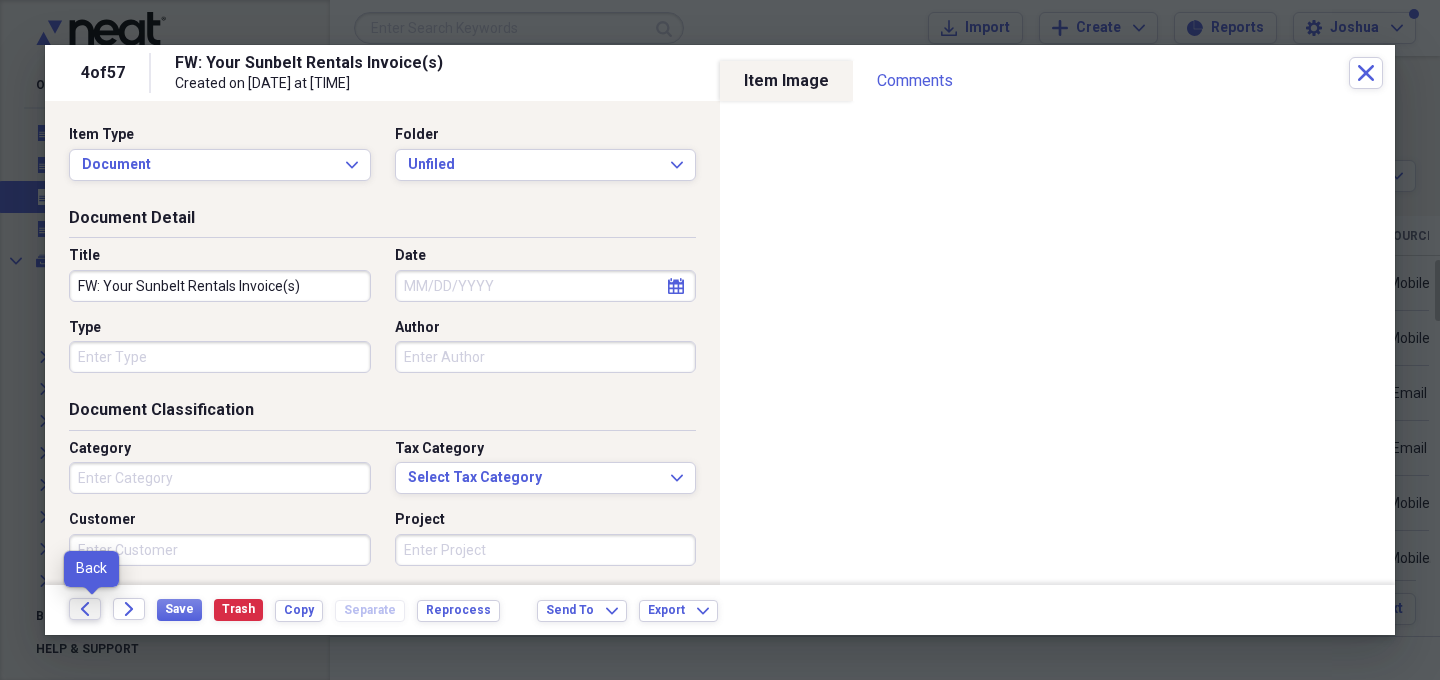 click on "Back" at bounding box center [85, 609] 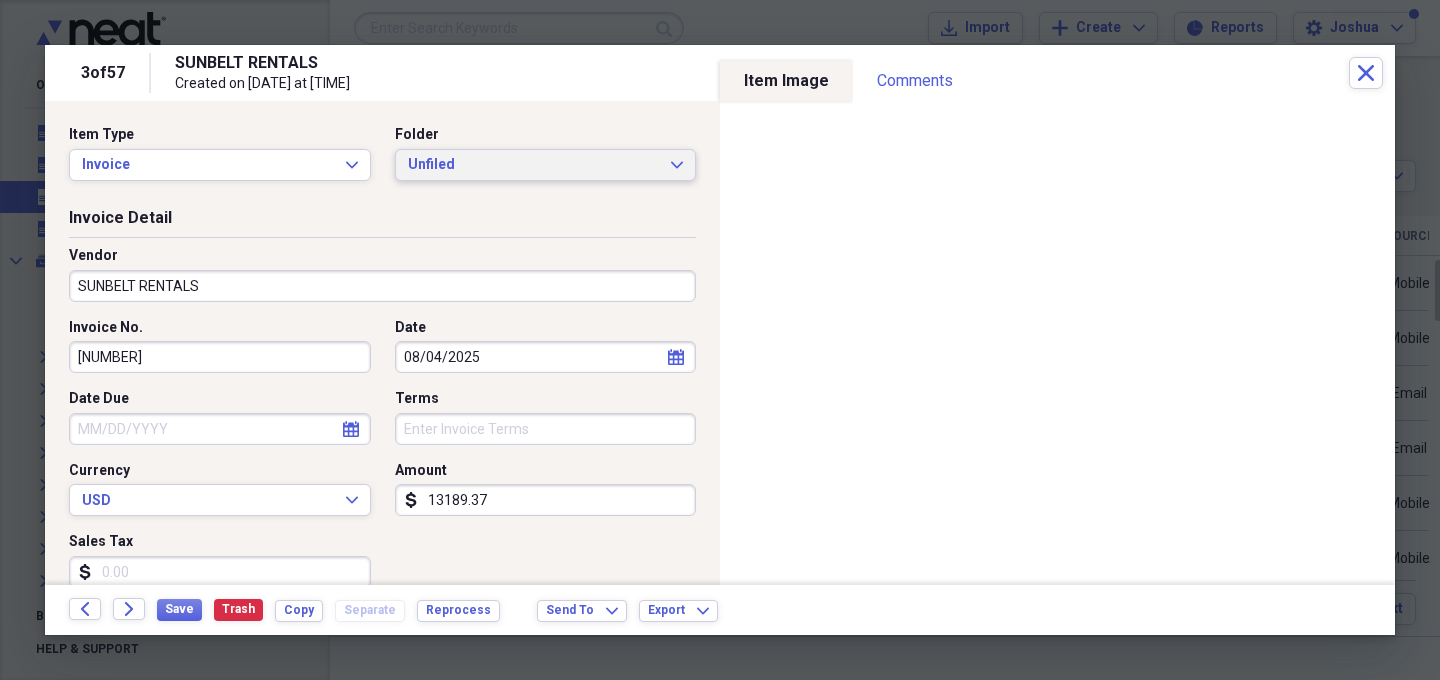 click on "Unfiled Expand" at bounding box center (546, 165) 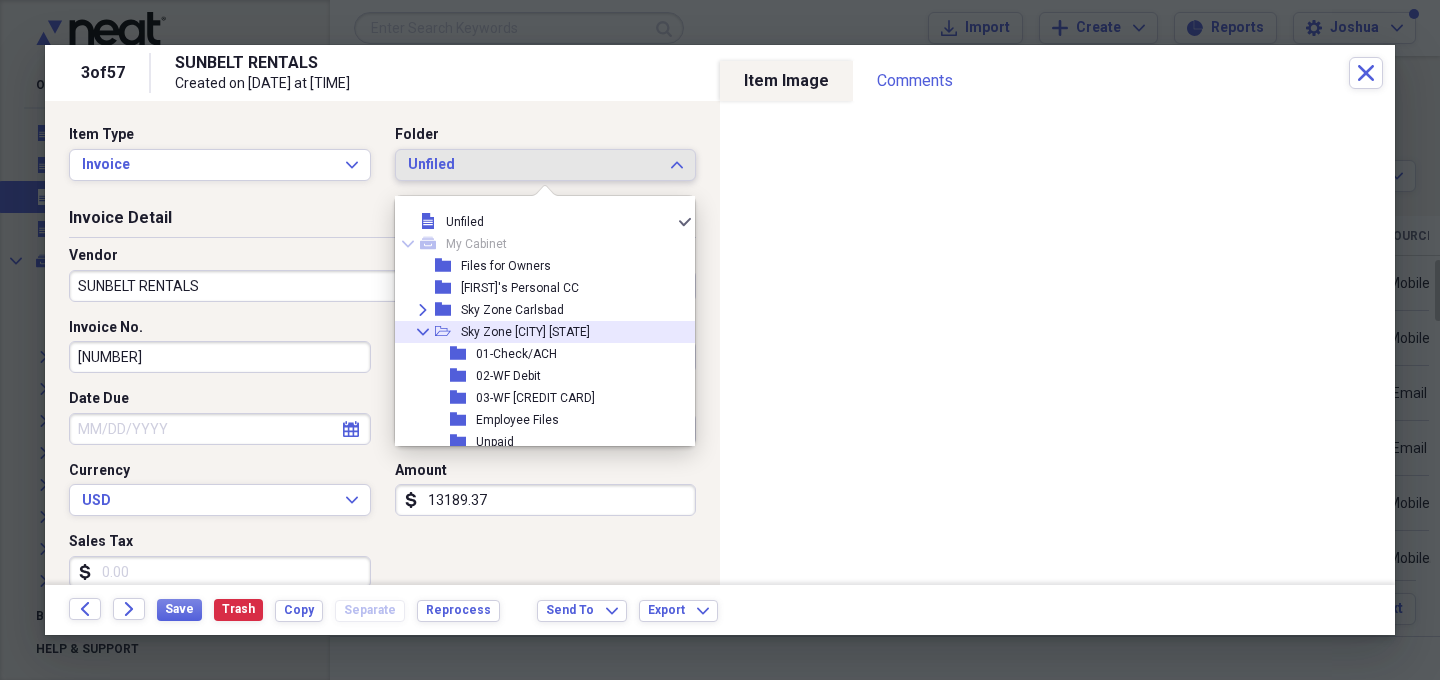 click on "Collapse" 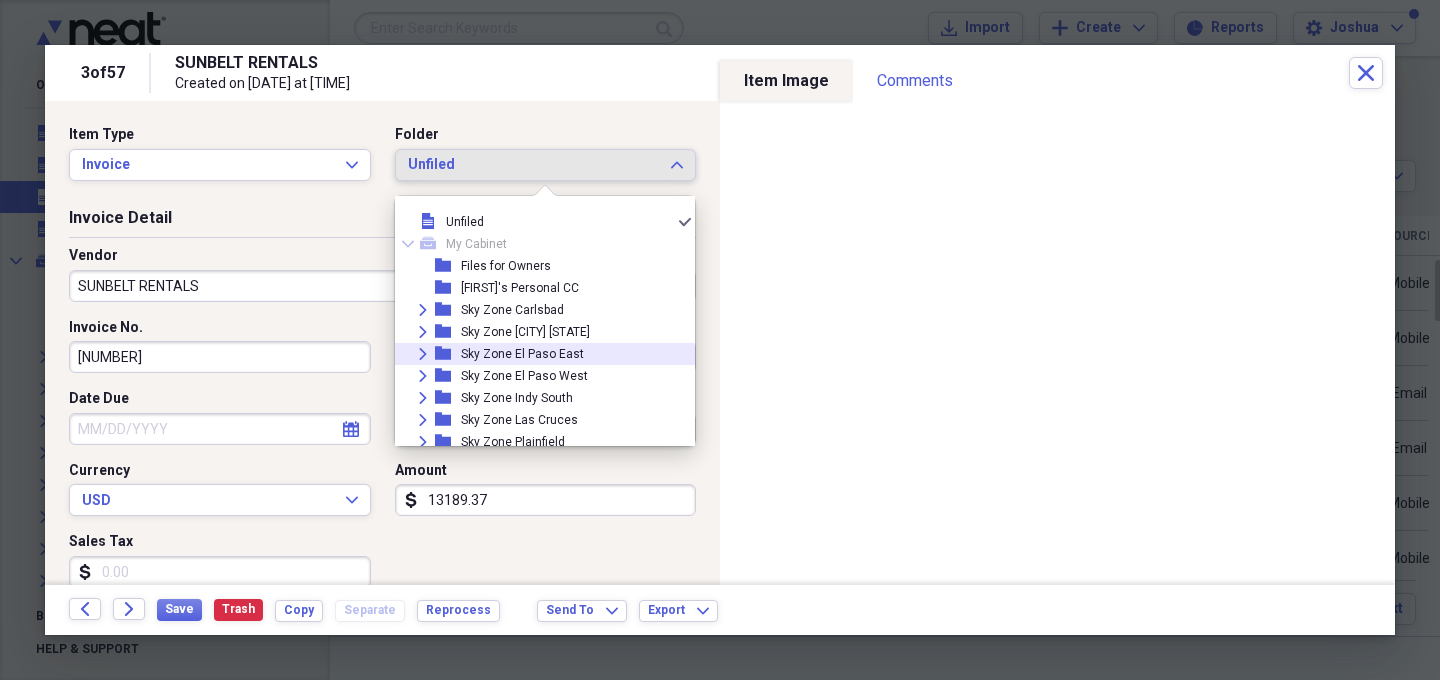 click 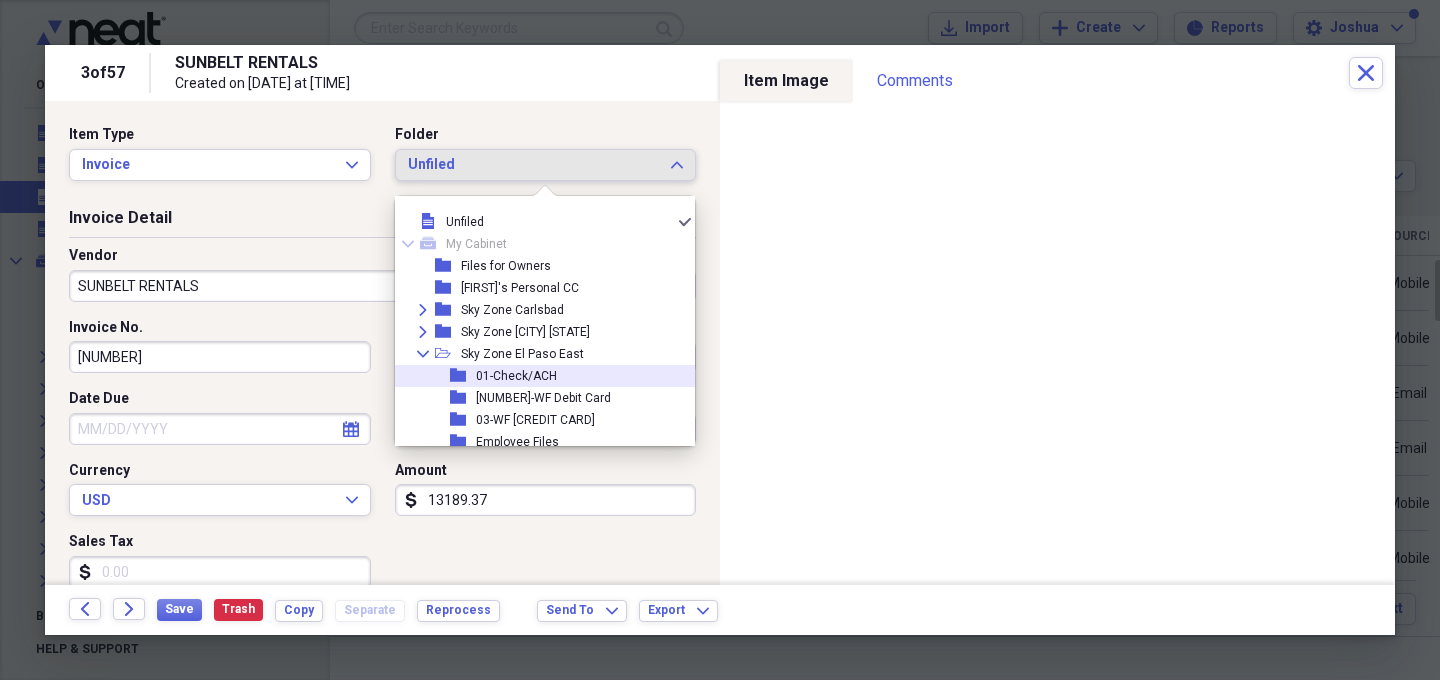click on "01-Check/ACH" at bounding box center (516, 376) 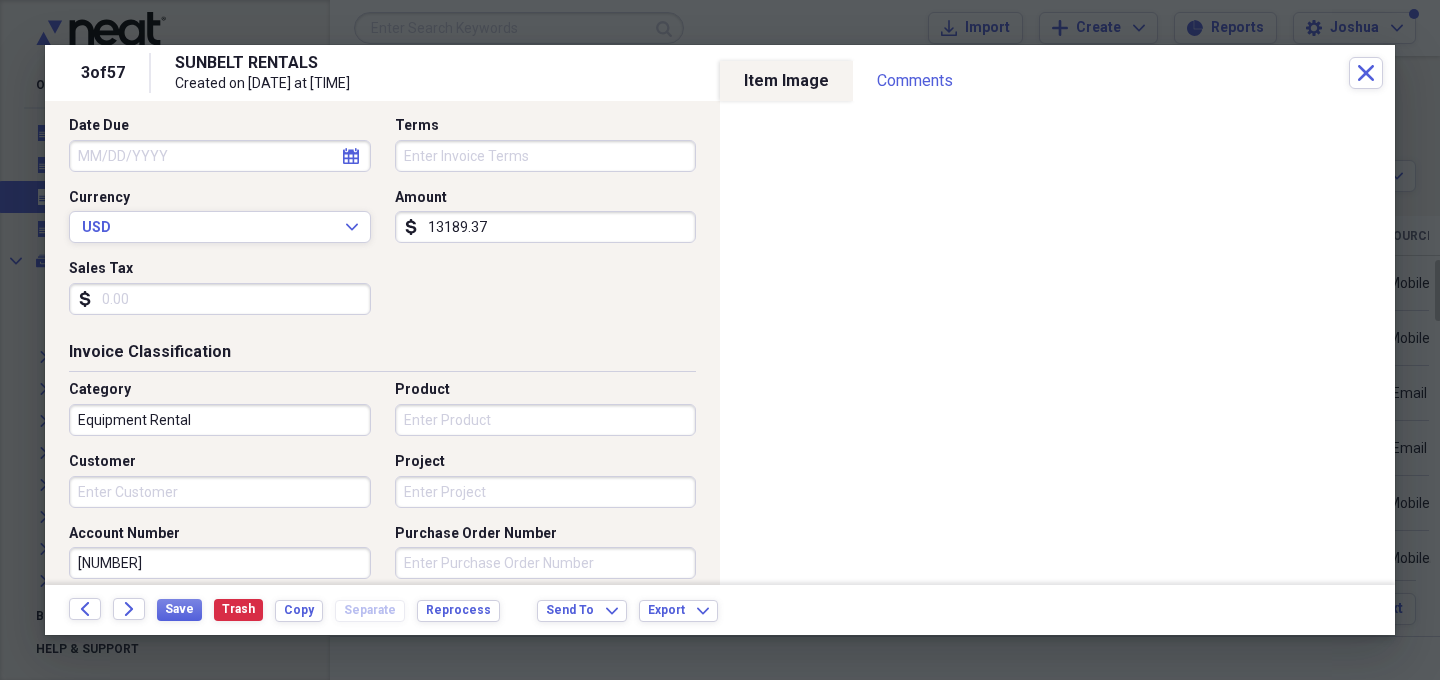 scroll, scrollTop: 298, scrollLeft: 0, axis: vertical 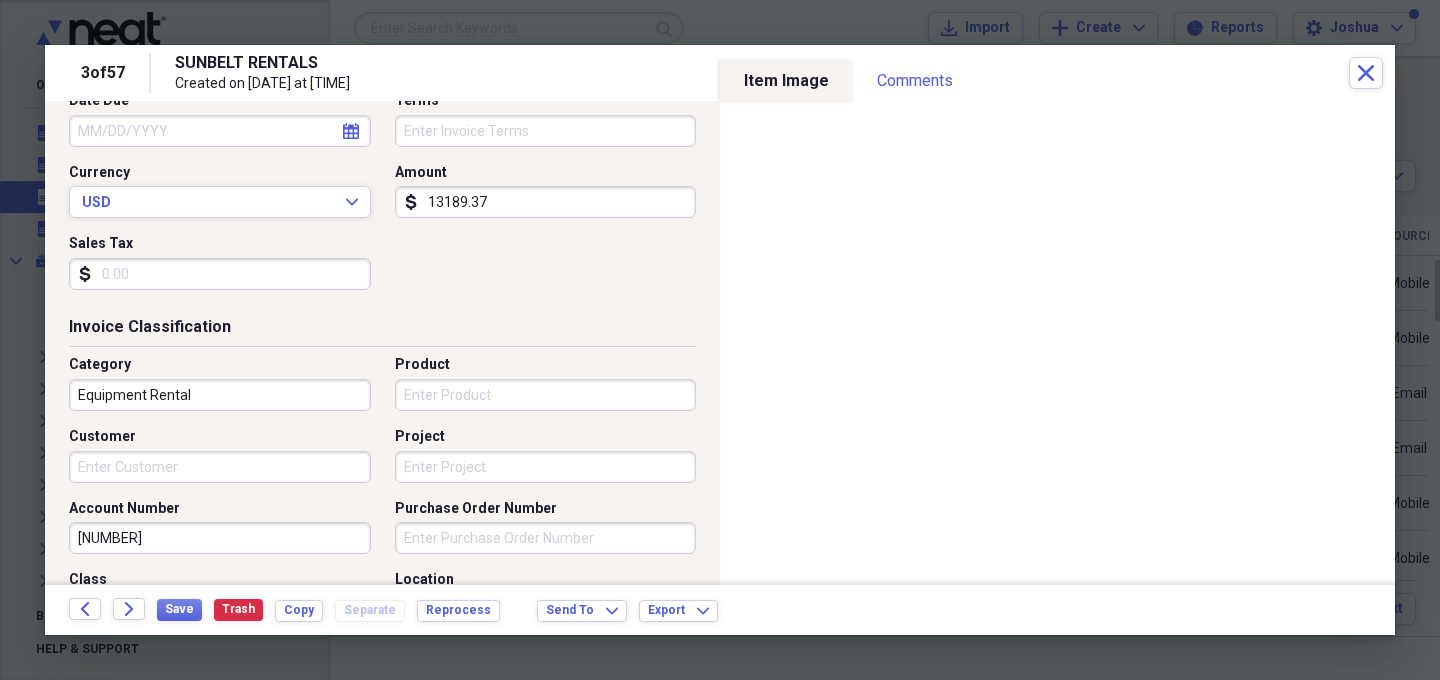click on "Equipment Rental" at bounding box center [220, 395] 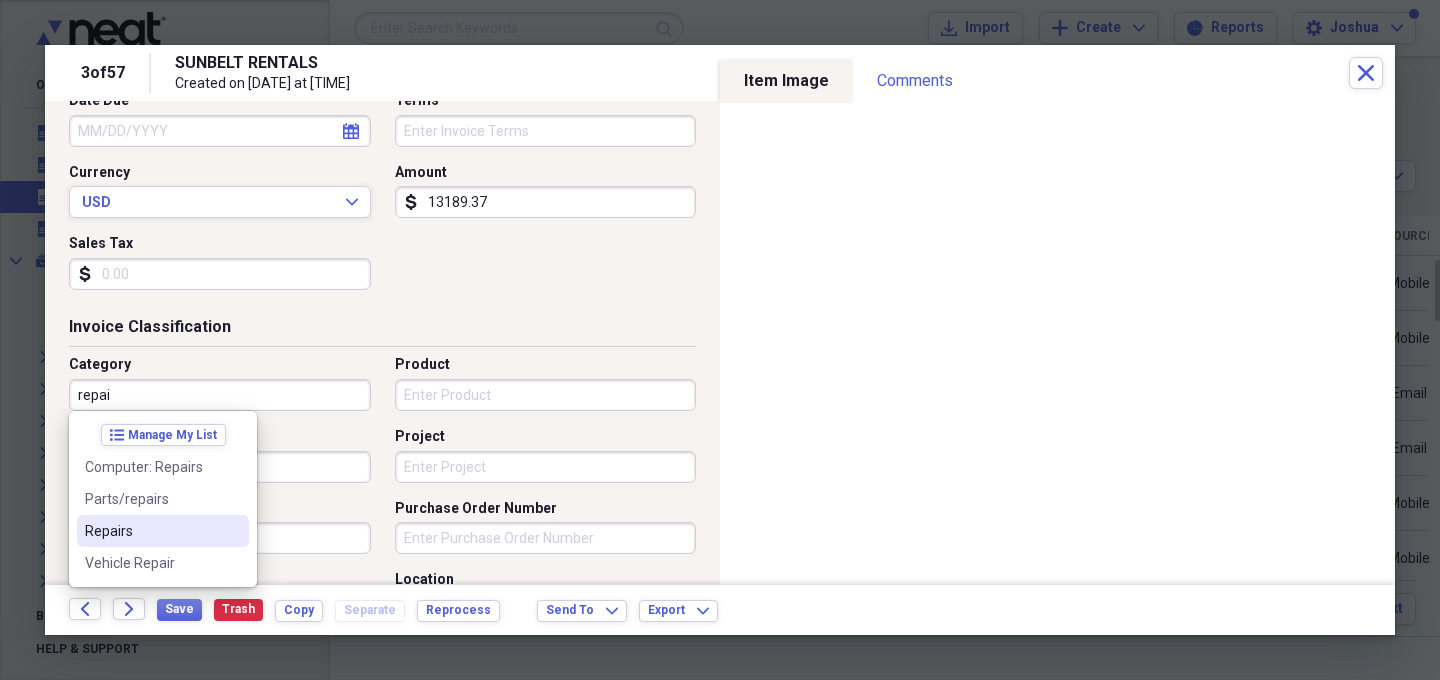 click on "Repairs" at bounding box center [151, 531] 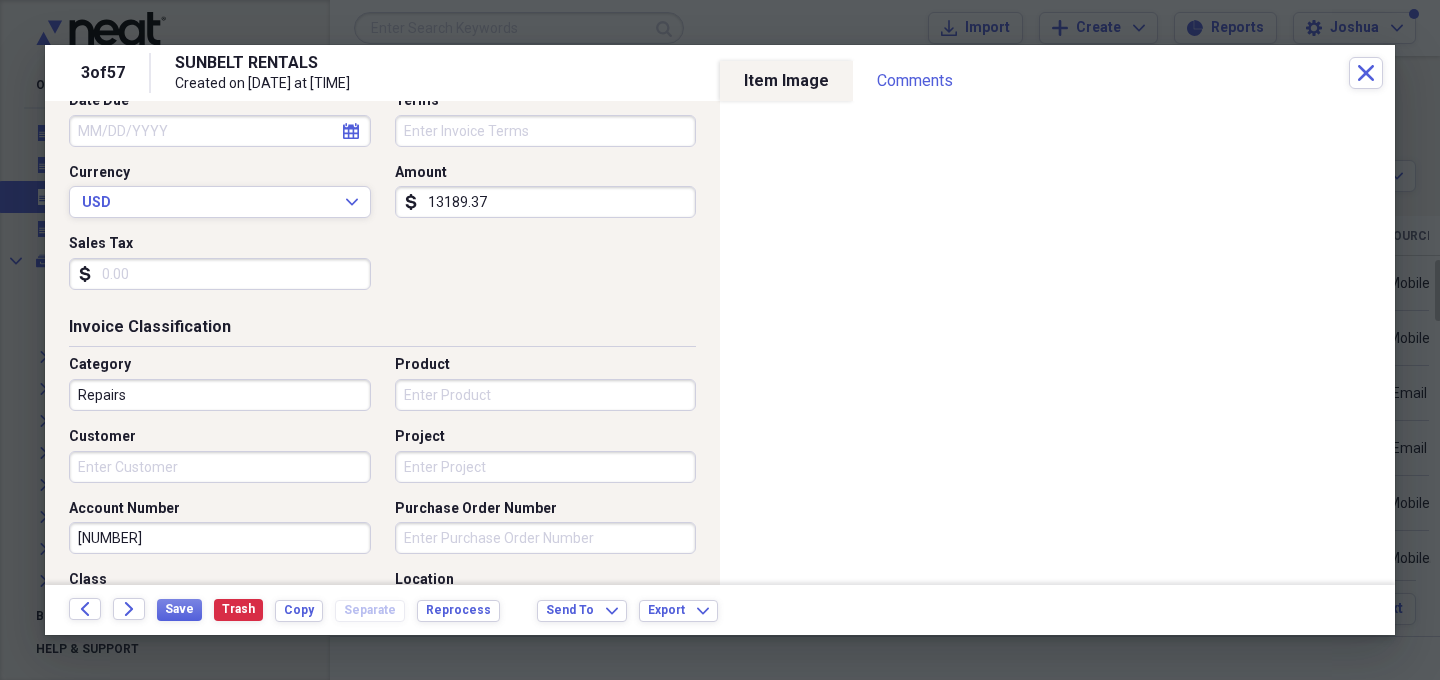 click on "Invoice Classification Category Repairs Product Customer Project Account Number [NUMBER] Purchase Order Number Class Location" at bounding box center (382, 484) 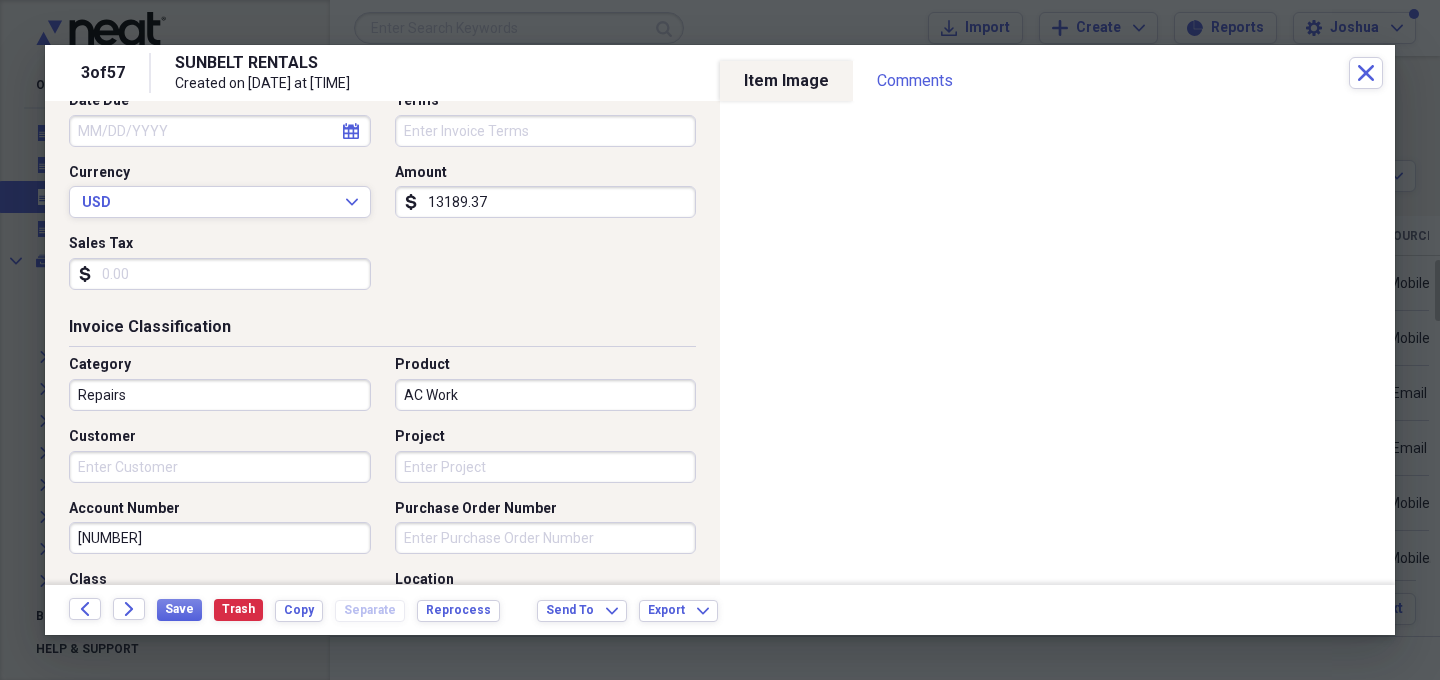 type on "AC Work" 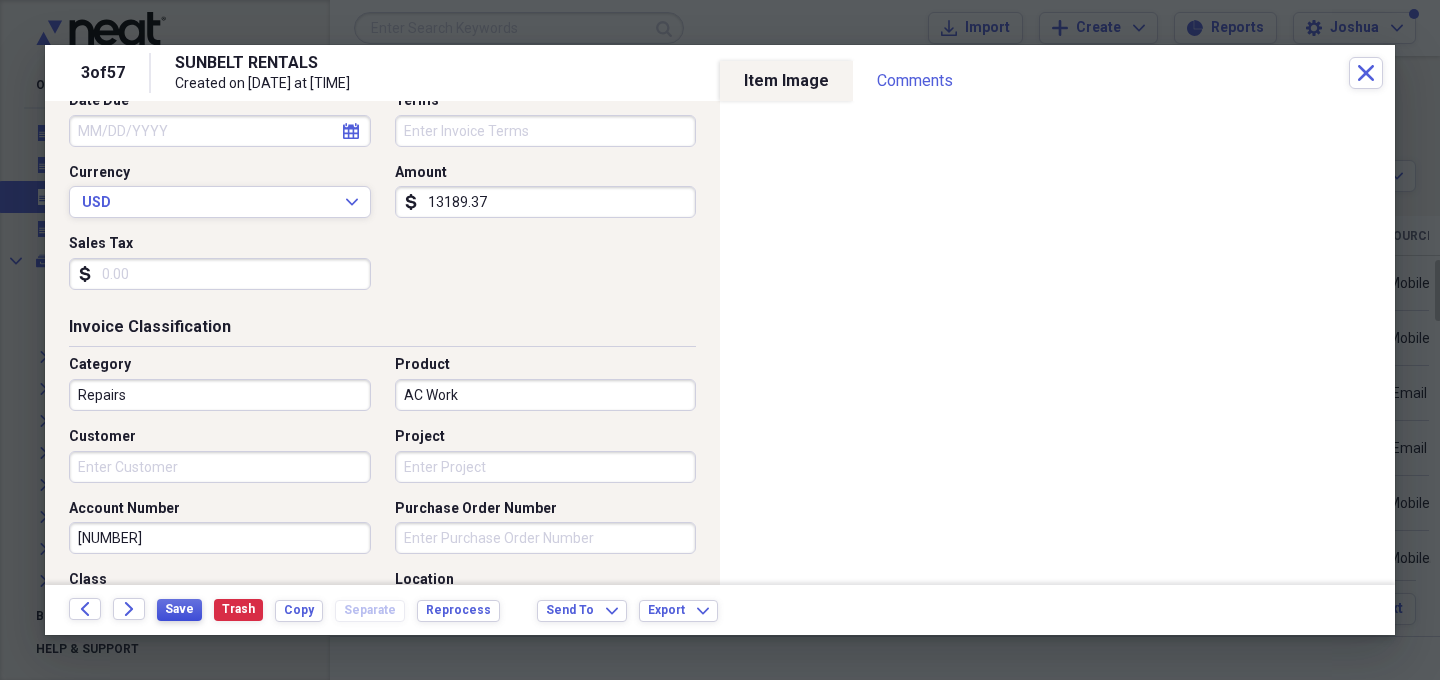 click on "Save" at bounding box center [179, 609] 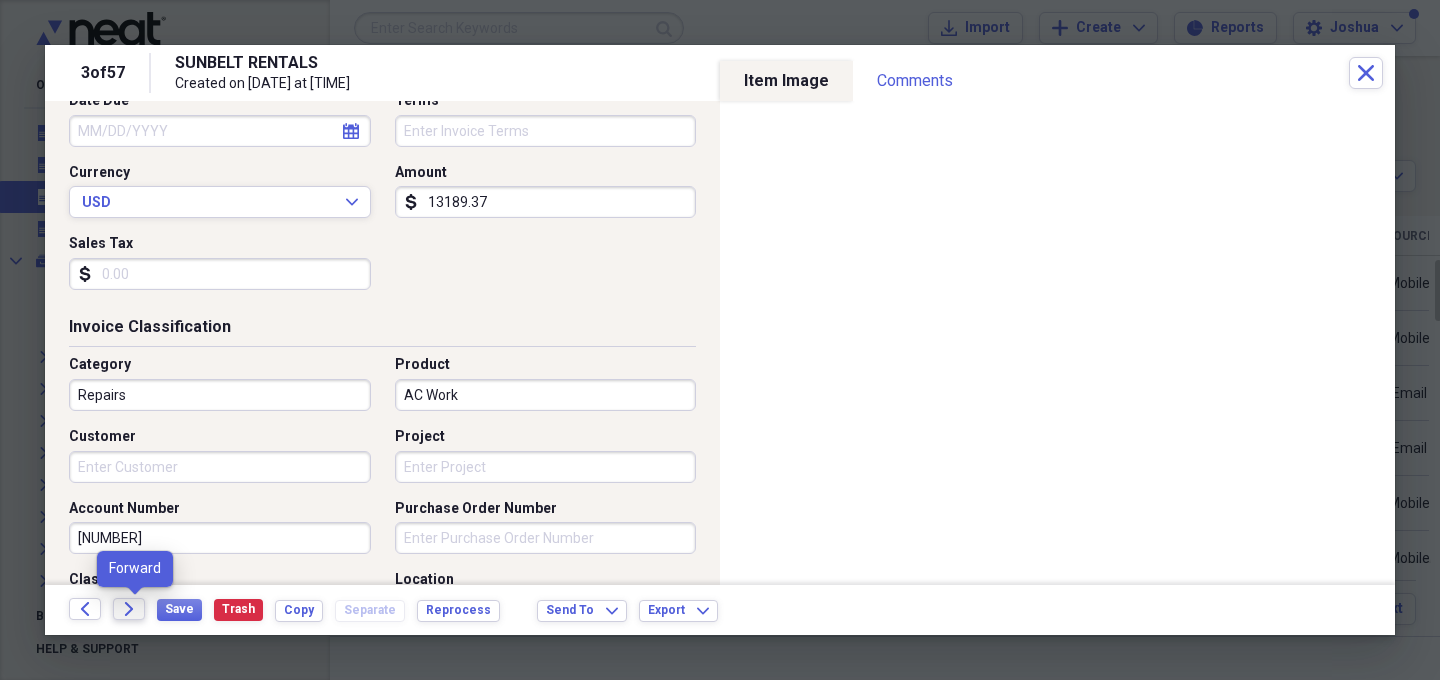 click on "Forward" 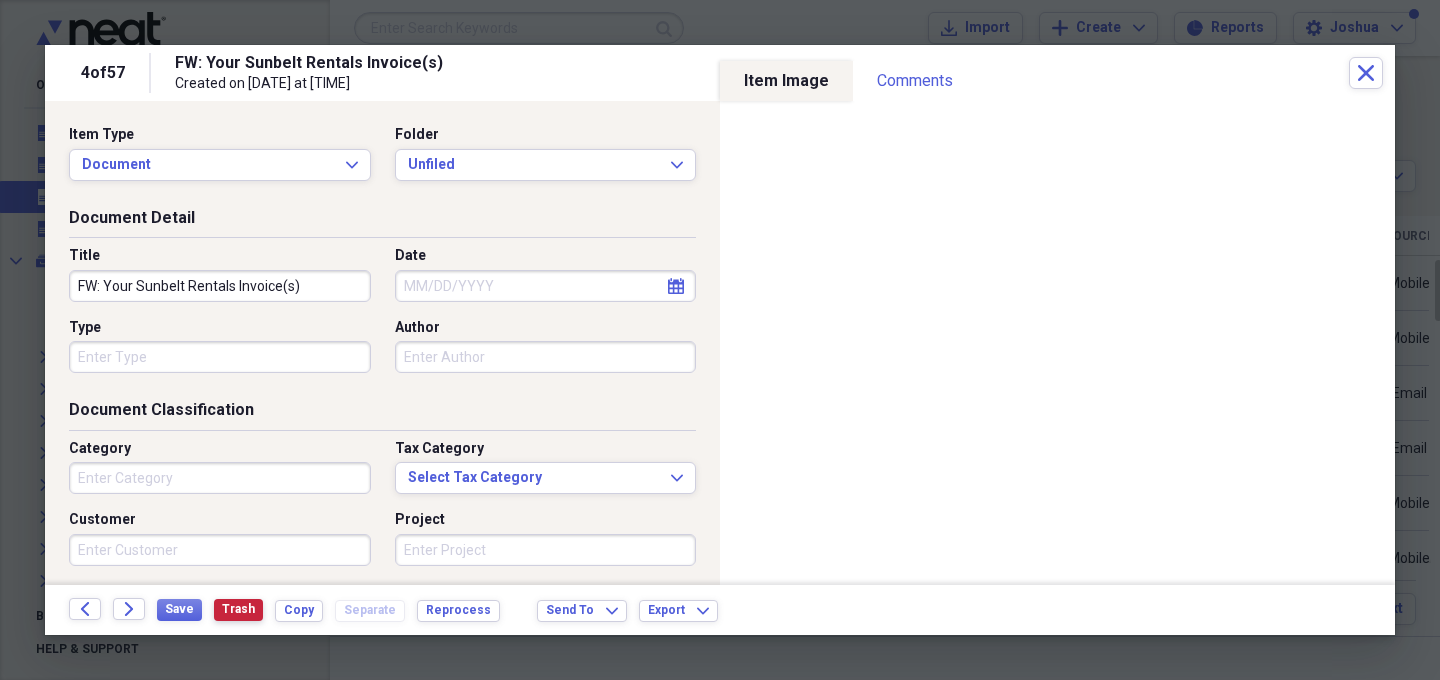 click on "Trash" at bounding box center [238, 609] 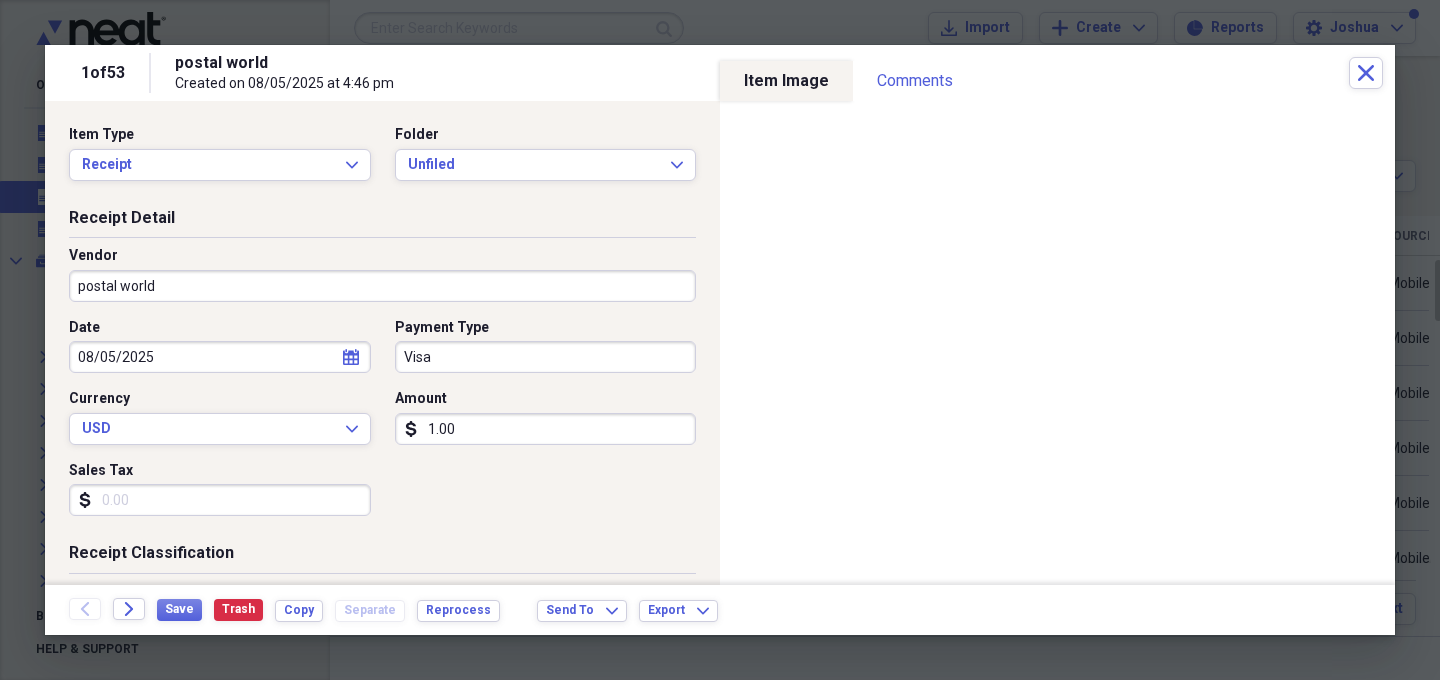 click on "1.00" at bounding box center [546, 429] 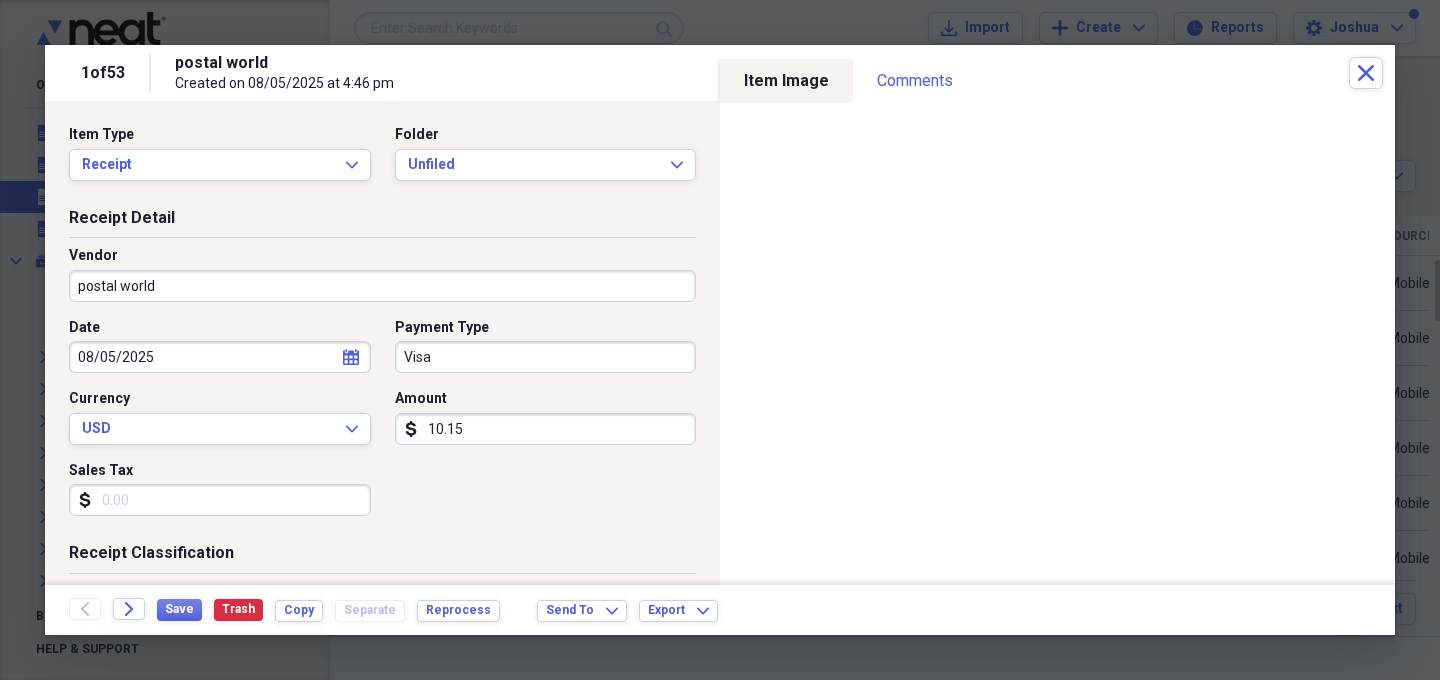 type on "10.15" 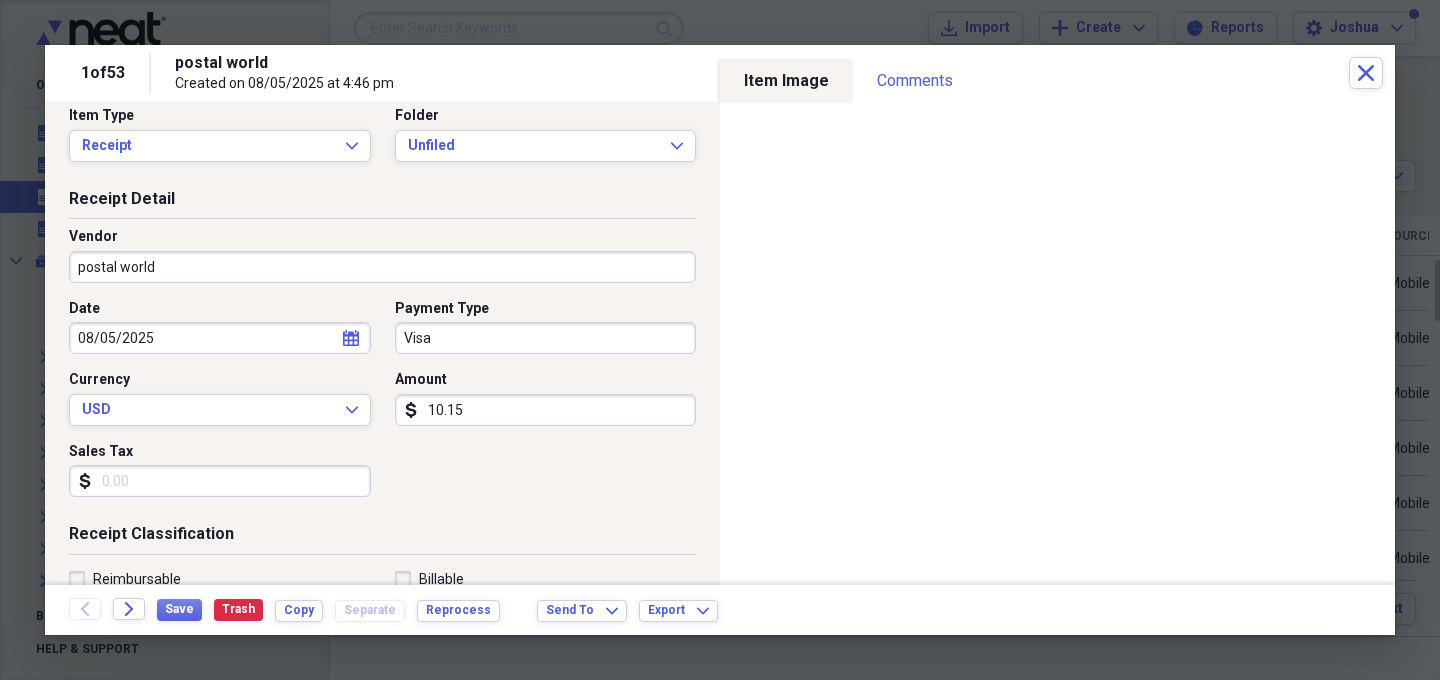 scroll, scrollTop: 0, scrollLeft: 0, axis: both 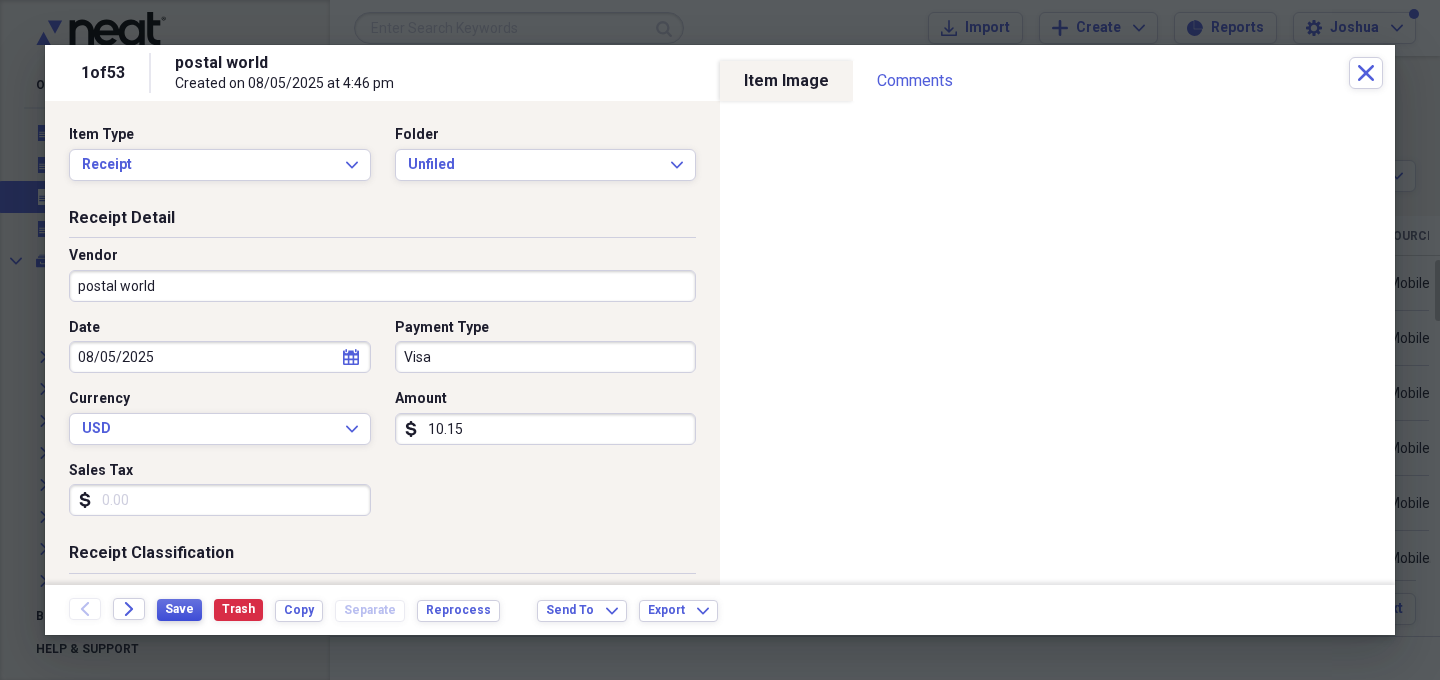 click on "Save" at bounding box center (179, 609) 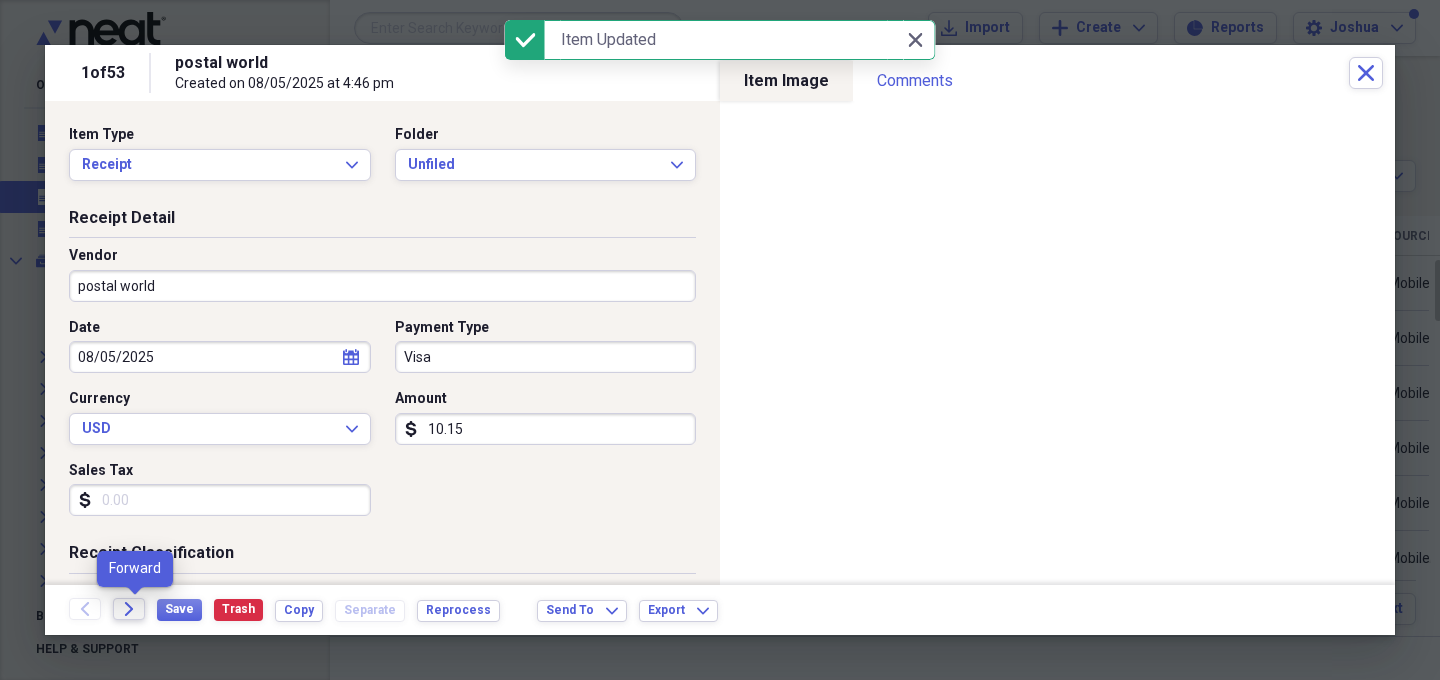 click on "Forward" 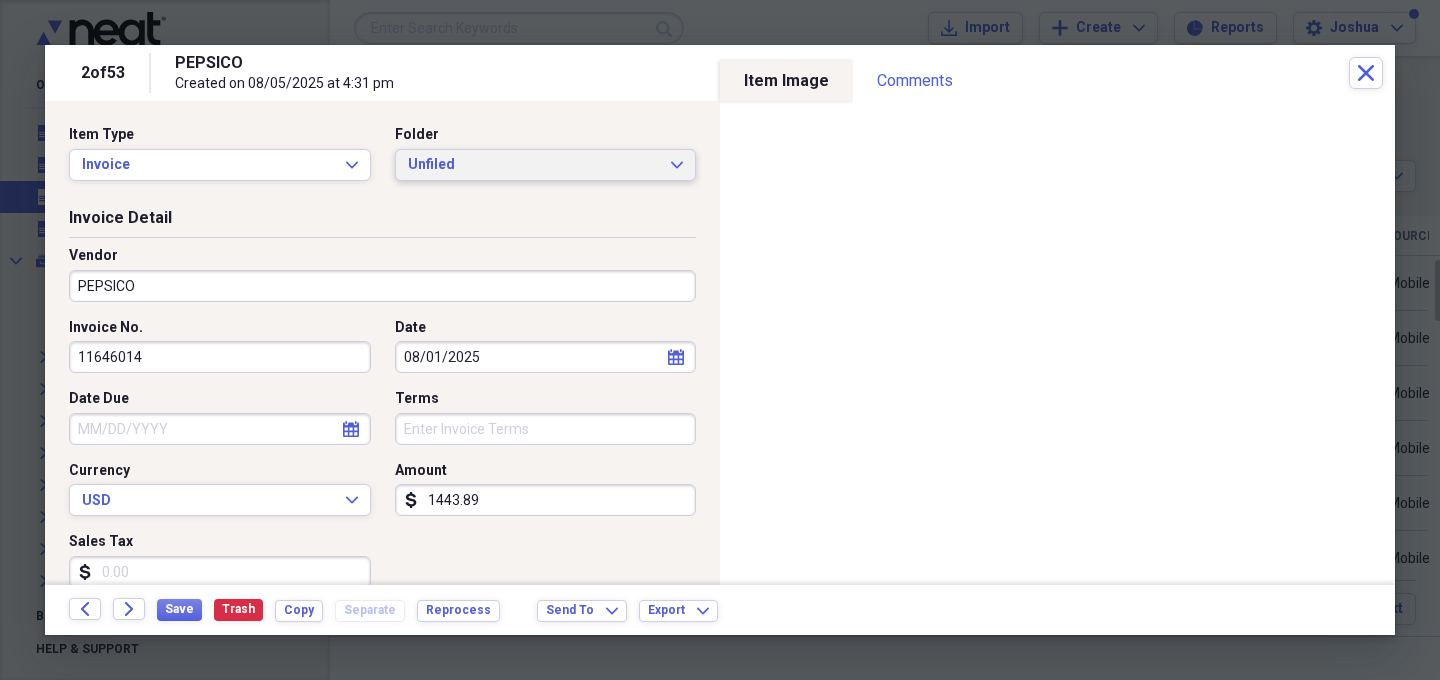 click 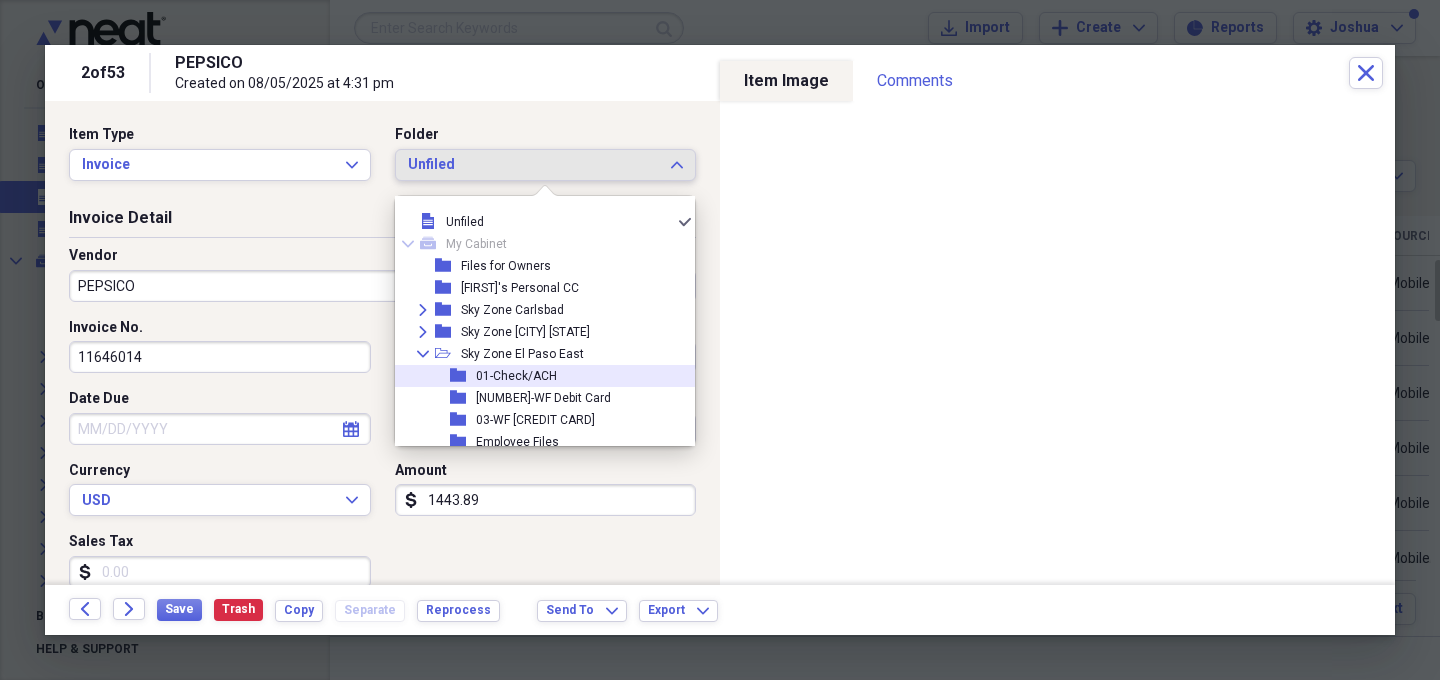click on "01-Check/ACH" at bounding box center (516, 376) 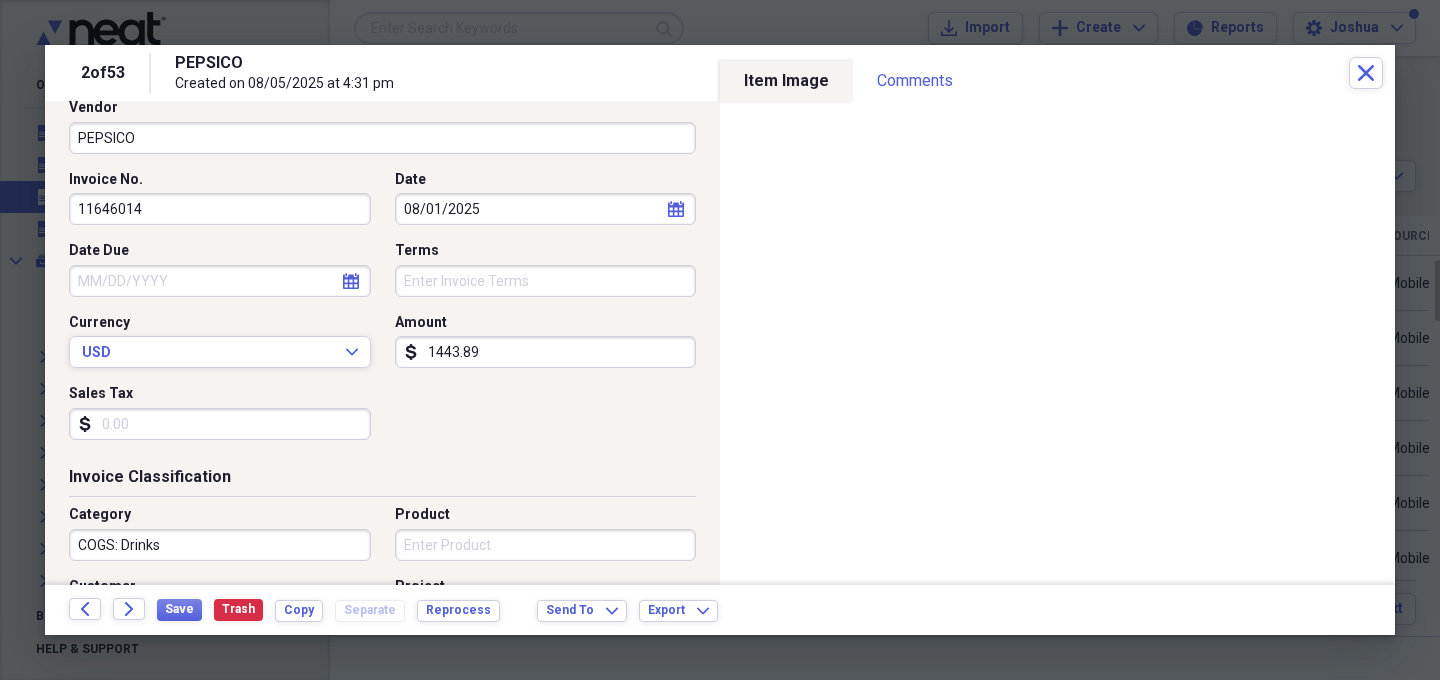 scroll, scrollTop: 141, scrollLeft: 0, axis: vertical 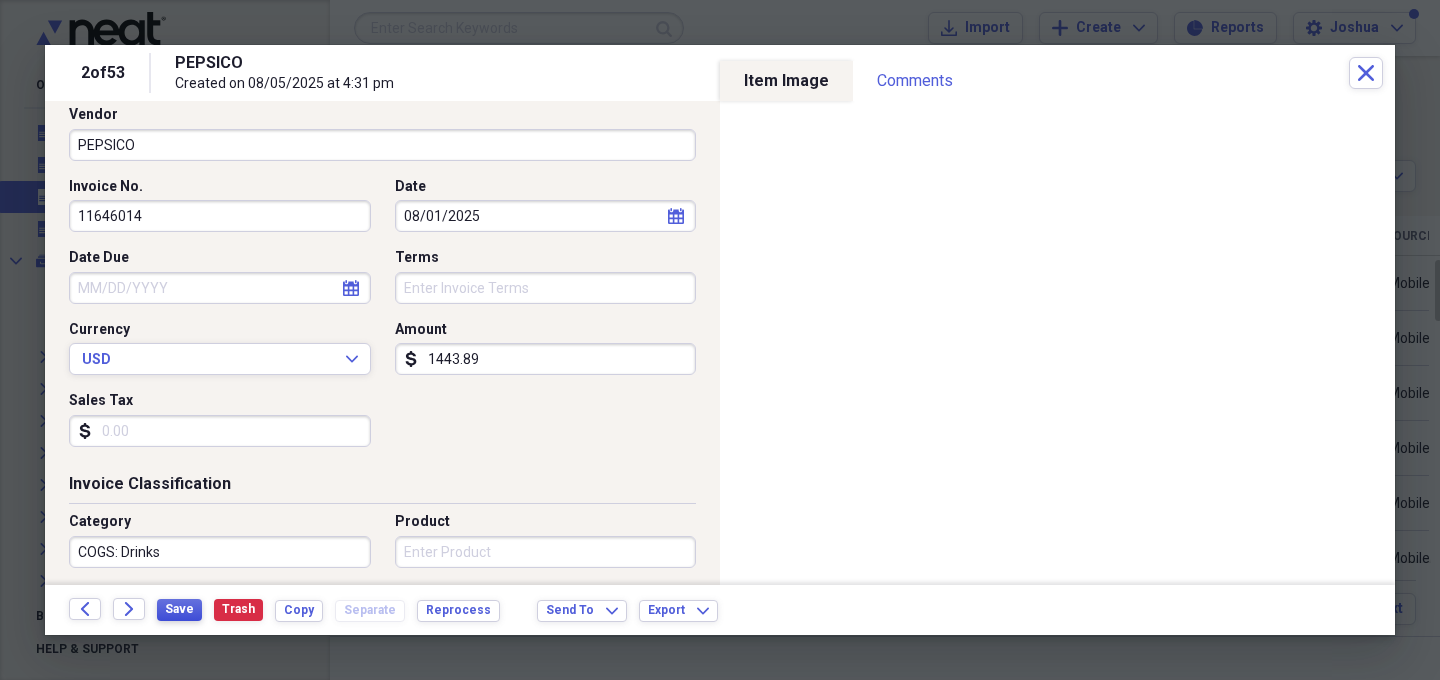 click on "Save" at bounding box center (179, 609) 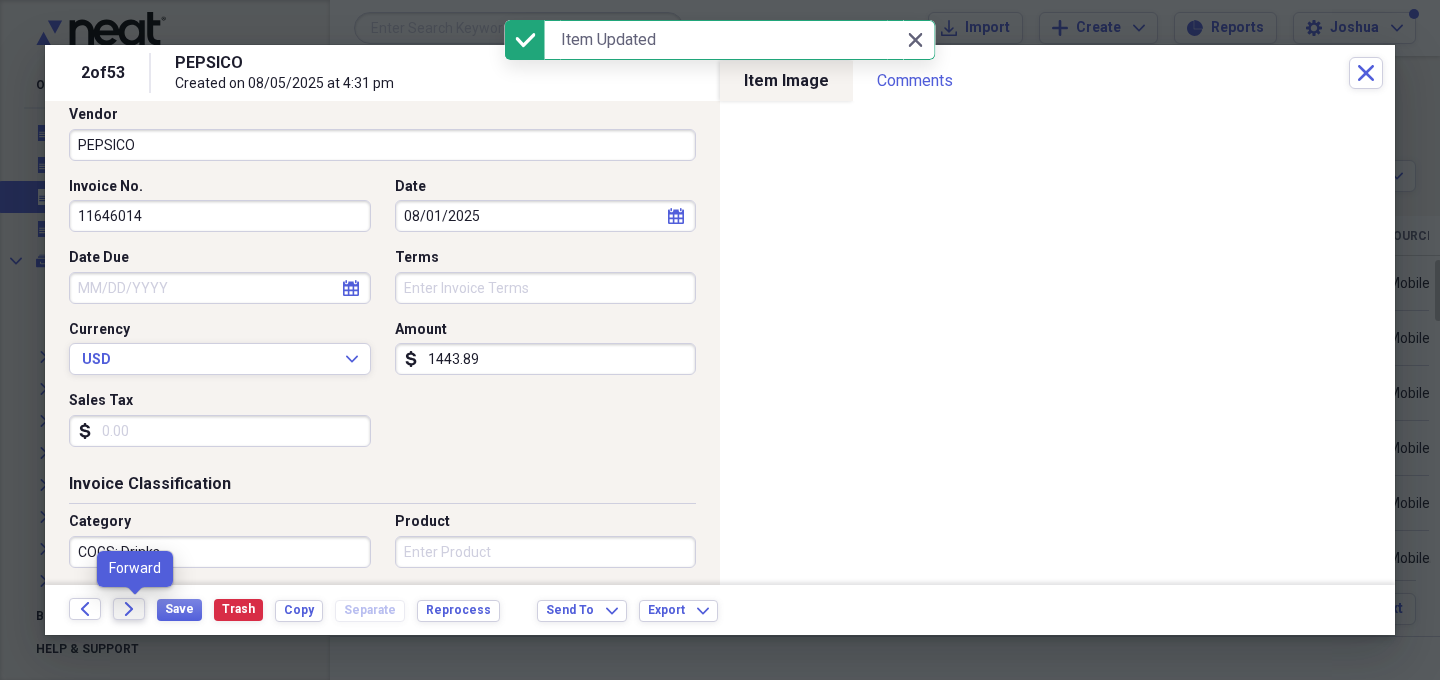 click on "Forward" 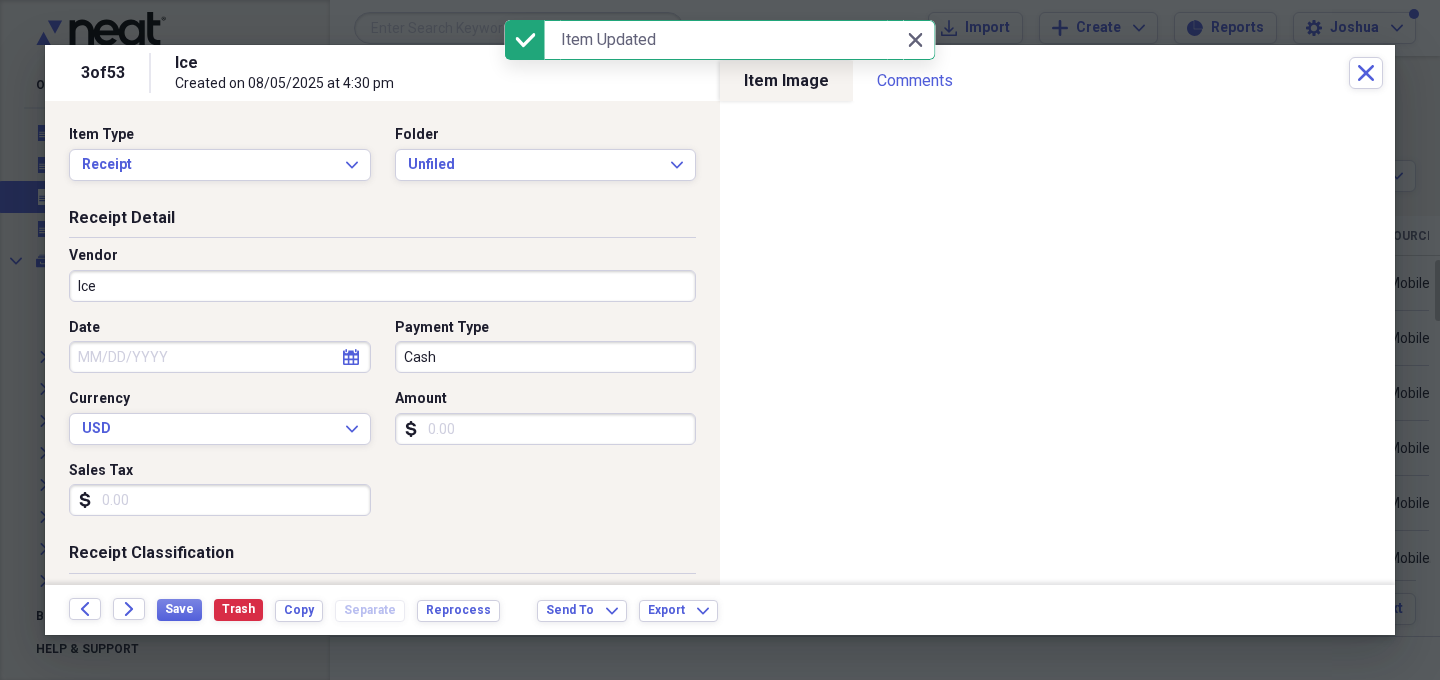 click on "Ice" at bounding box center [382, 286] 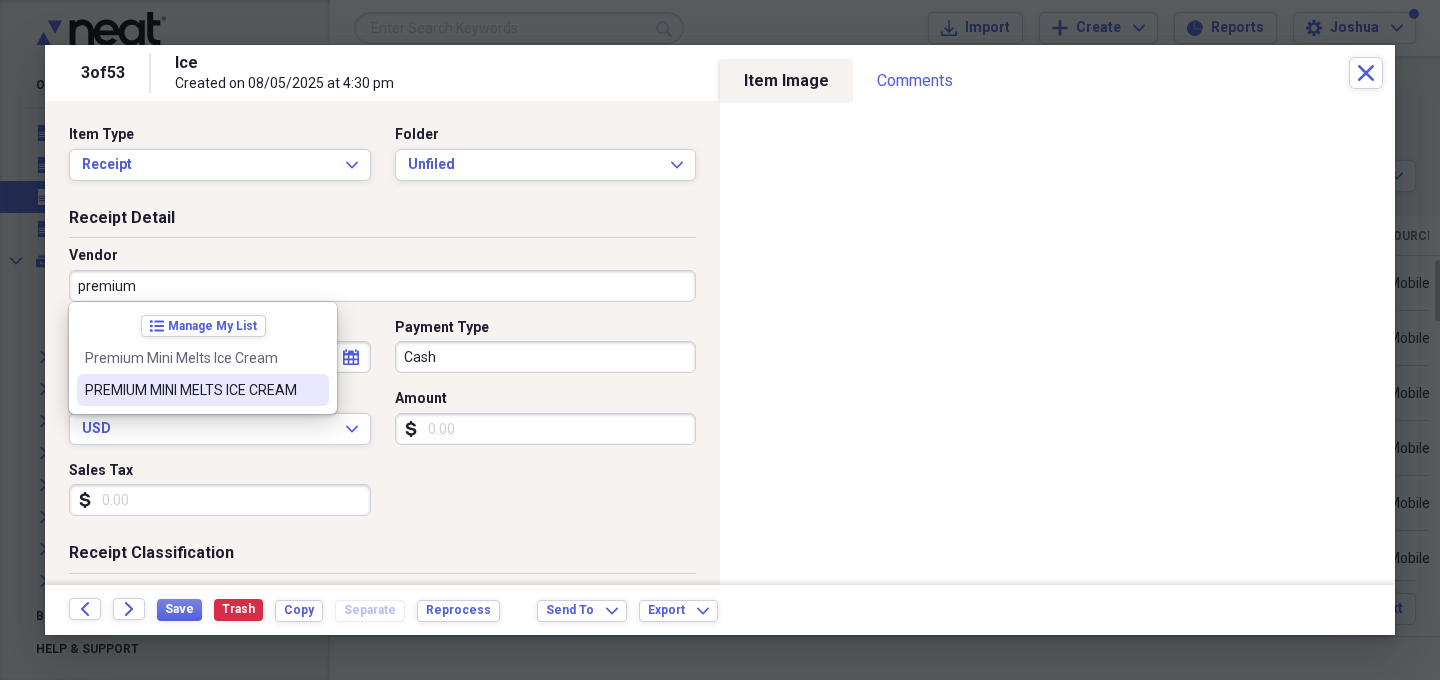 click on "PREMIUM MINI MELTS ICE CREAM" at bounding box center [203, 390] 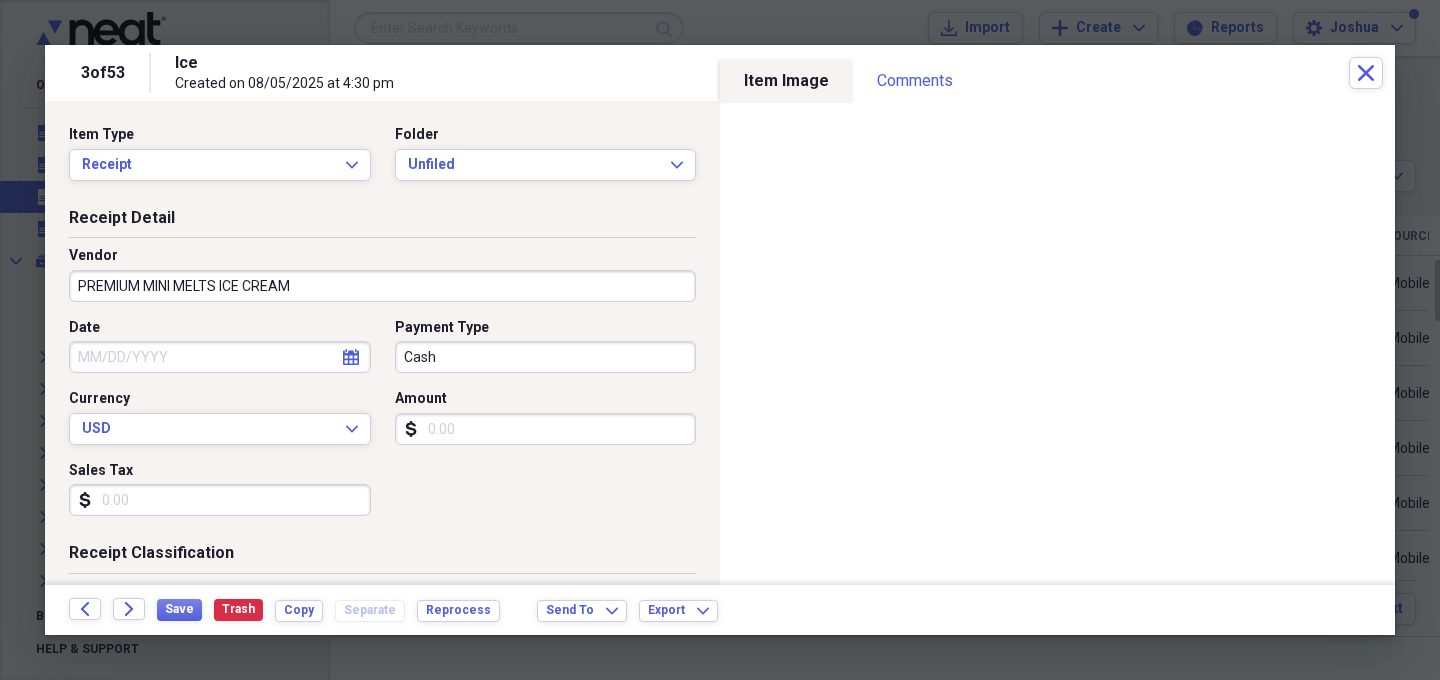 select on "7" 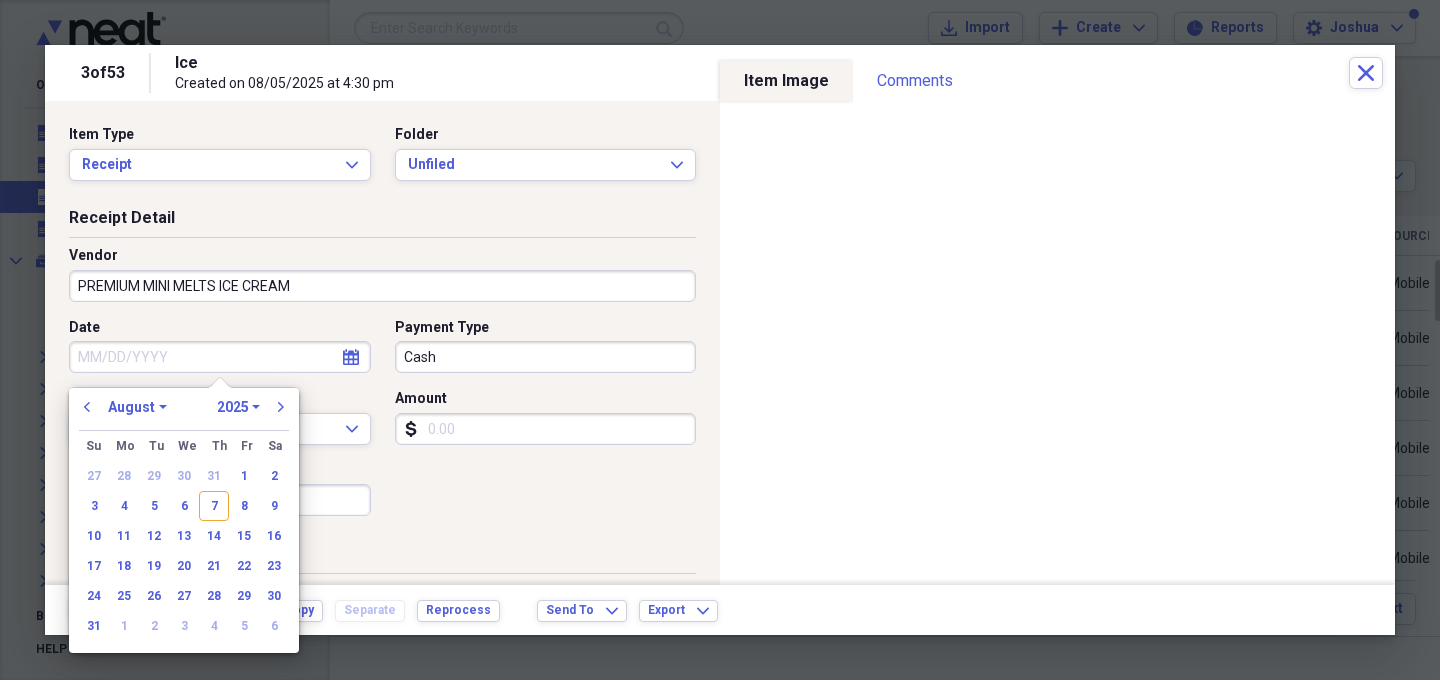 click on "Date" at bounding box center [220, 357] 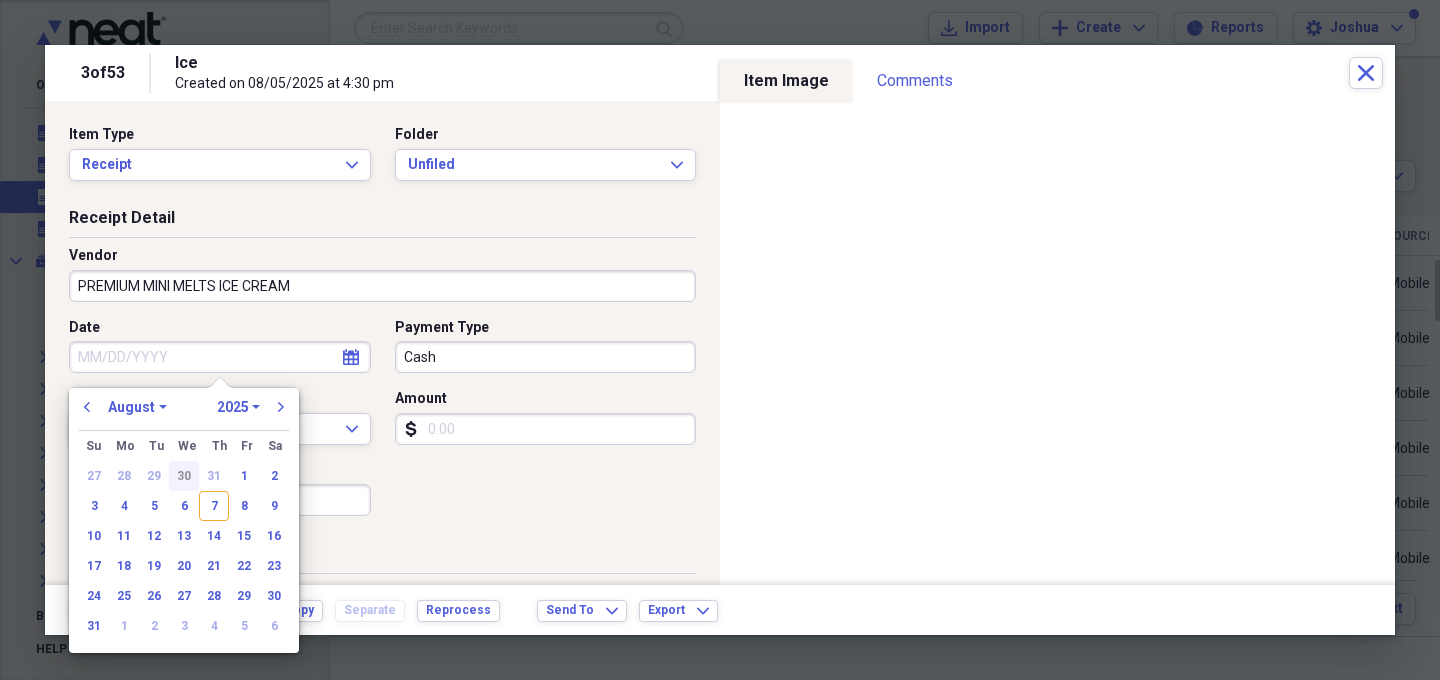 click on "30" at bounding box center [184, 476] 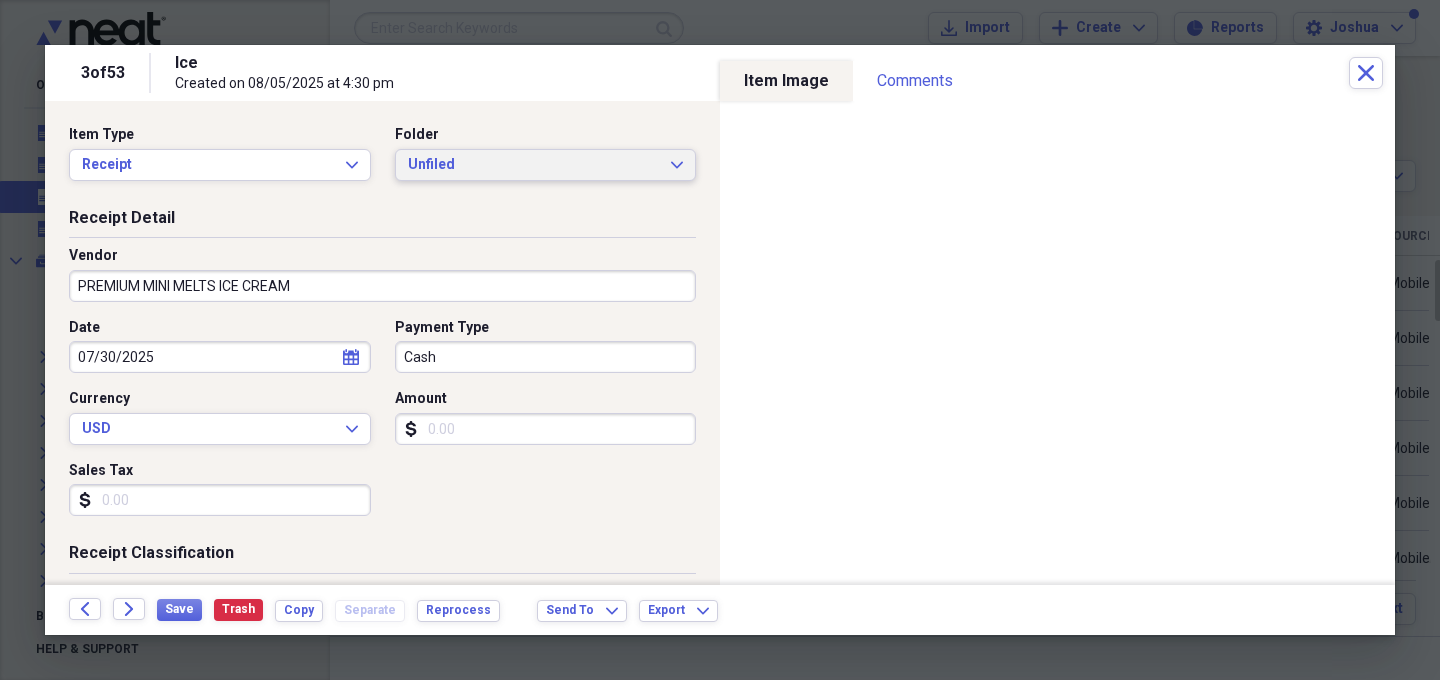 click on "Unfiled Expand" at bounding box center (546, 165) 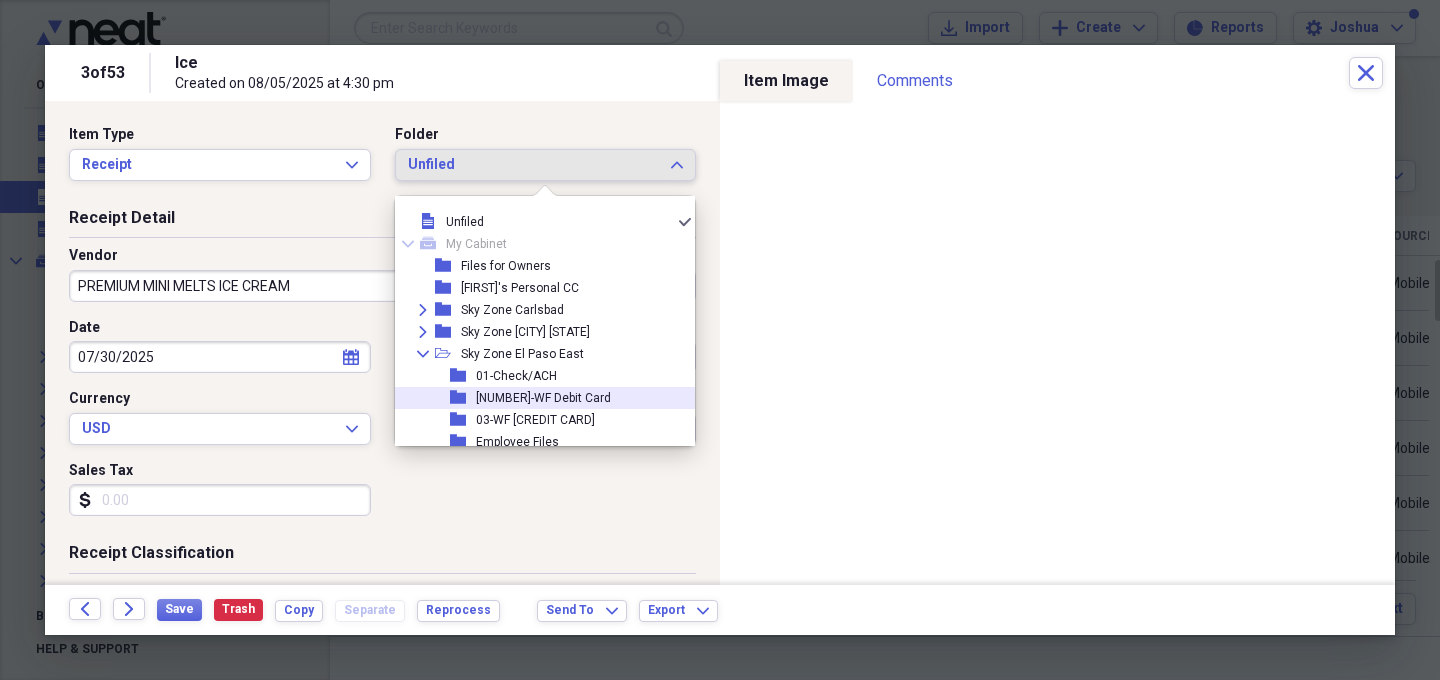 click on "[NUMBER]-WF Debit Card" at bounding box center [543, 398] 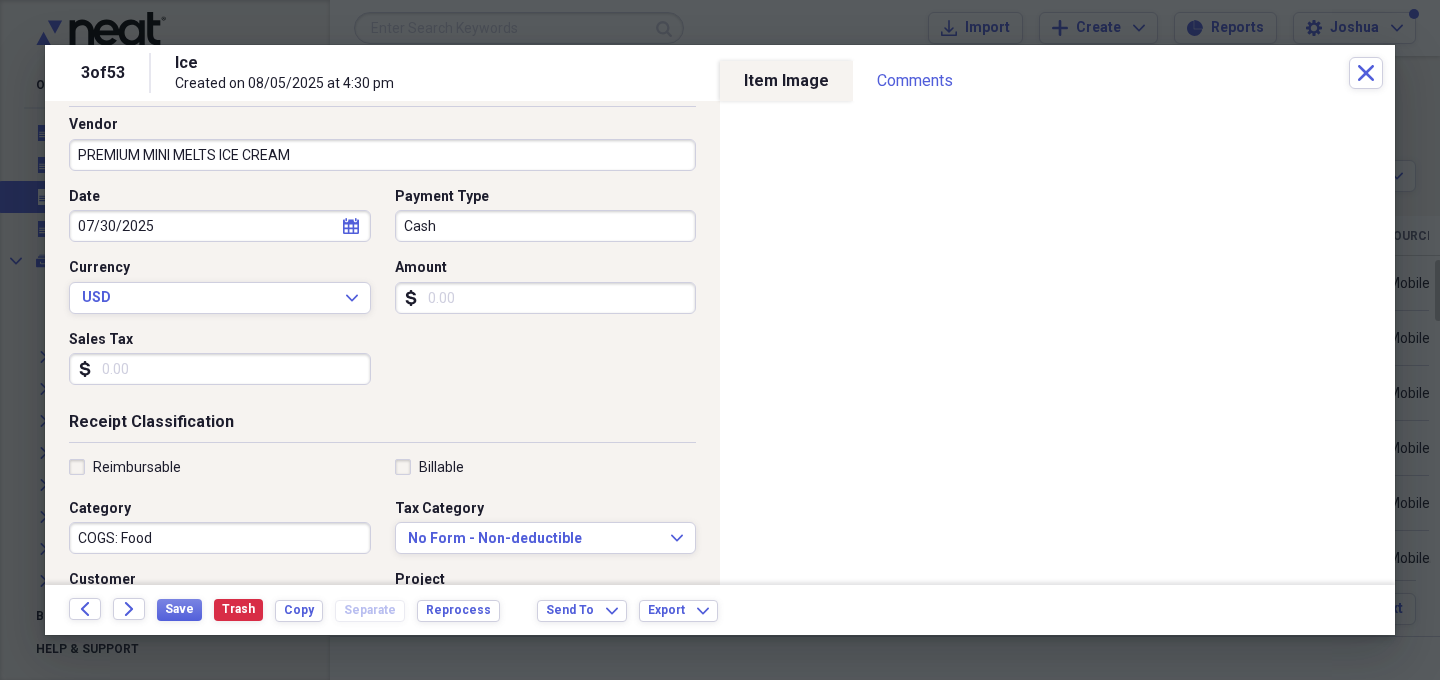 scroll, scrollTop: 145, scrollLeft: 0, axis: vertical 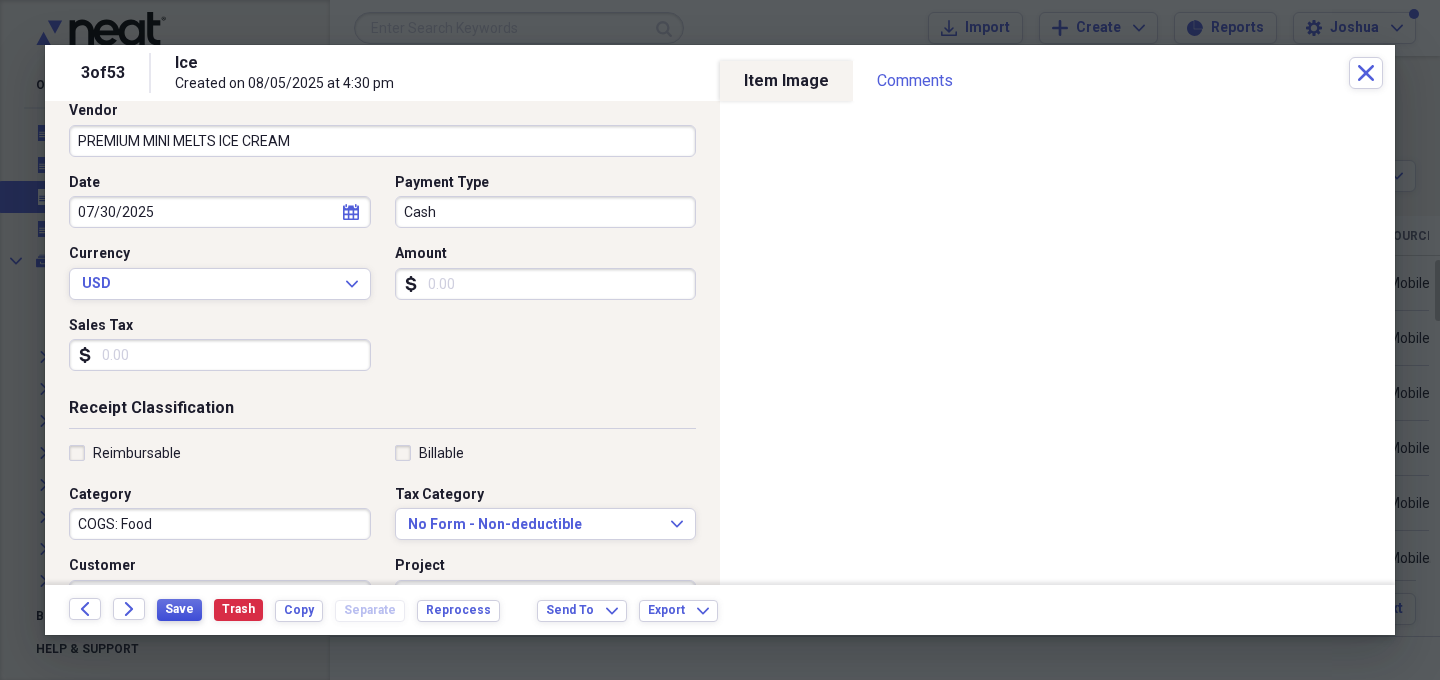 click on "Save" at bounding box center (179, 609) 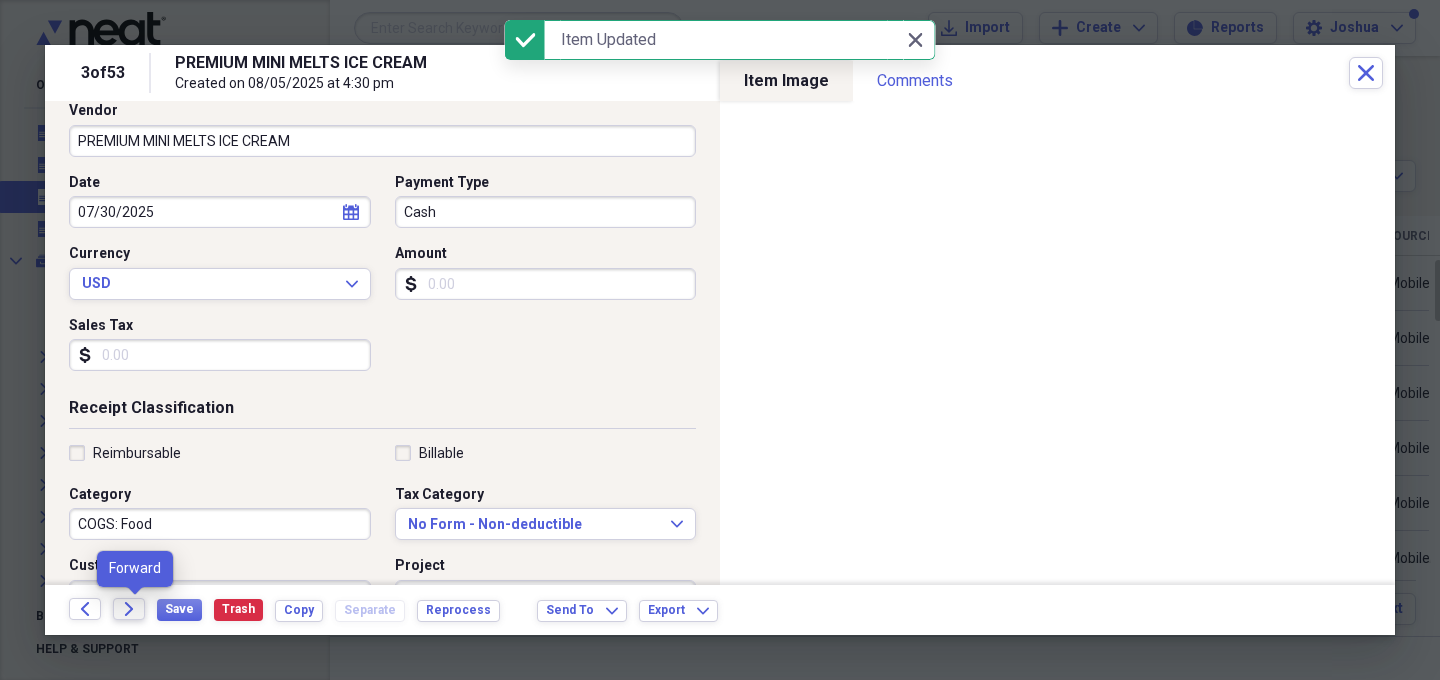 click 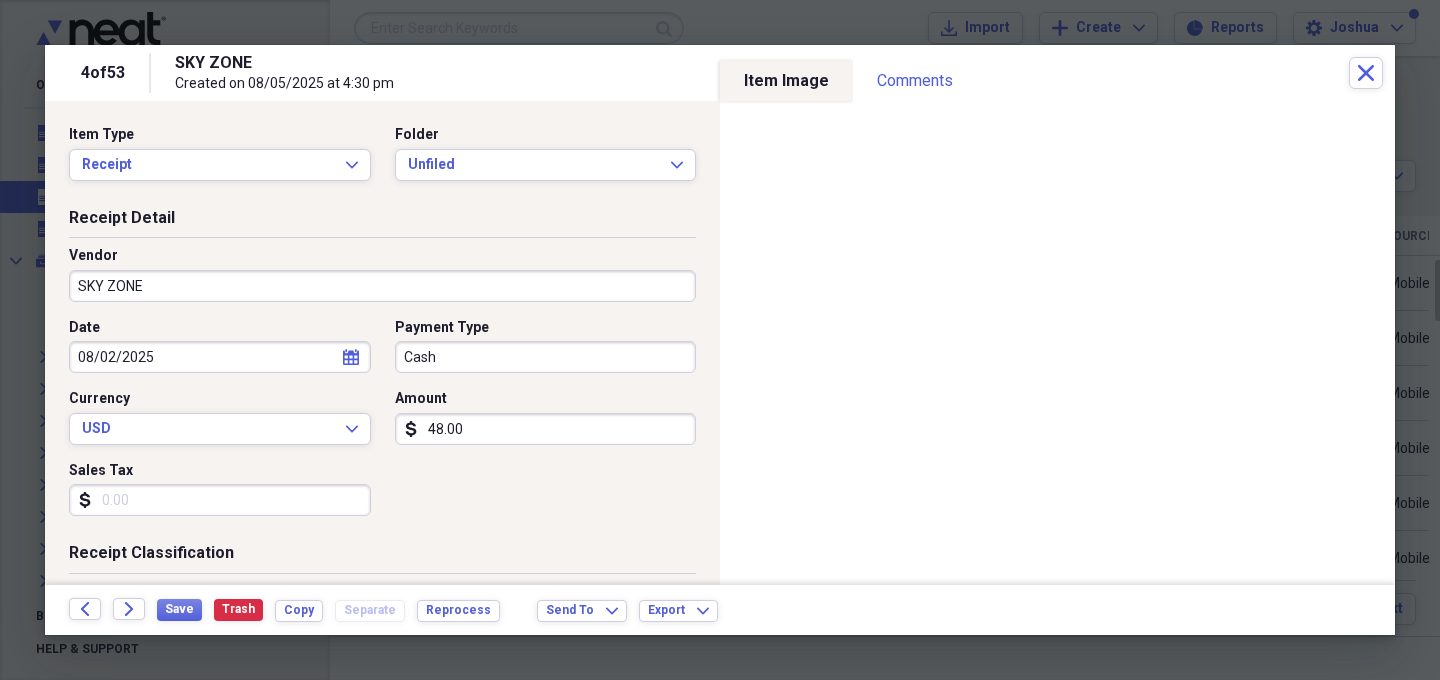 click on "SKY ZONE" at bounding box center (382, 286) 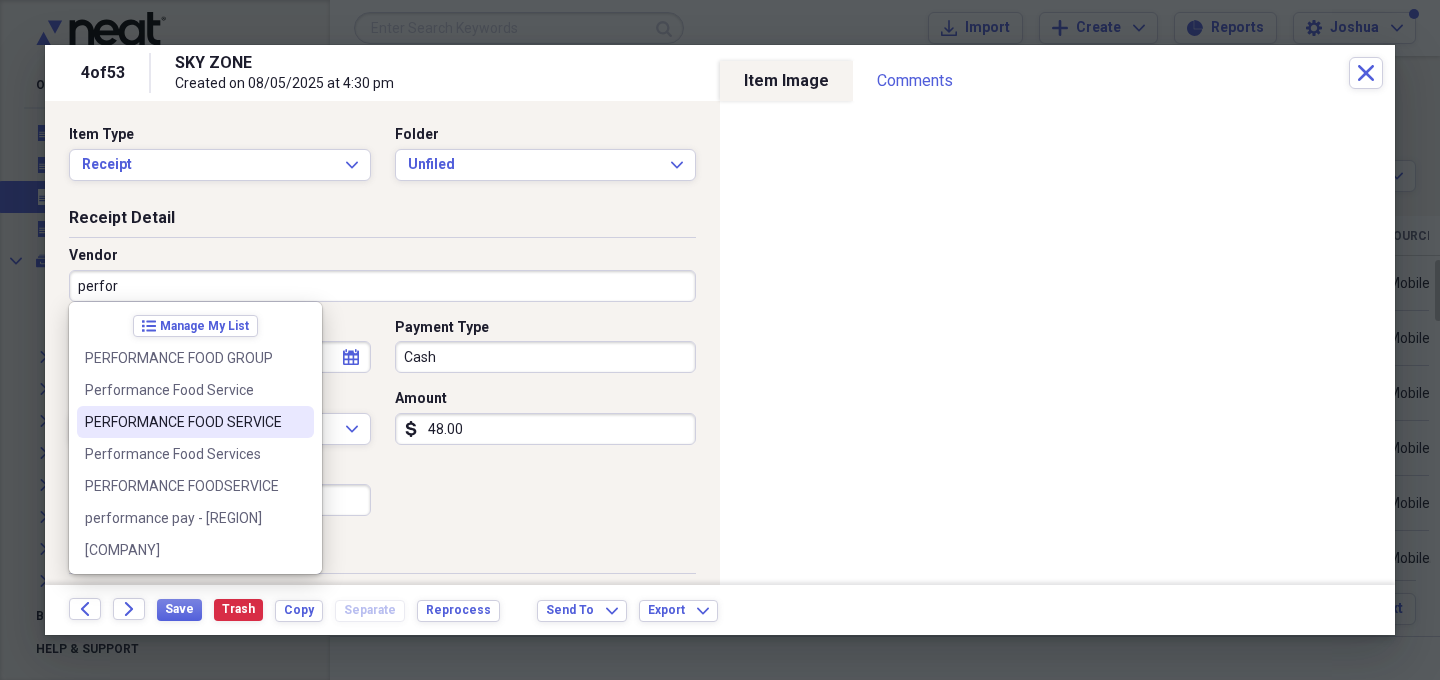 click on "PERFORMANCE FOOD SERVICE" at bounding box center [195, 422] 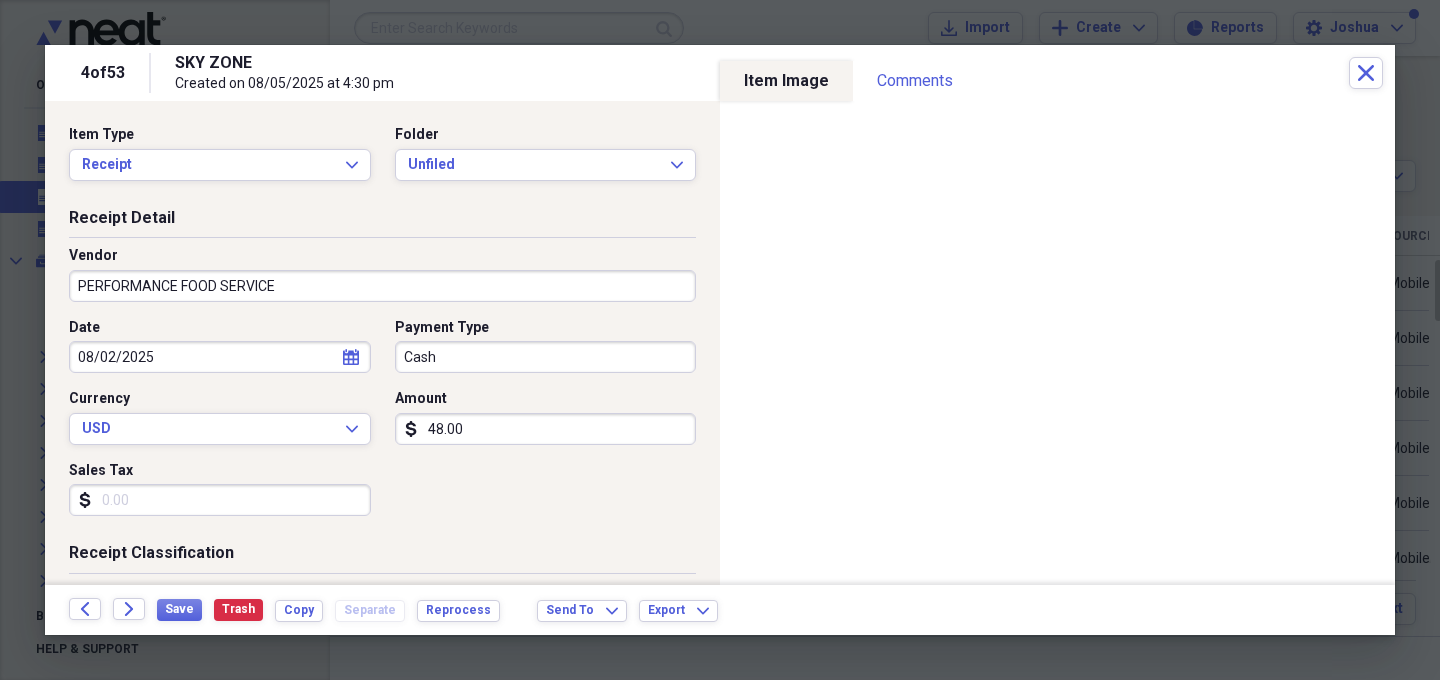 type on "COGS: Food" 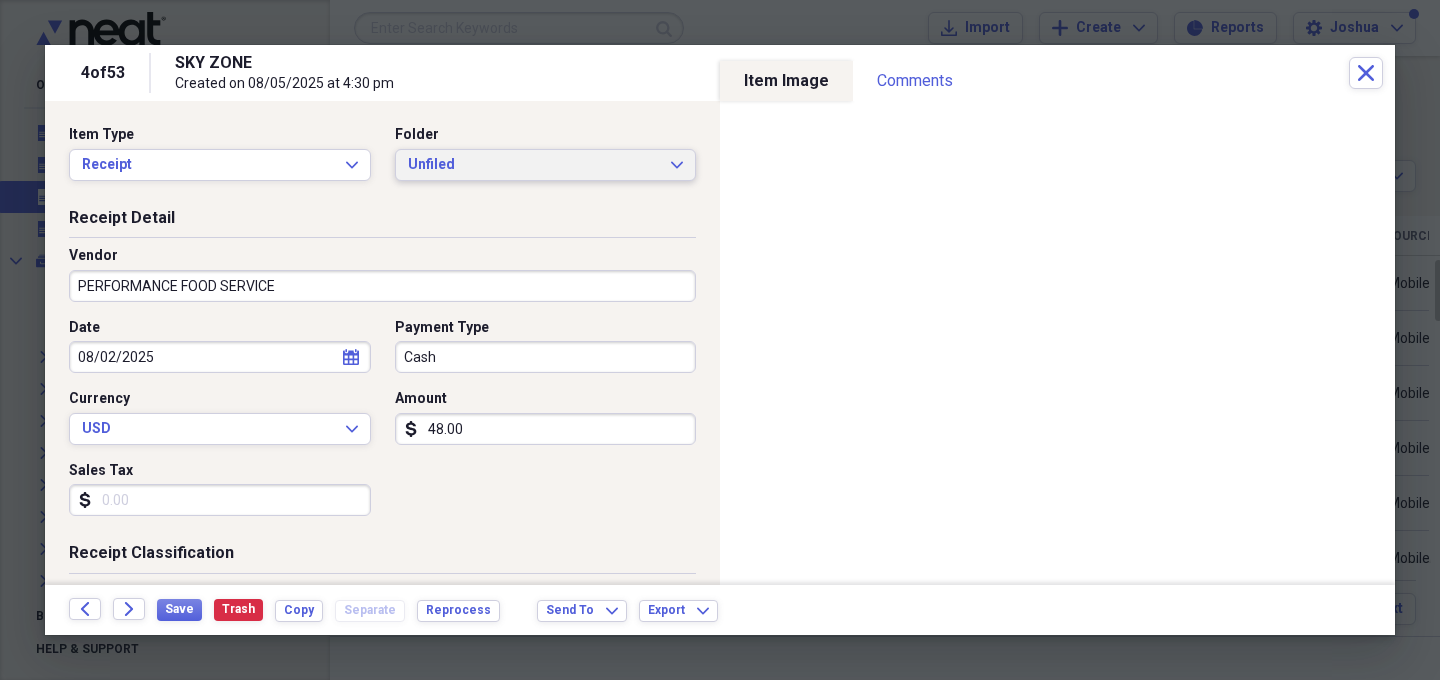 click on "Unfiled Expand" at bounding box center [546, 165] 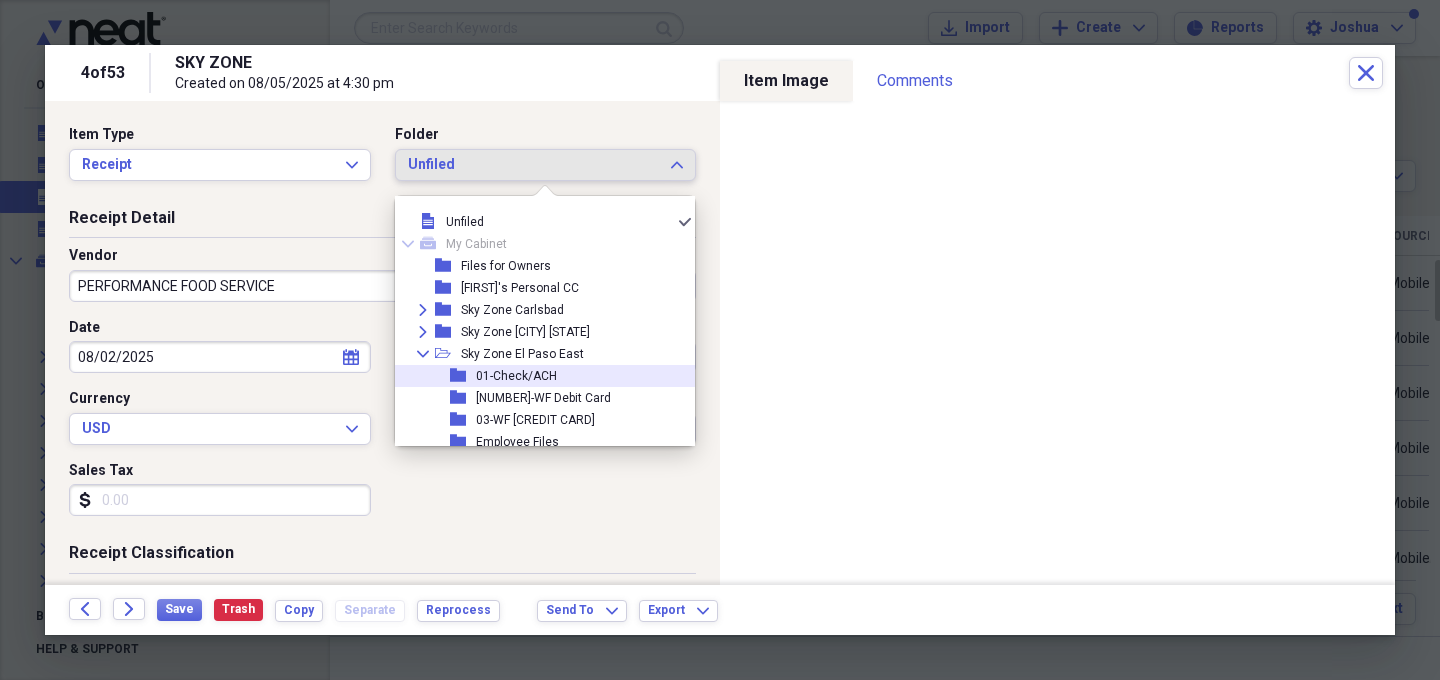 click on "01-Check/ACH" at bounding box center [516, 376] 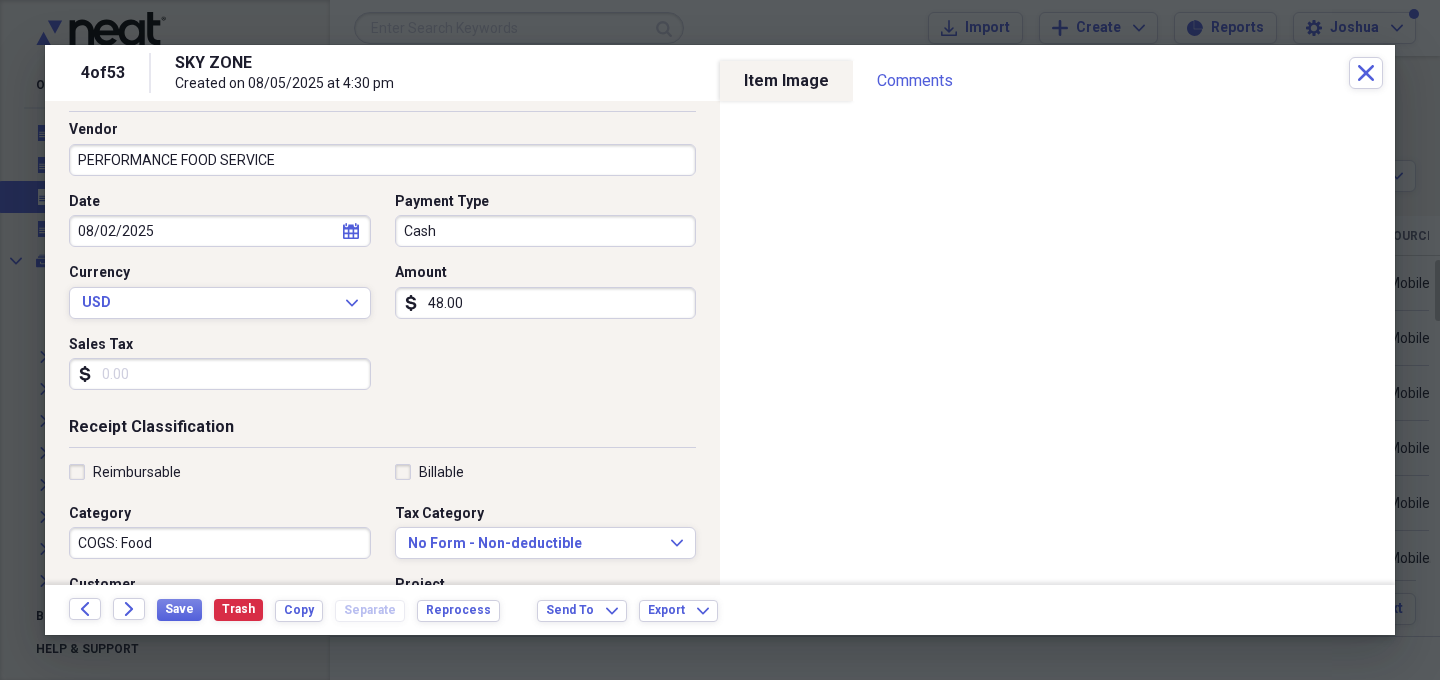 scroll, scrollTop: 127, scrollLeft: 0, axis: vertical 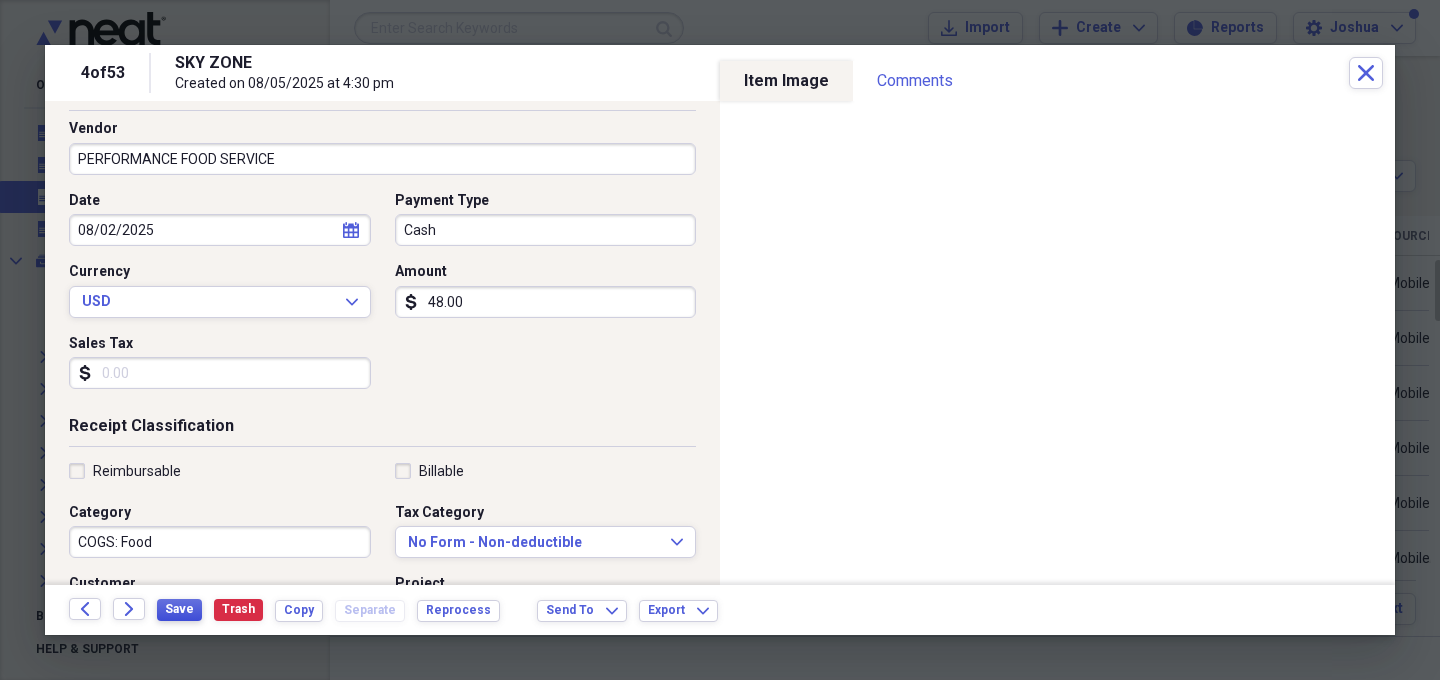 click on "Save" at bounding box center [179, 609] 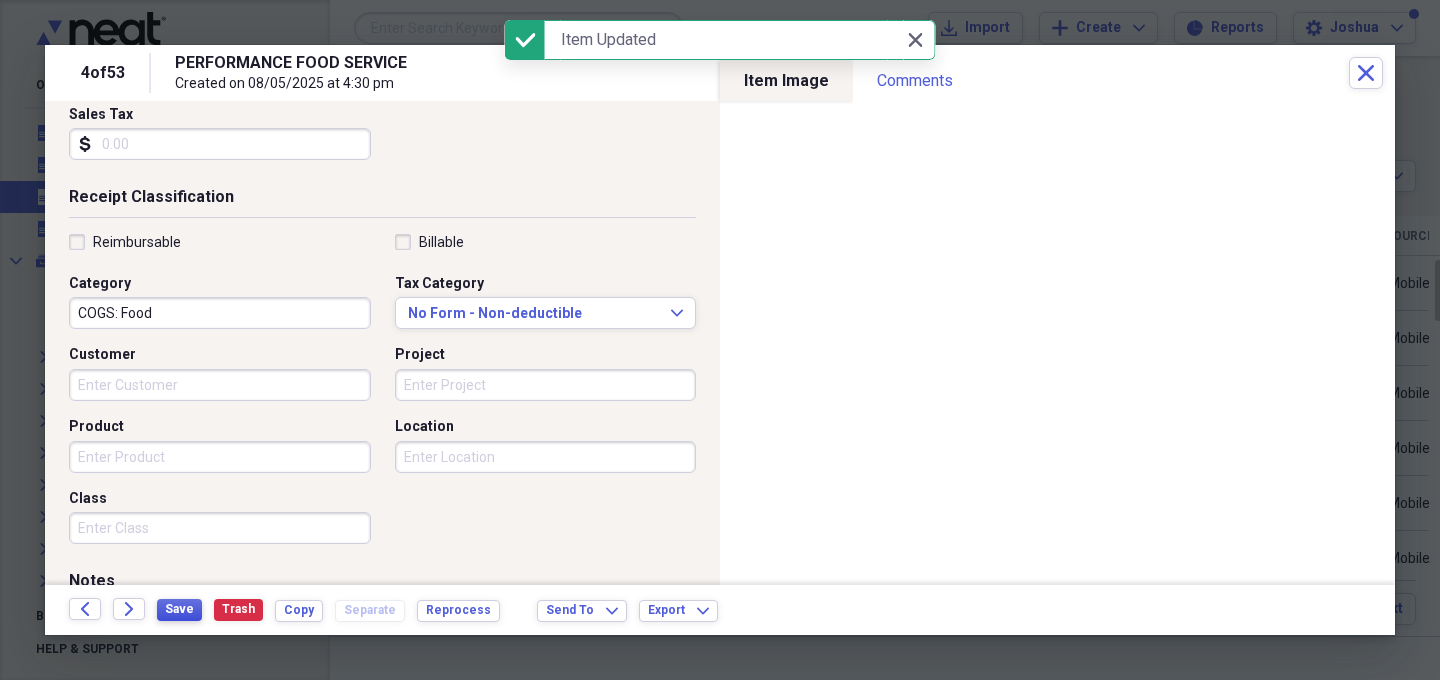 scroll, scrollTop: 0, scrollLeft: 0, axis: both 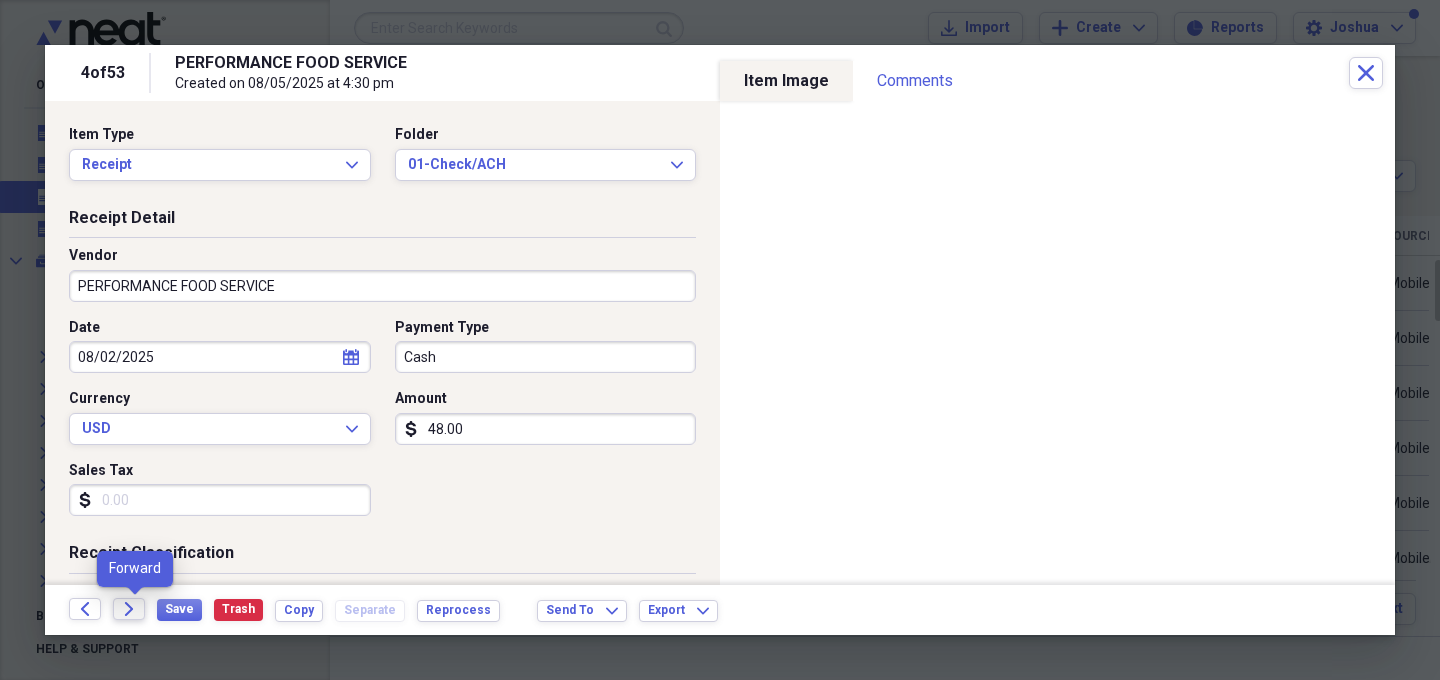 click on "Forward" 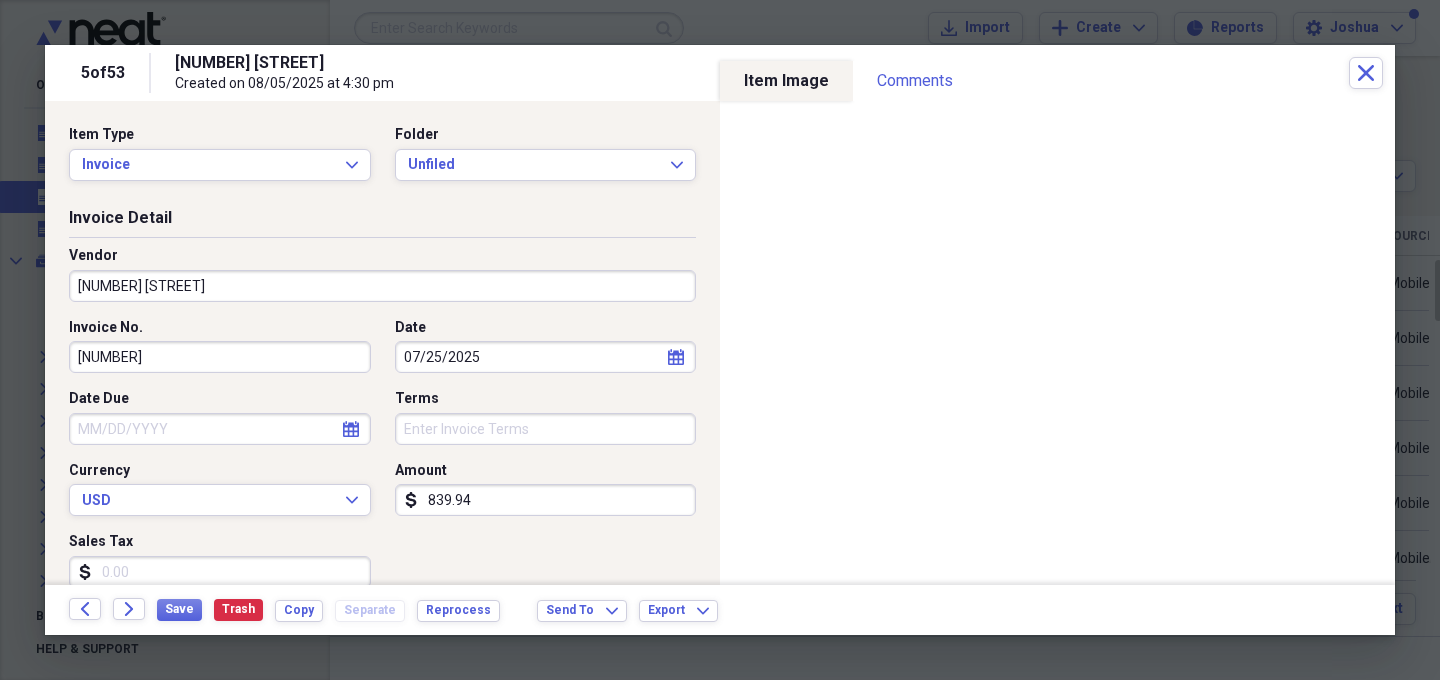 click on "[NUMBER] [STREET]" at bounding box center (382, 286) 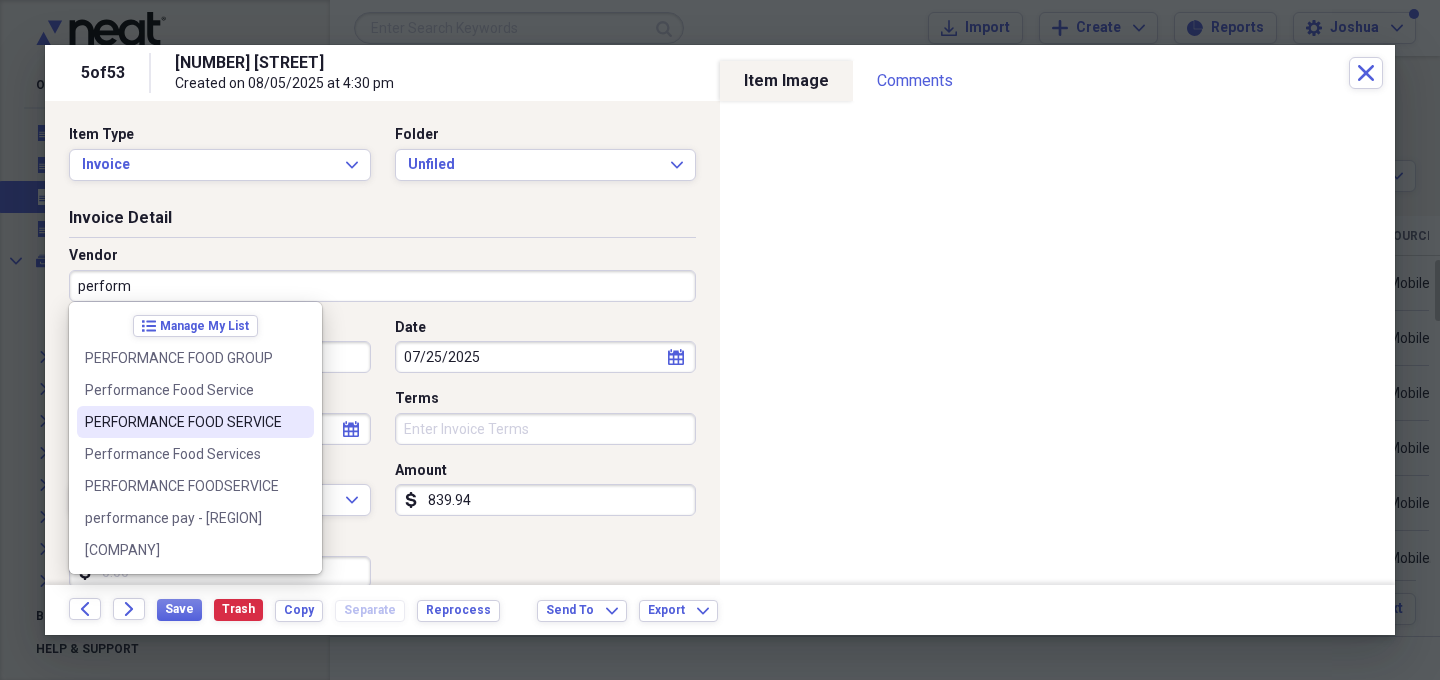 click on "PERFORMANCE FOOD SERVICE" at bounding box center (183, 422) 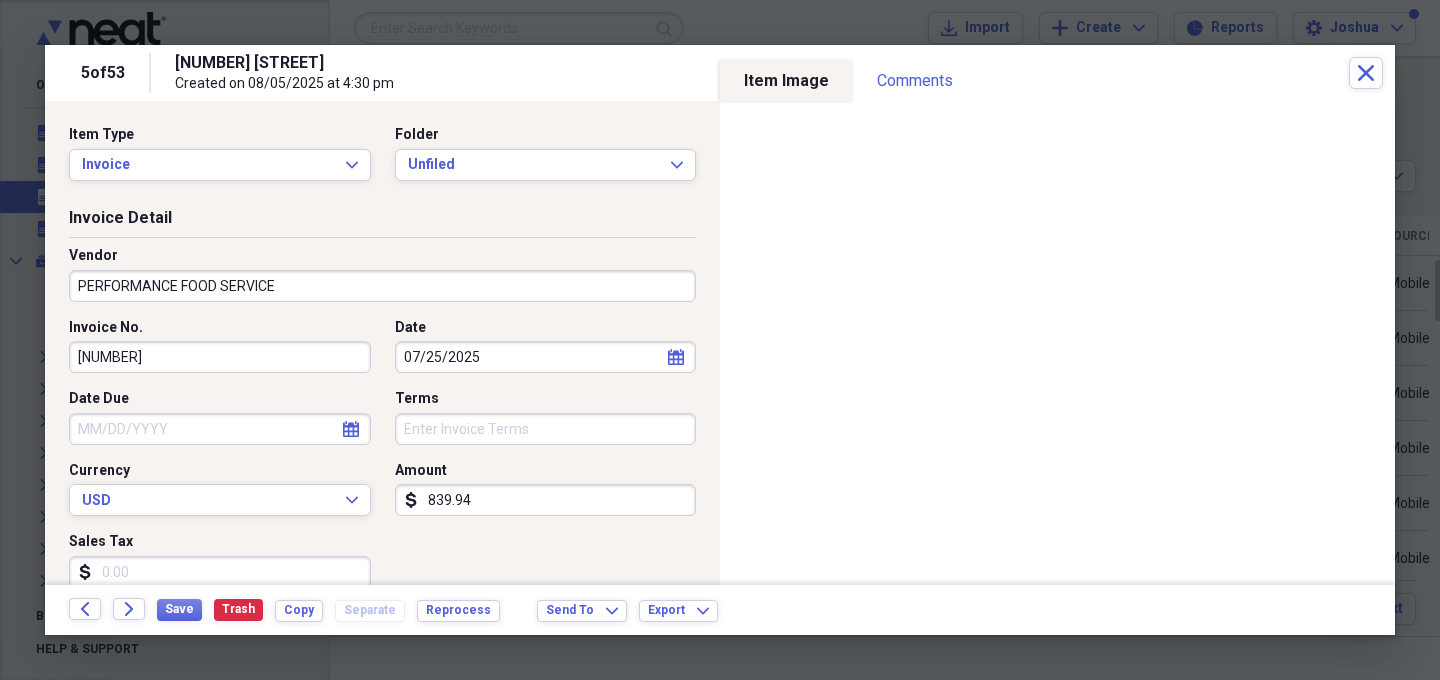 type on "COGS: Food" 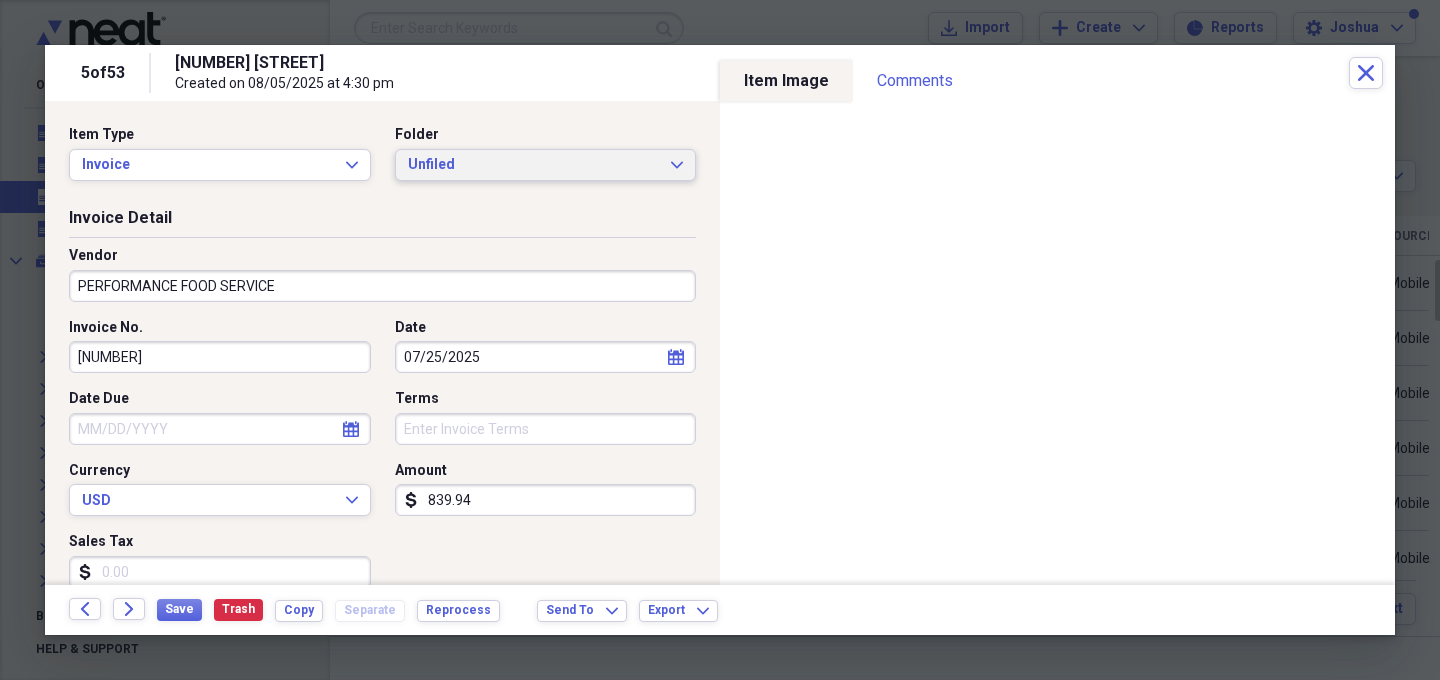click on "Unfiled Expand" at bounding box center (546, 165) 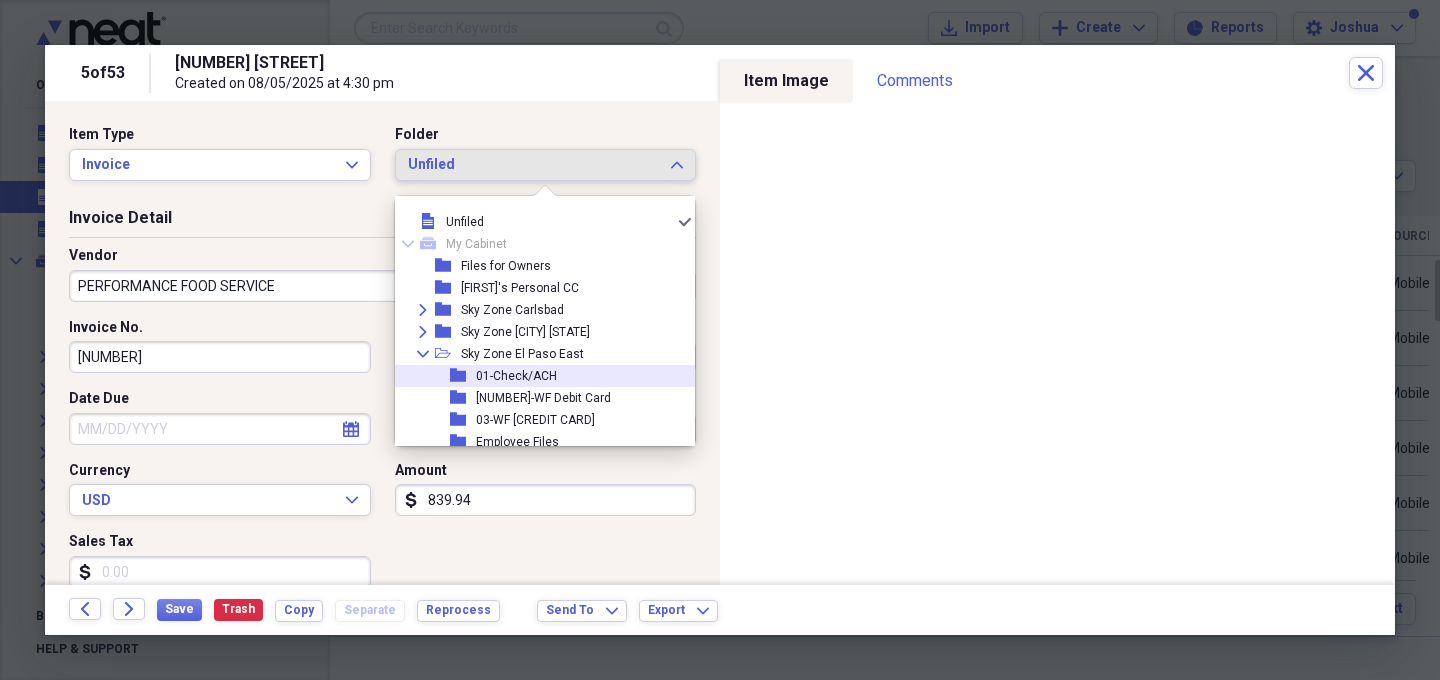 click on "01-Check/ACH" at bounding box center (516, 376) 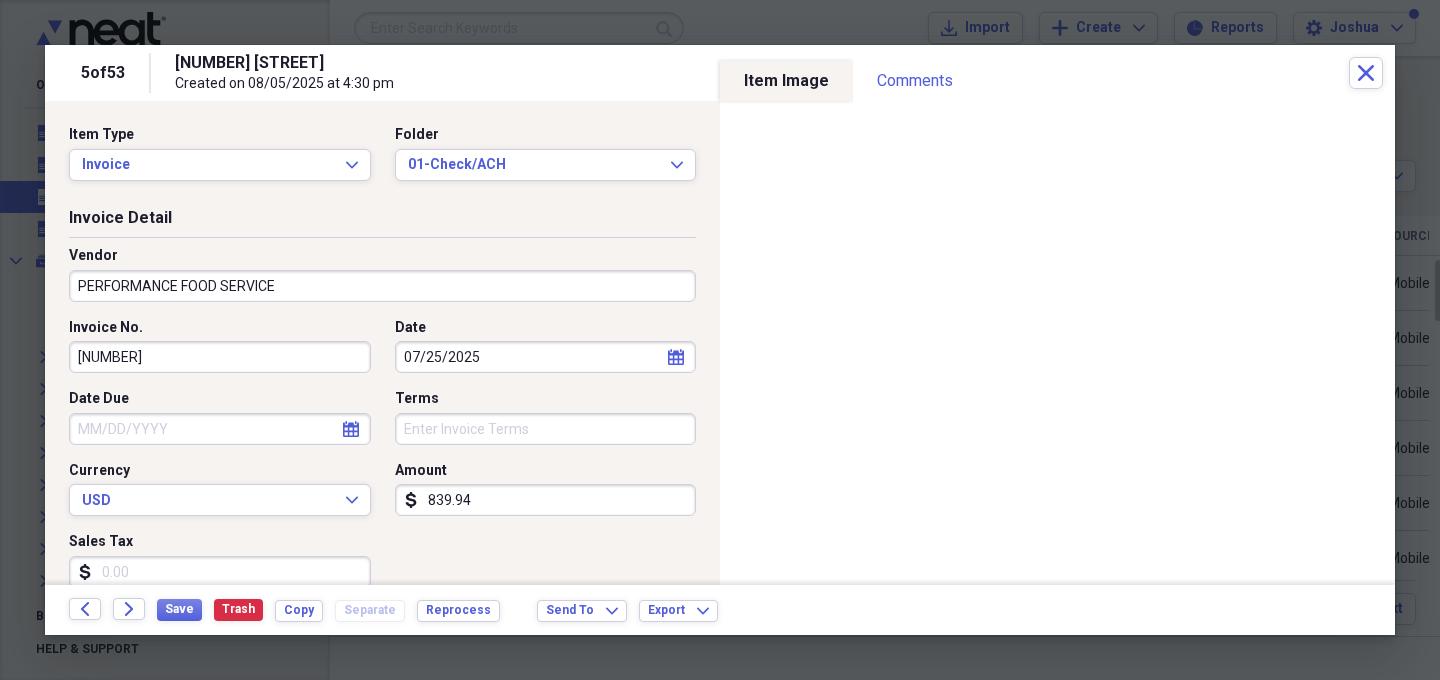 click on "839.94" at bounding box center (546, 500) 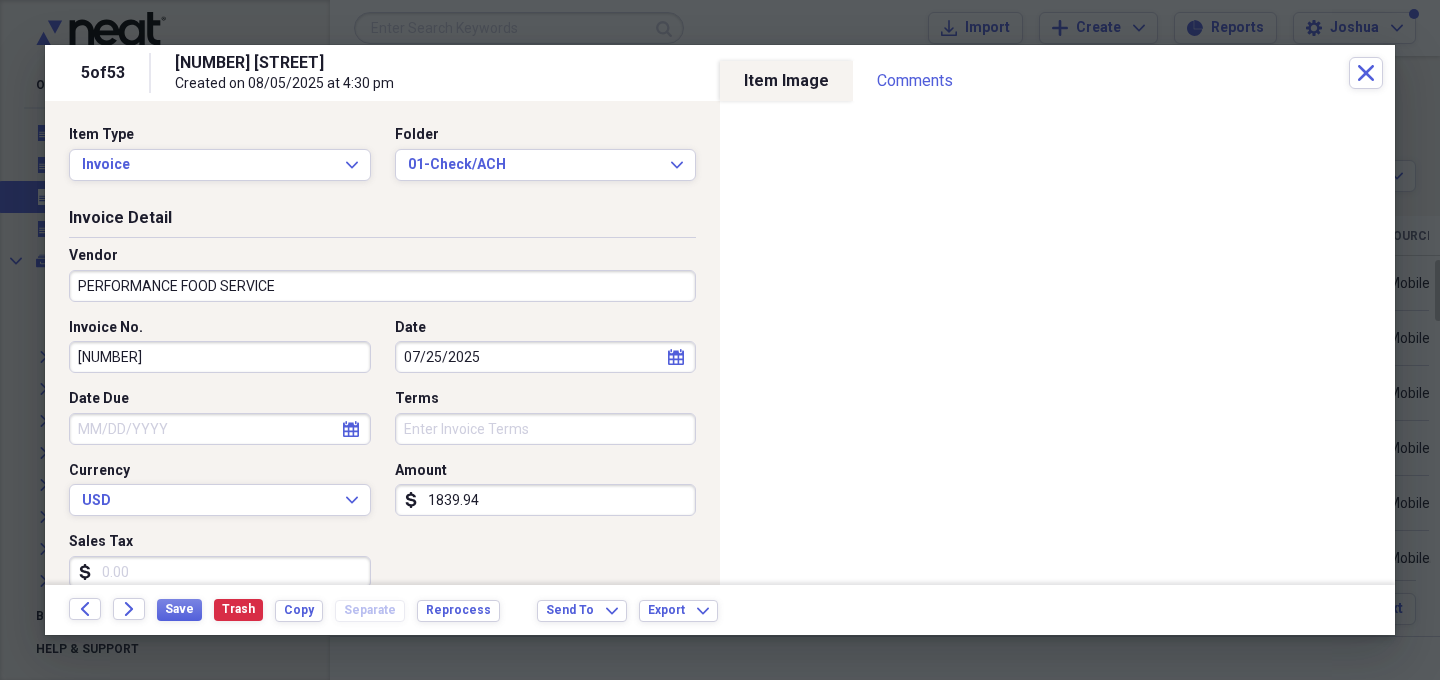 type on "1839.94" 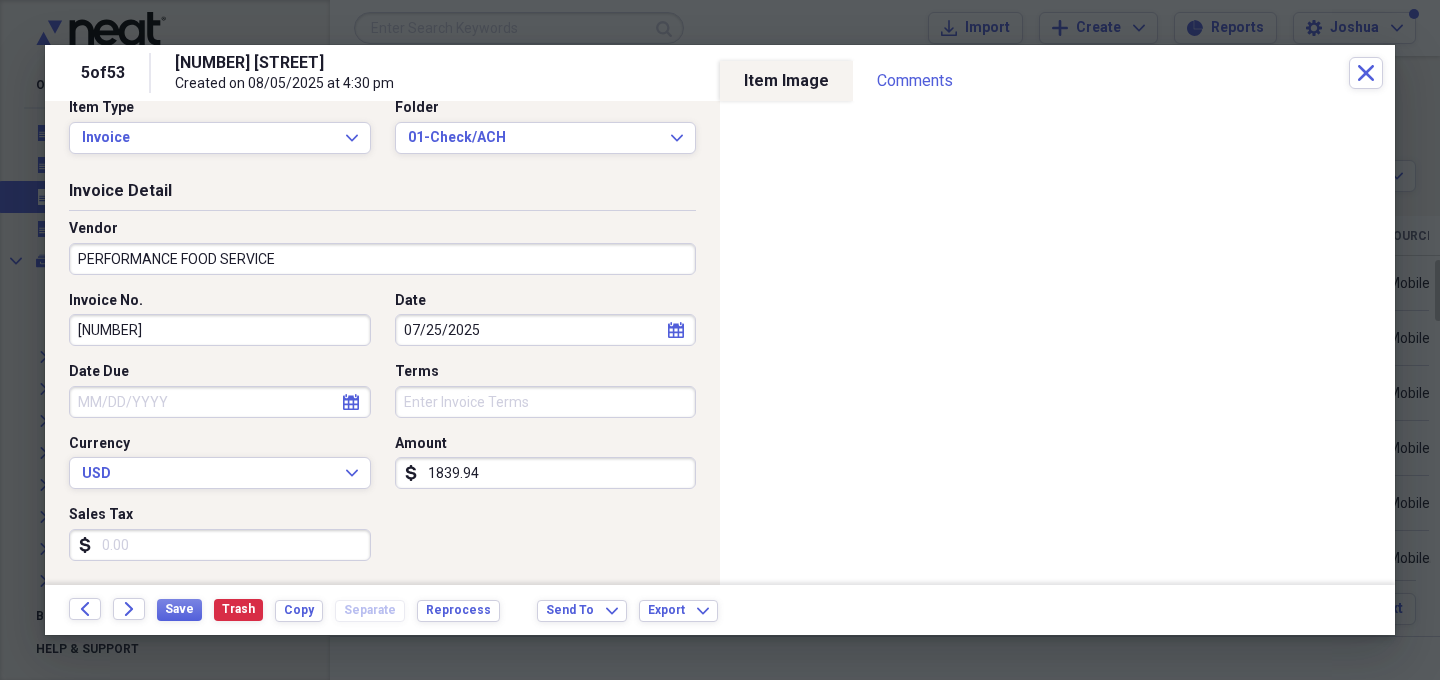 scroll, scrollTop: 15, scrollLeft: 0, axis: vertical 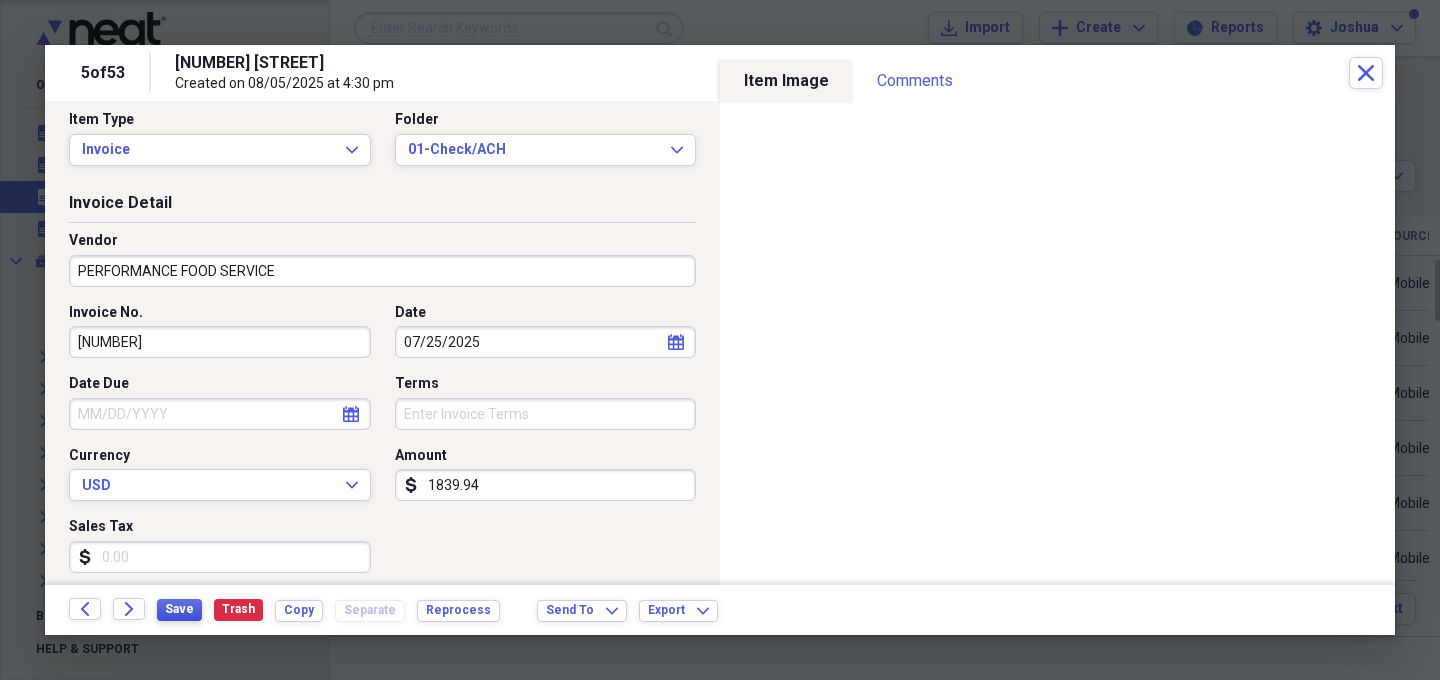 click on "Save" at bounding box center [179, 609] 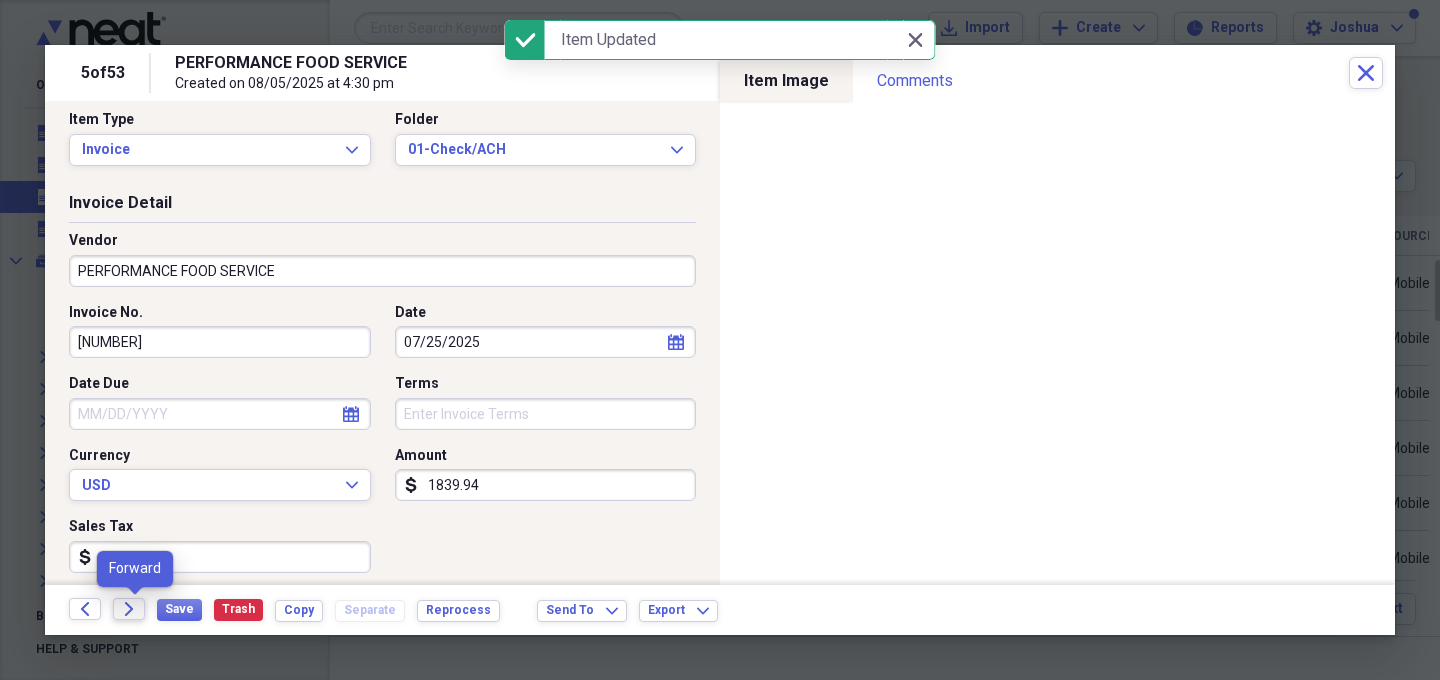 click on "Forward" 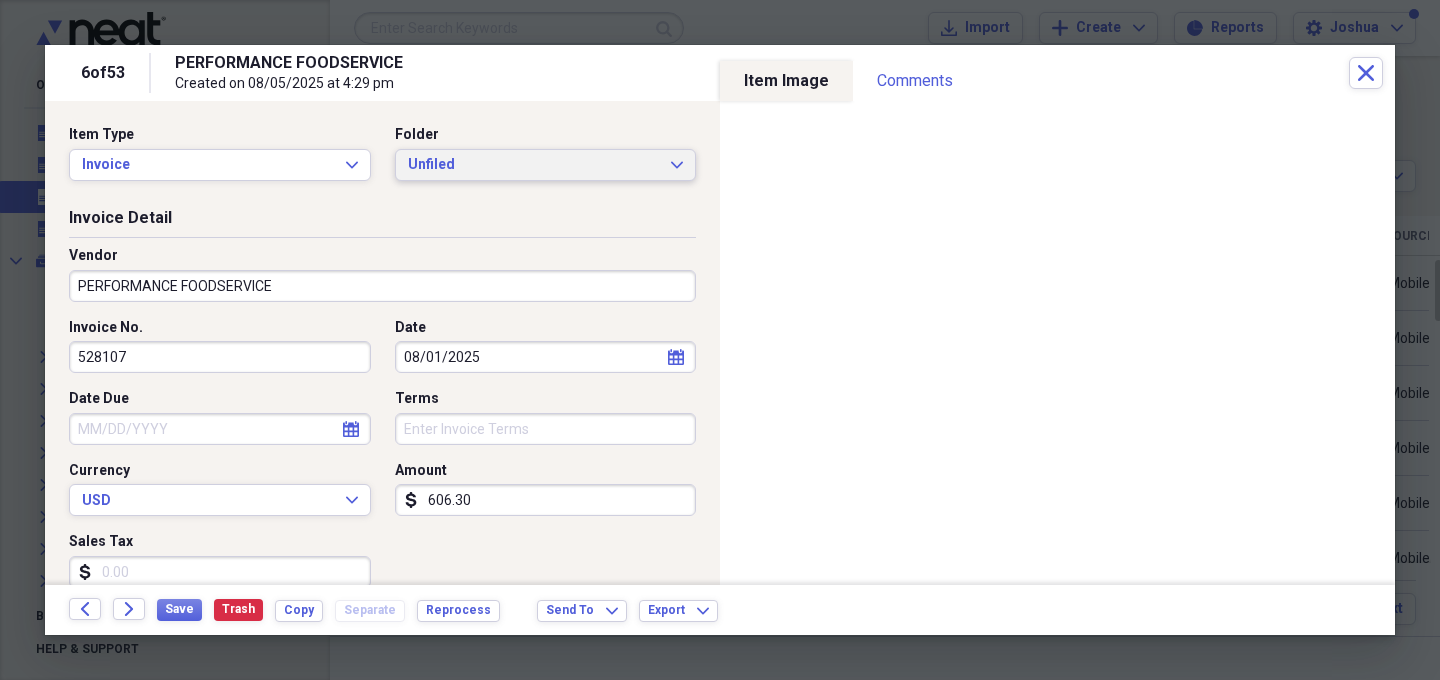 click on "Unfiled Expand" at bounding box center (546, 165) 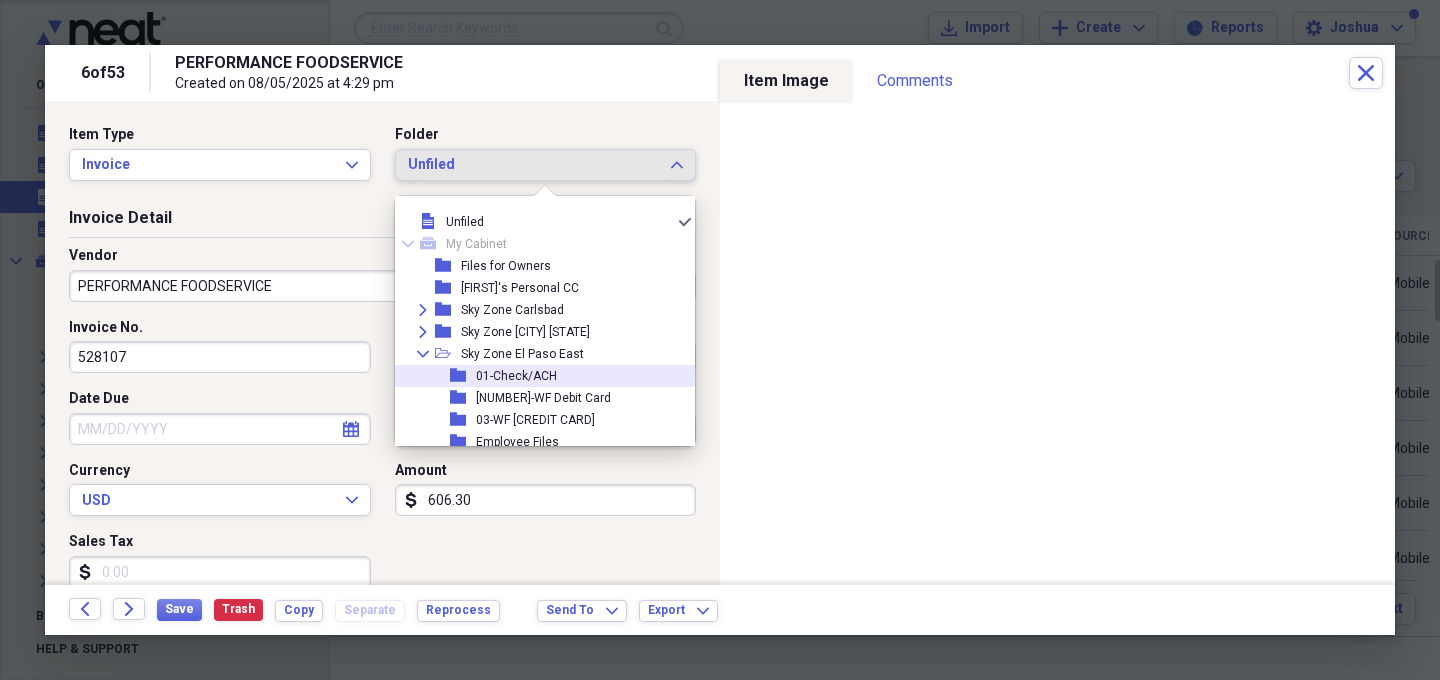 click on "01-Check/ACH" at bounding box center [516, 376] 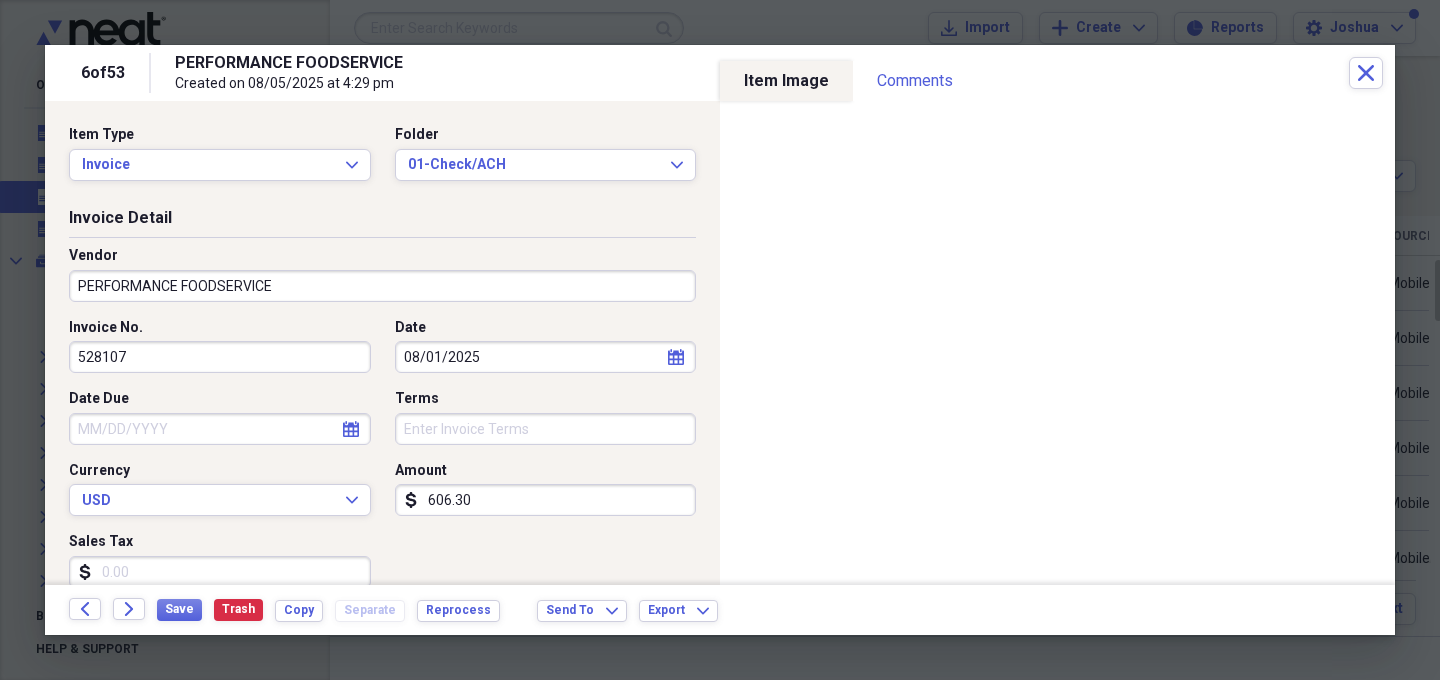 click on "606.30" at bounding box center (546, 500) 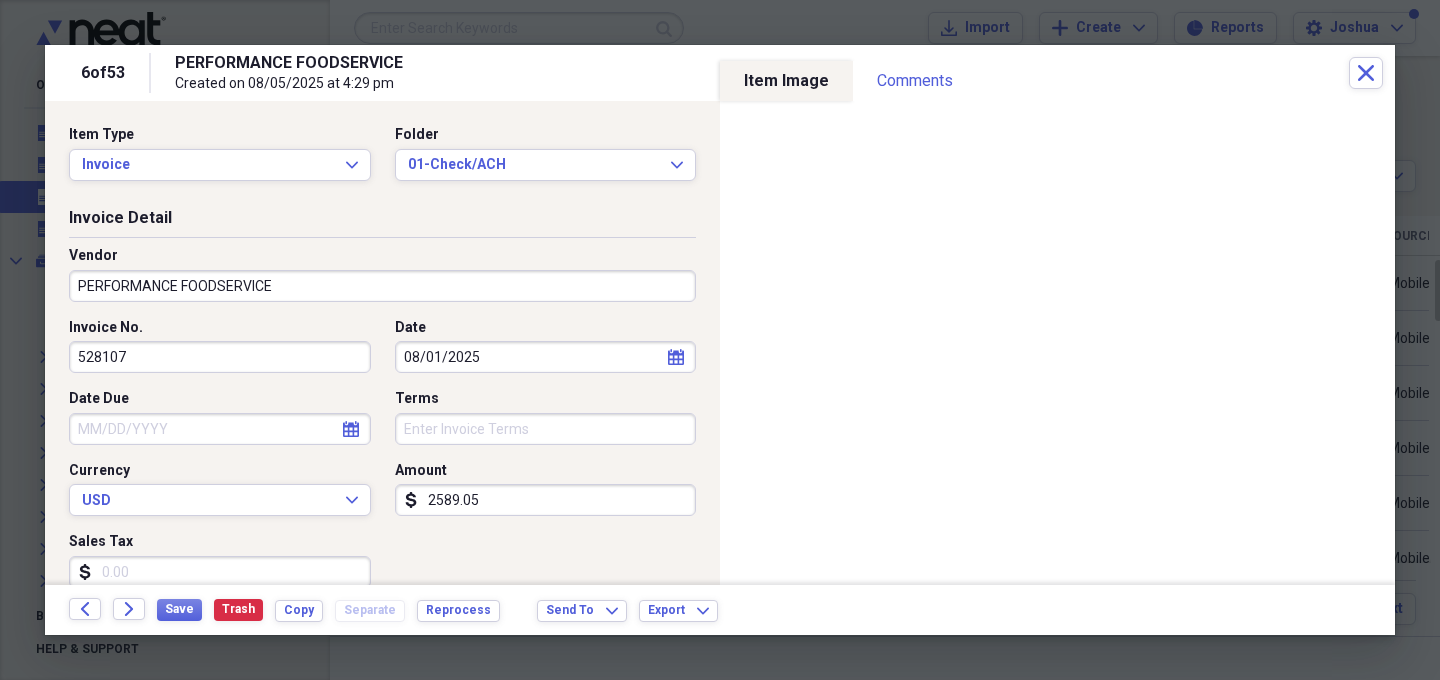 type on "2589.05" 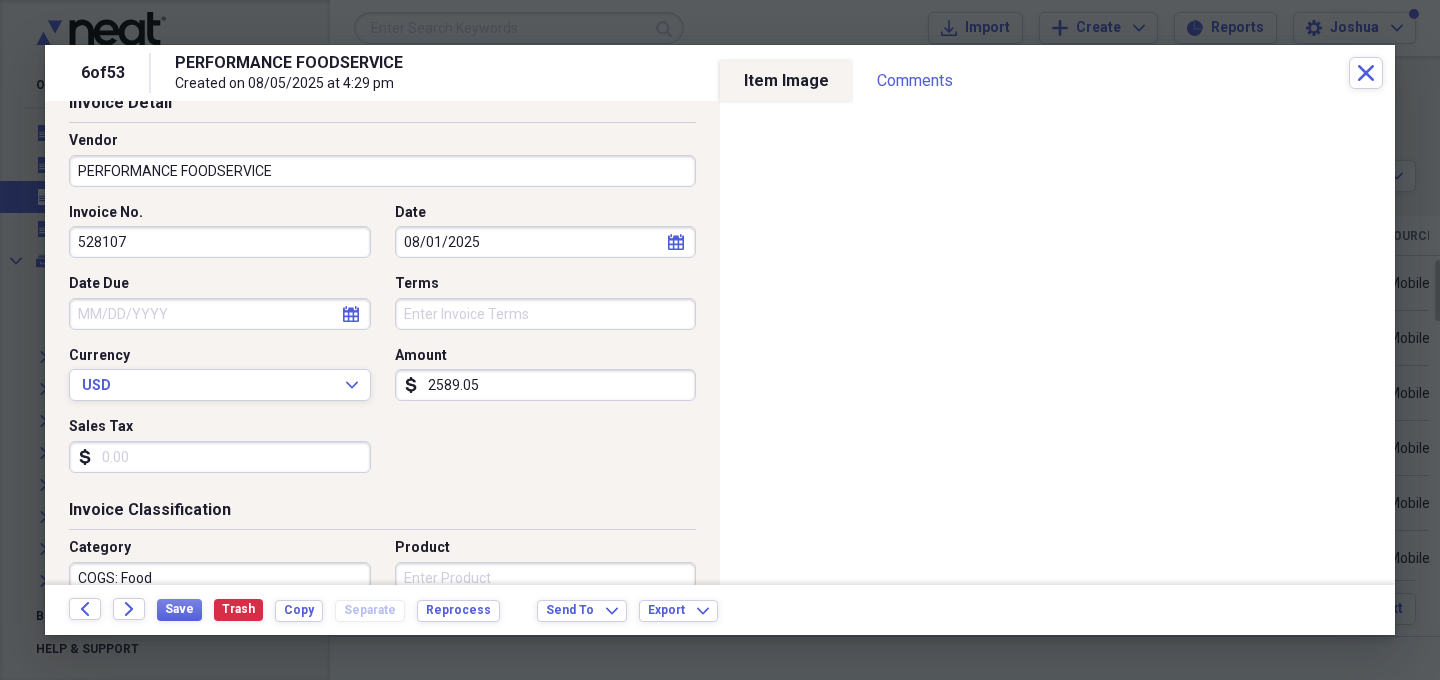 scroll, scrollTop: 0, scrollLeft: 0, axis: both 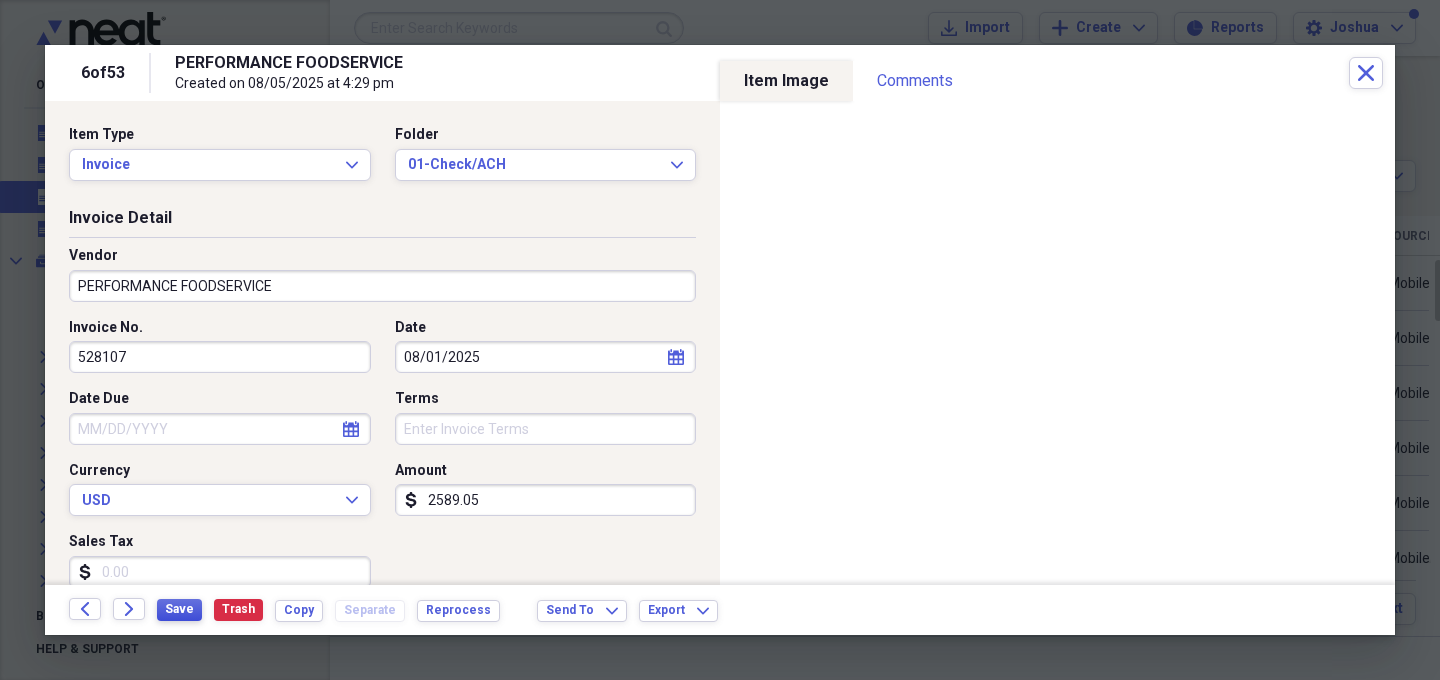 click on "Save" at bounding box center [179, 609] 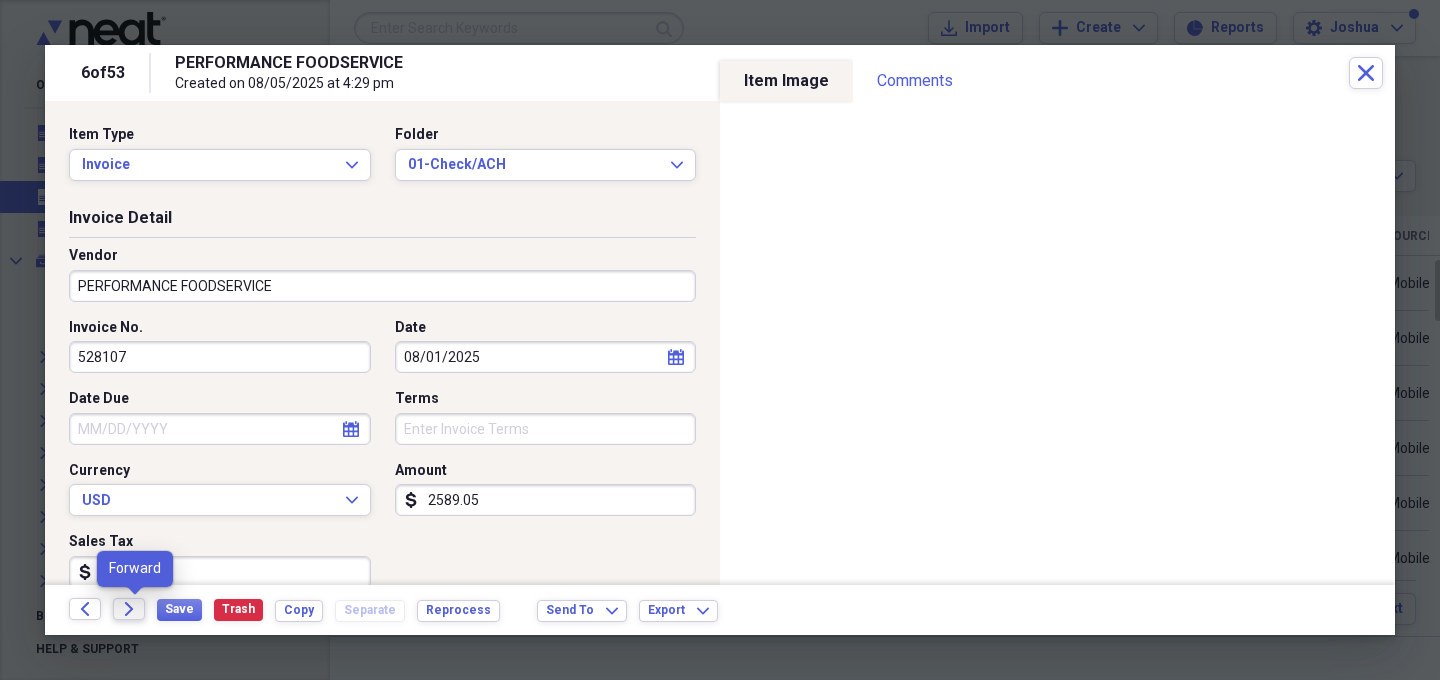 click on "Forward" 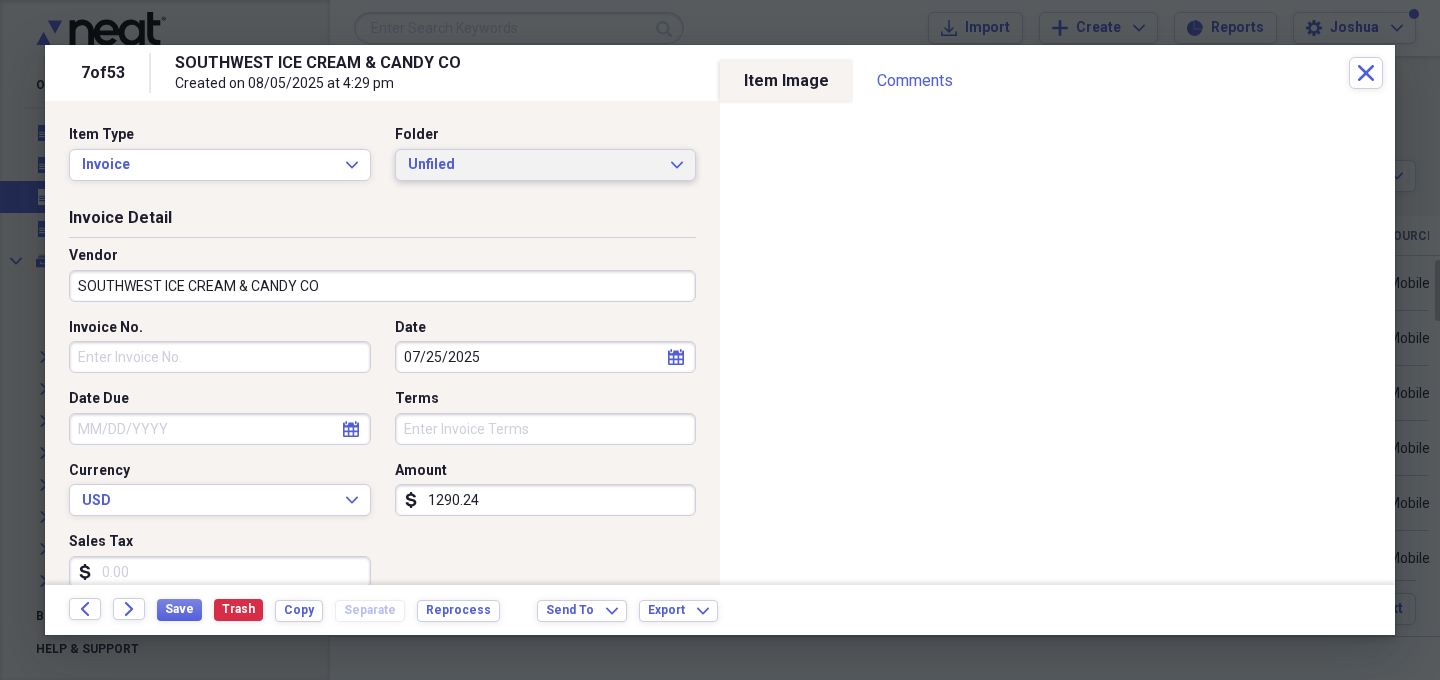 click on "Expand" 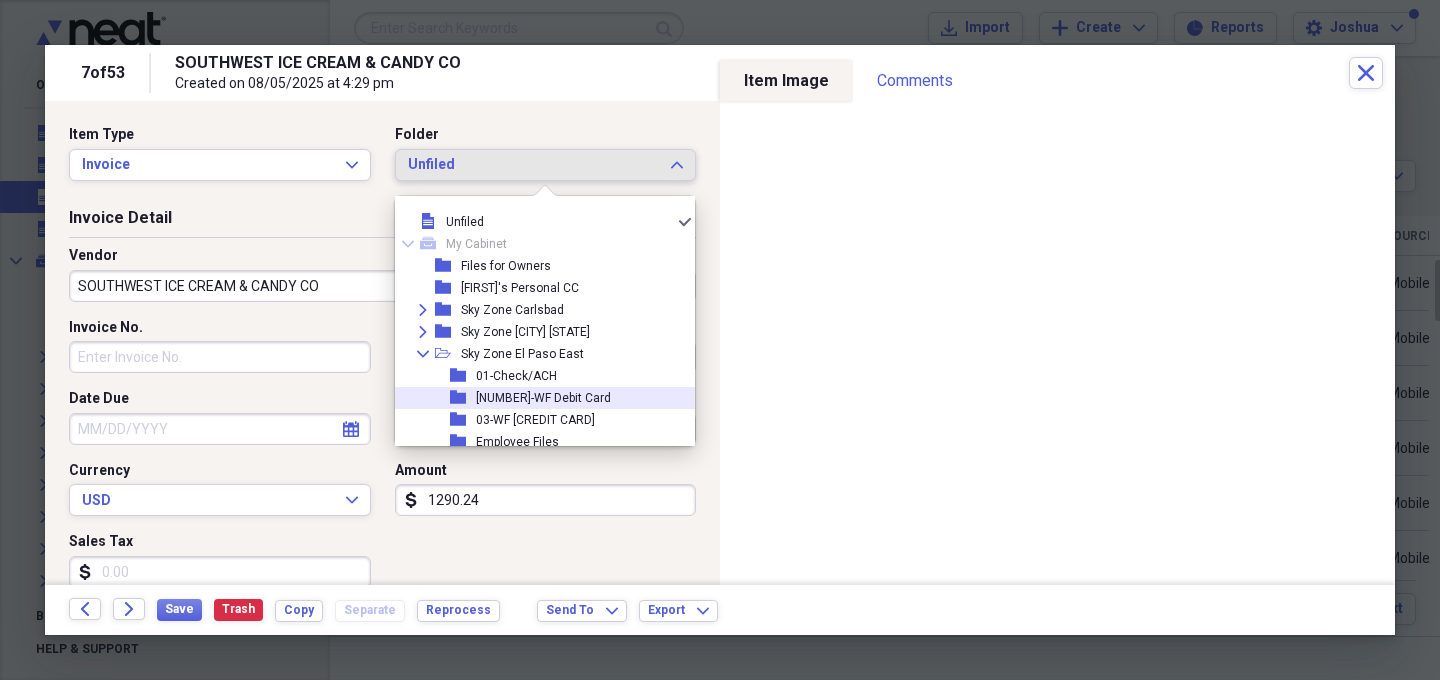 click on "[NUMBER]-WF Debit Card" at bounding box center [543, 398] 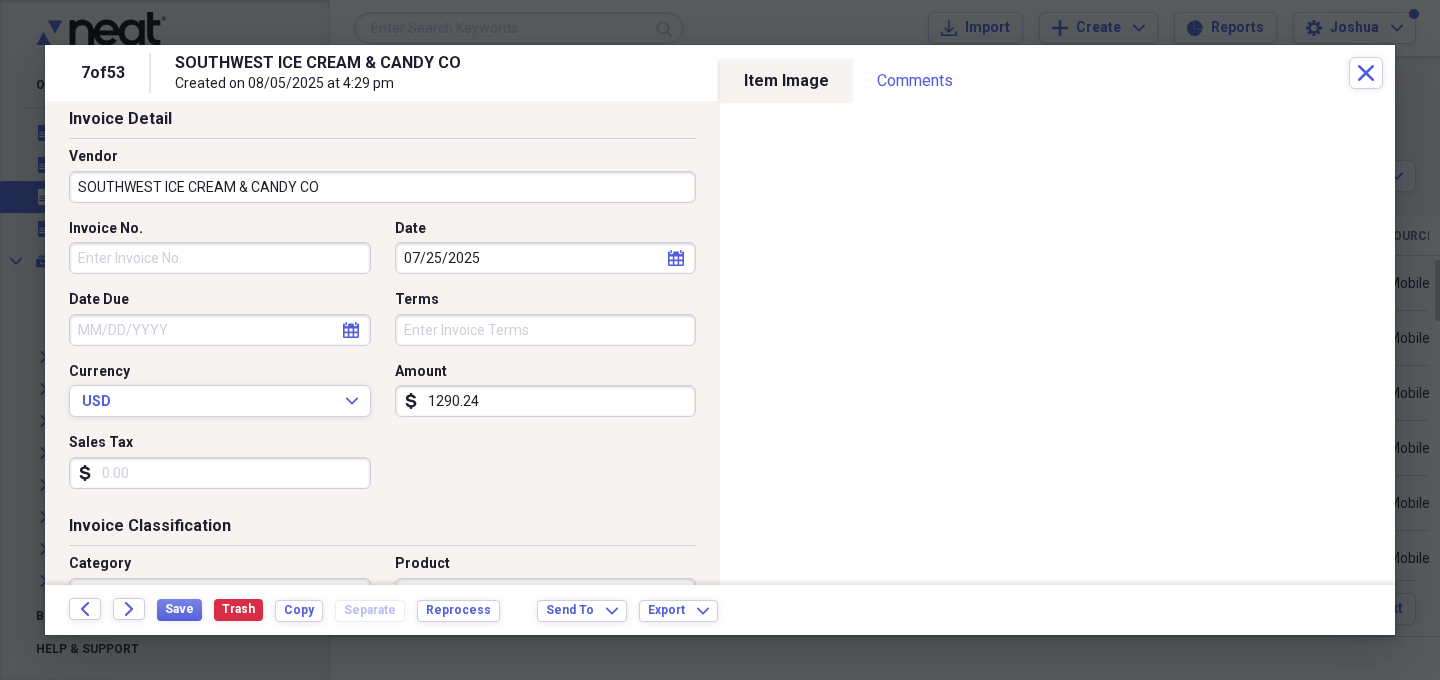 scroll, scrollTop: 0, scrollLeft: 0, axis: both 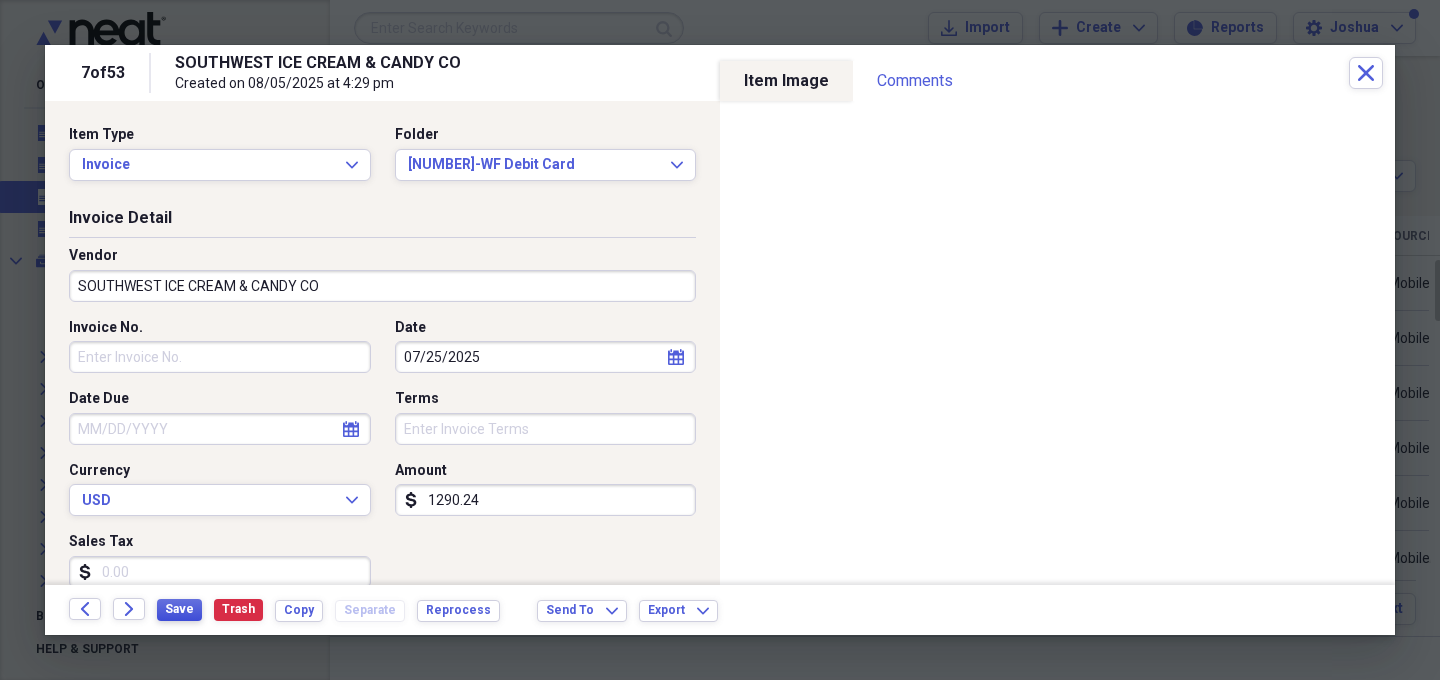 click on "Save" at bounding box center [179, 609] 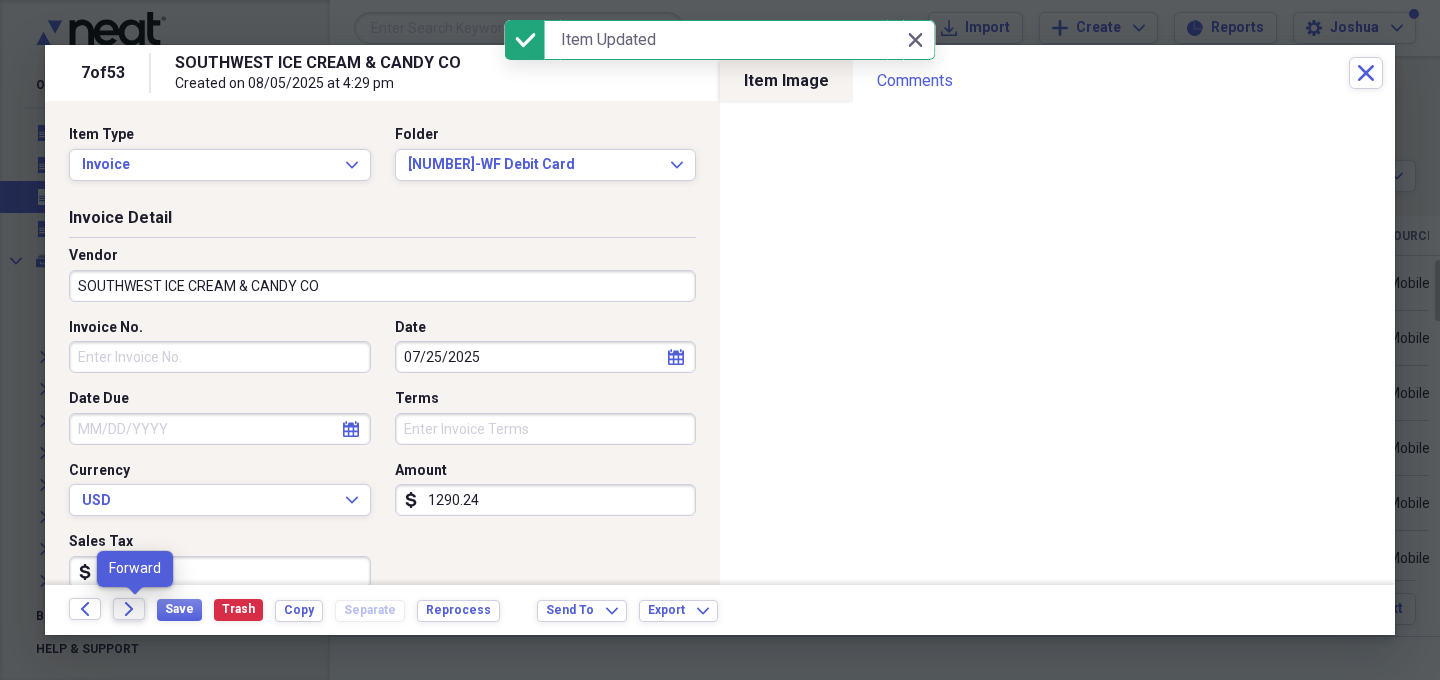 click on "Forward" 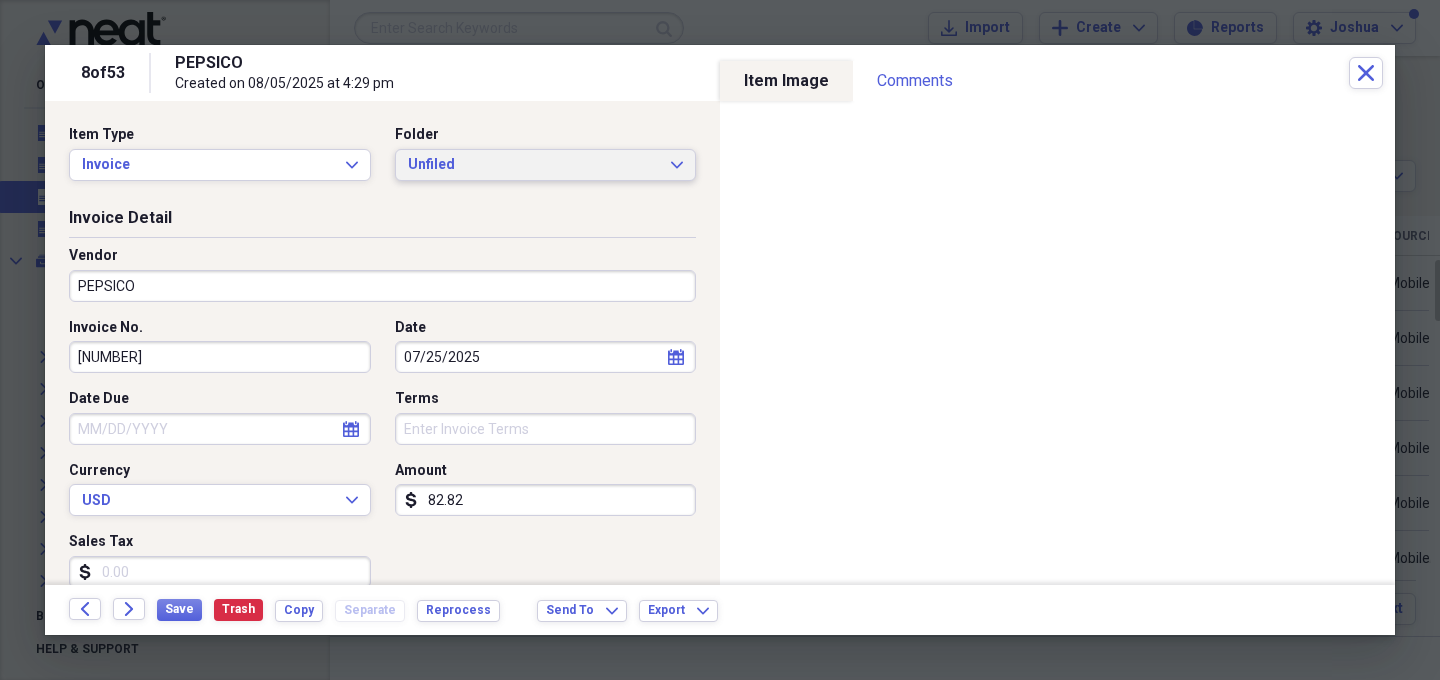 click on "Unfiled" at bounding box center [534, 165] 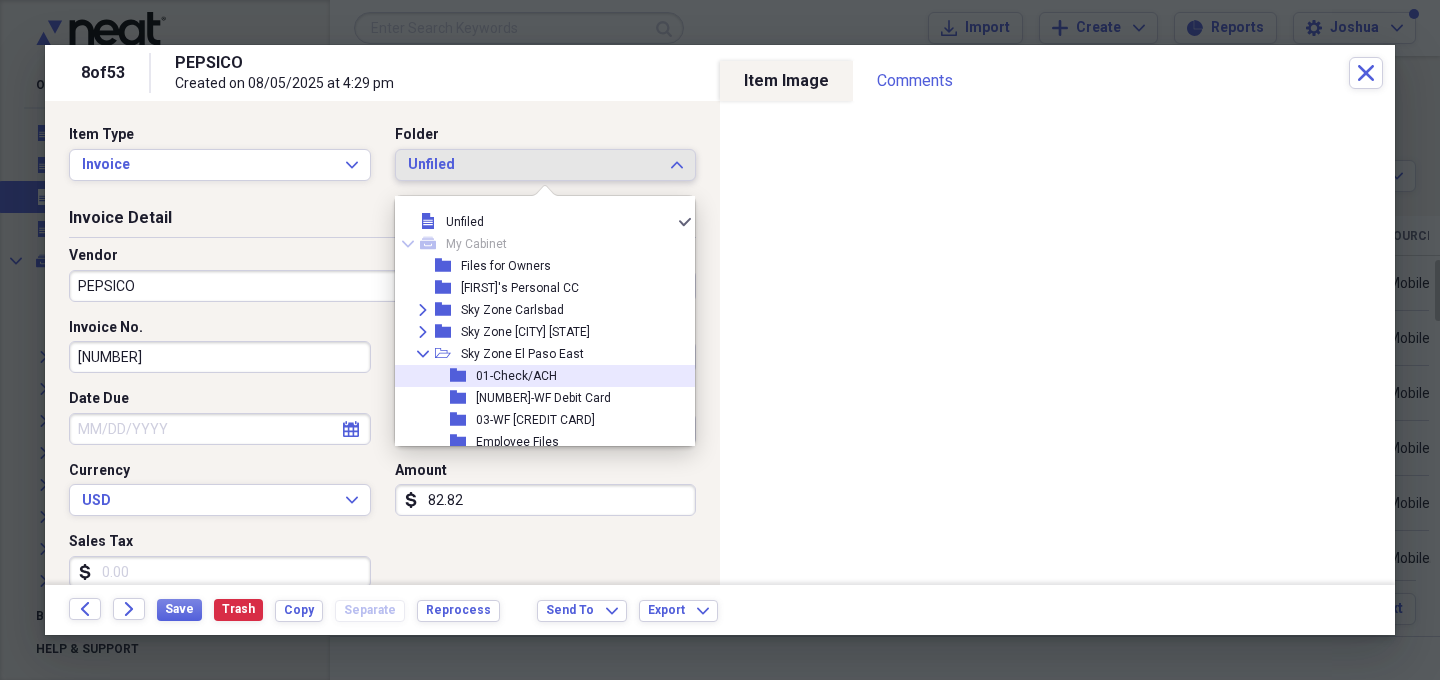 click on "01-Check/ACH" at bounding box center (516, 376) 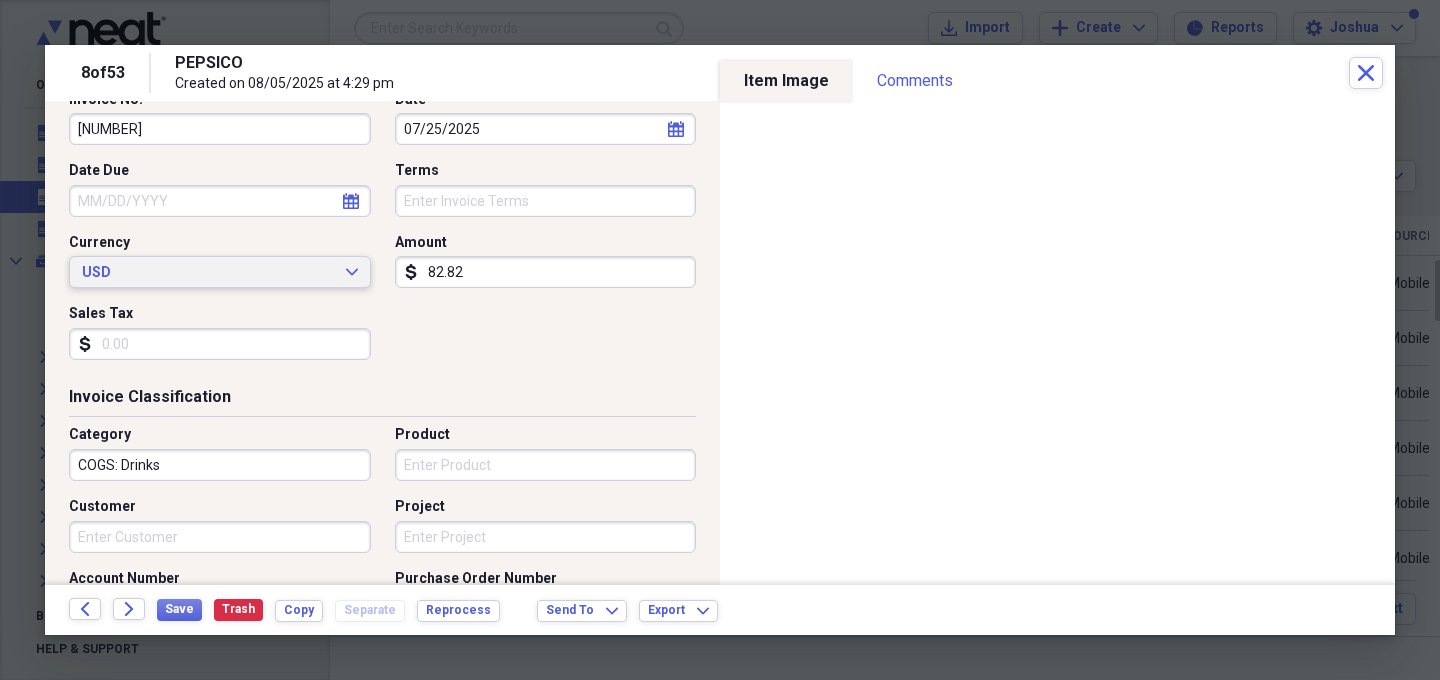 scroll, scrollTop: 232, scrollLeft: 0, axis: vertical 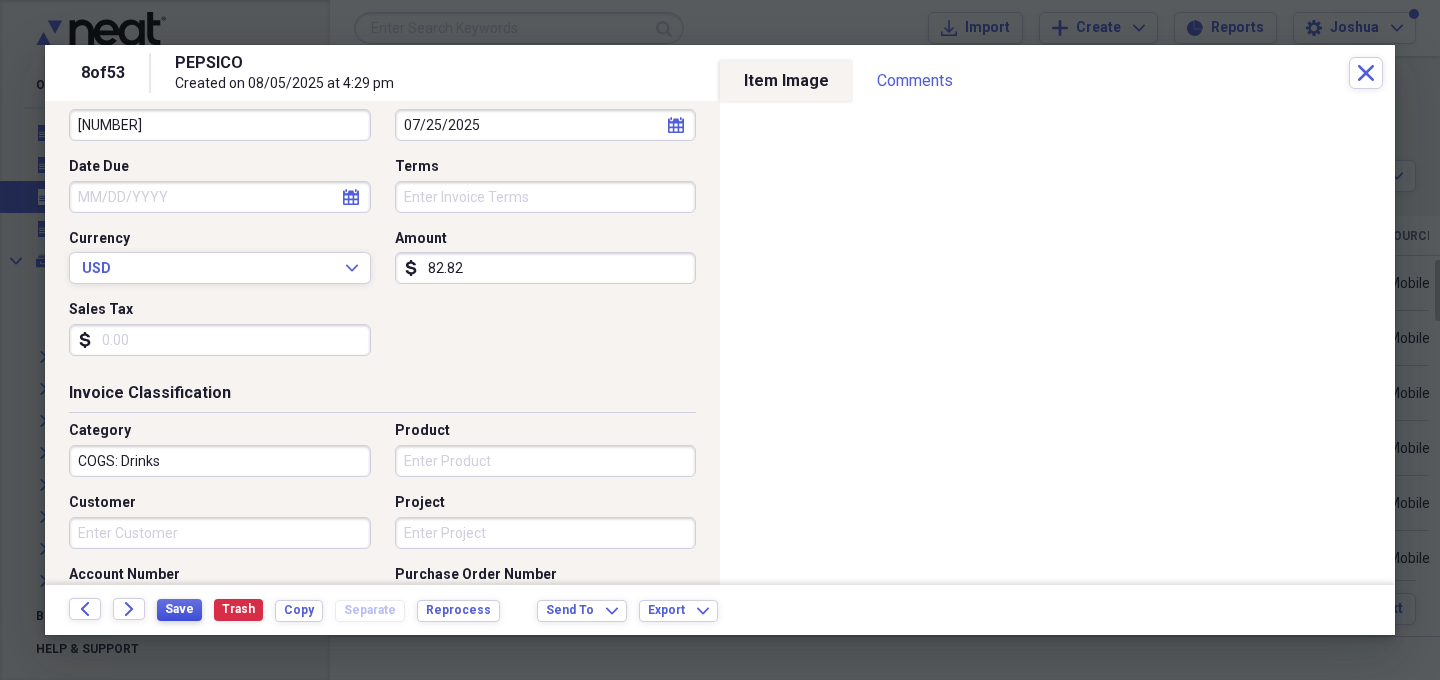 click on "Save" at bounding box center [179, 609] 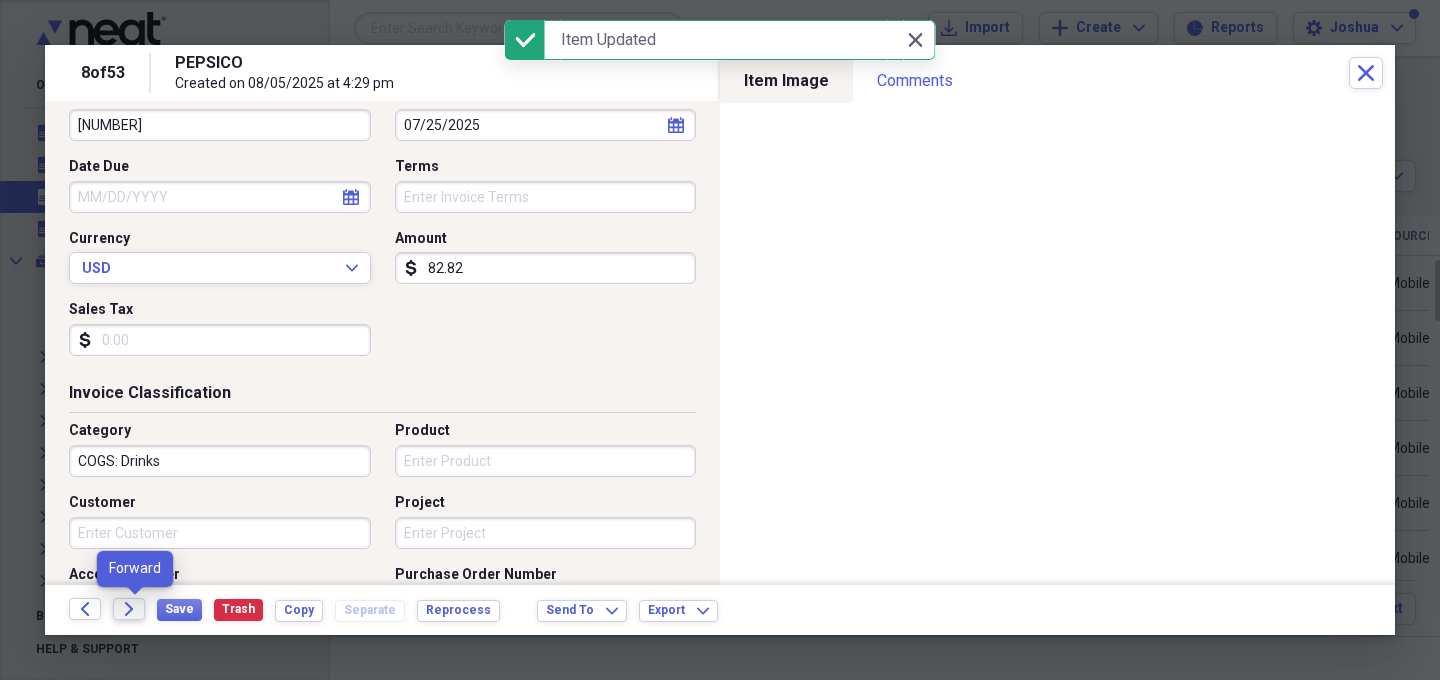 click on "Forward" 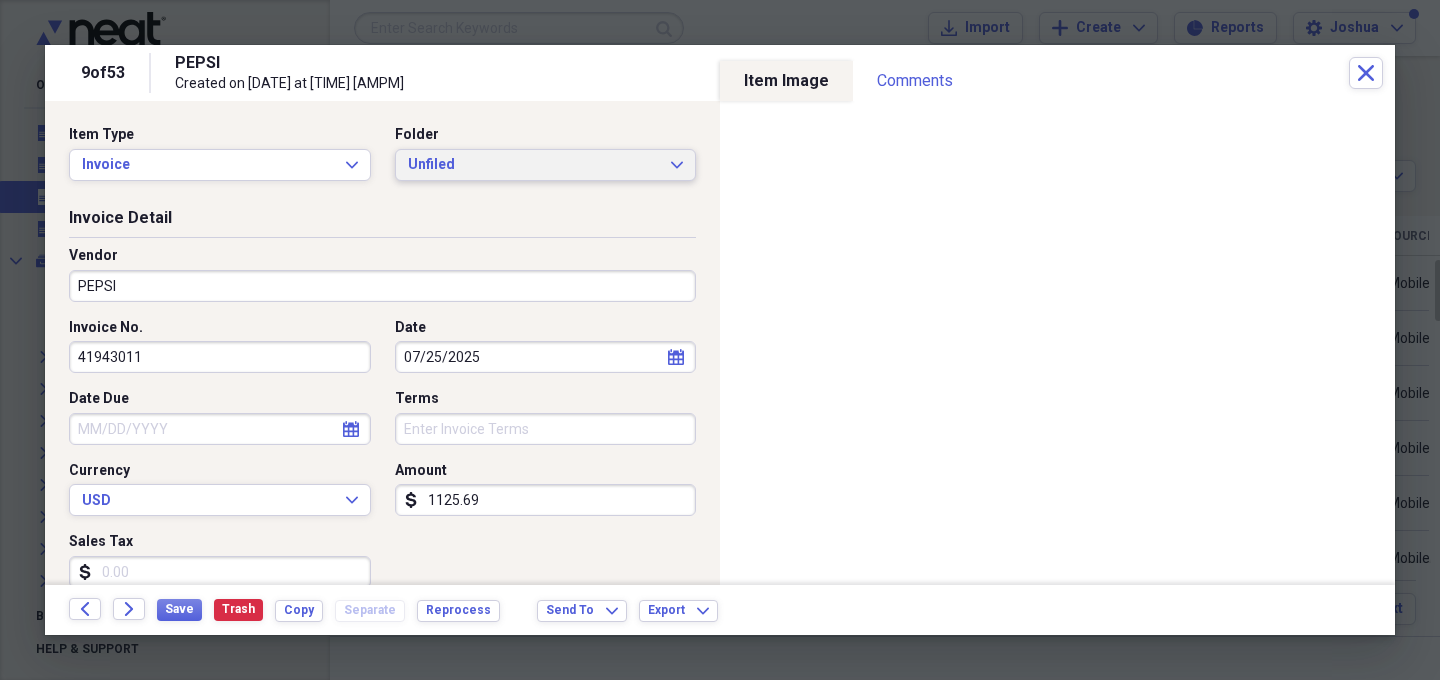 click on "Unfiled Expand" at bounding box center (546, 165) 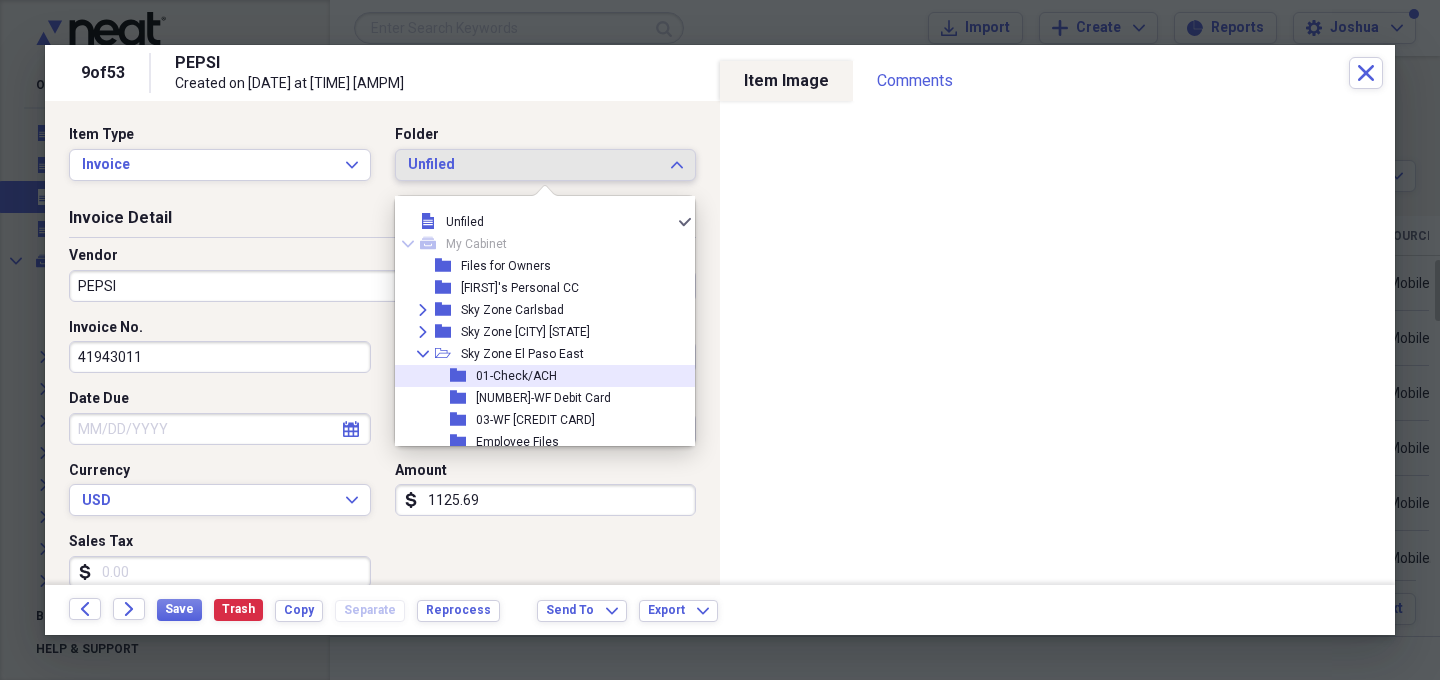 click on "01-Check/ACH" at bounding box center [516, 376] 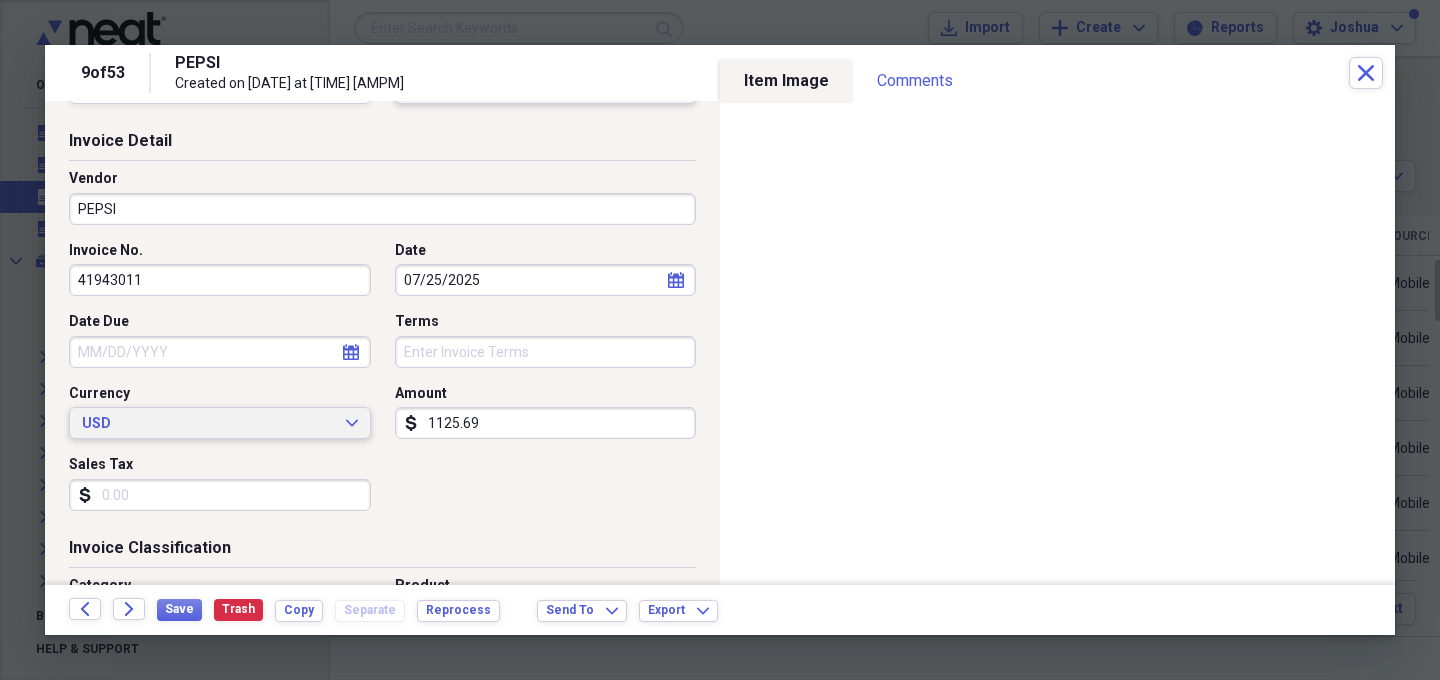 scroll, scrollTop: 76, scrollLeft: 0, axis: vertical 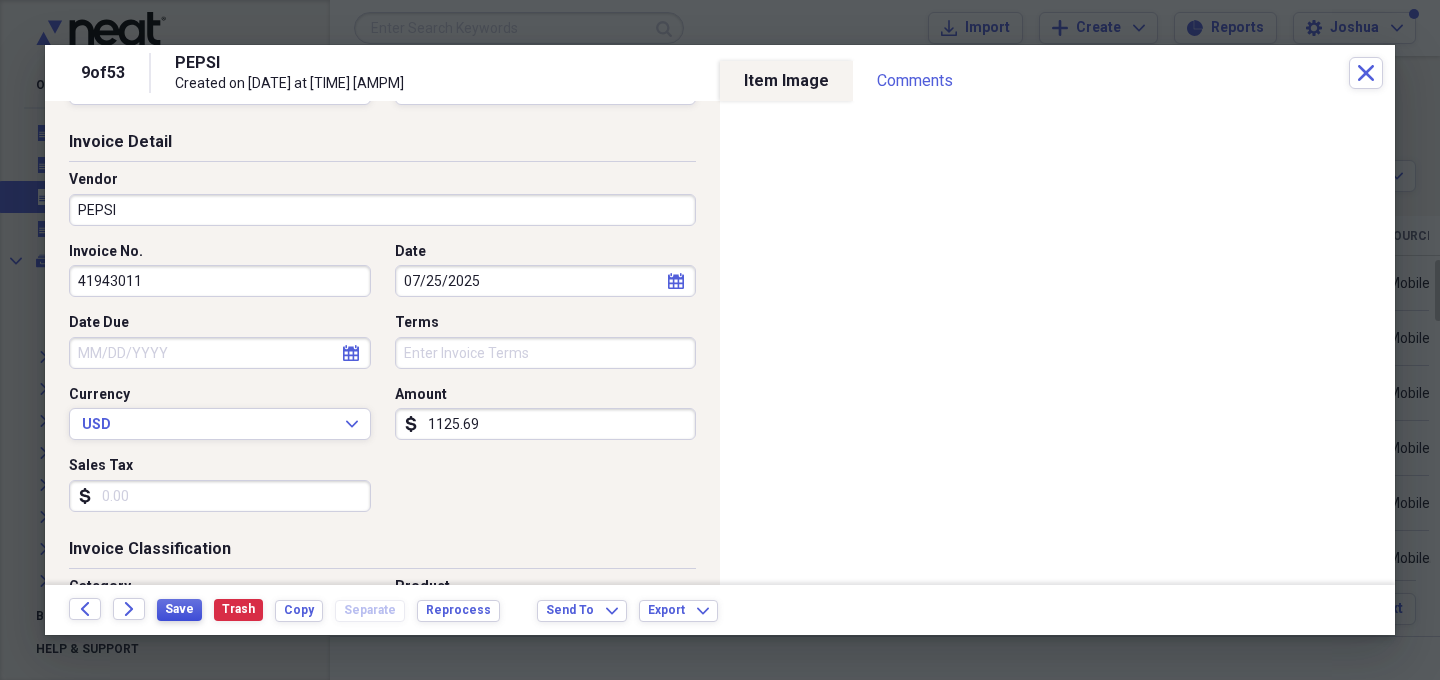 click on "Save" at bounding box center [179, 609] 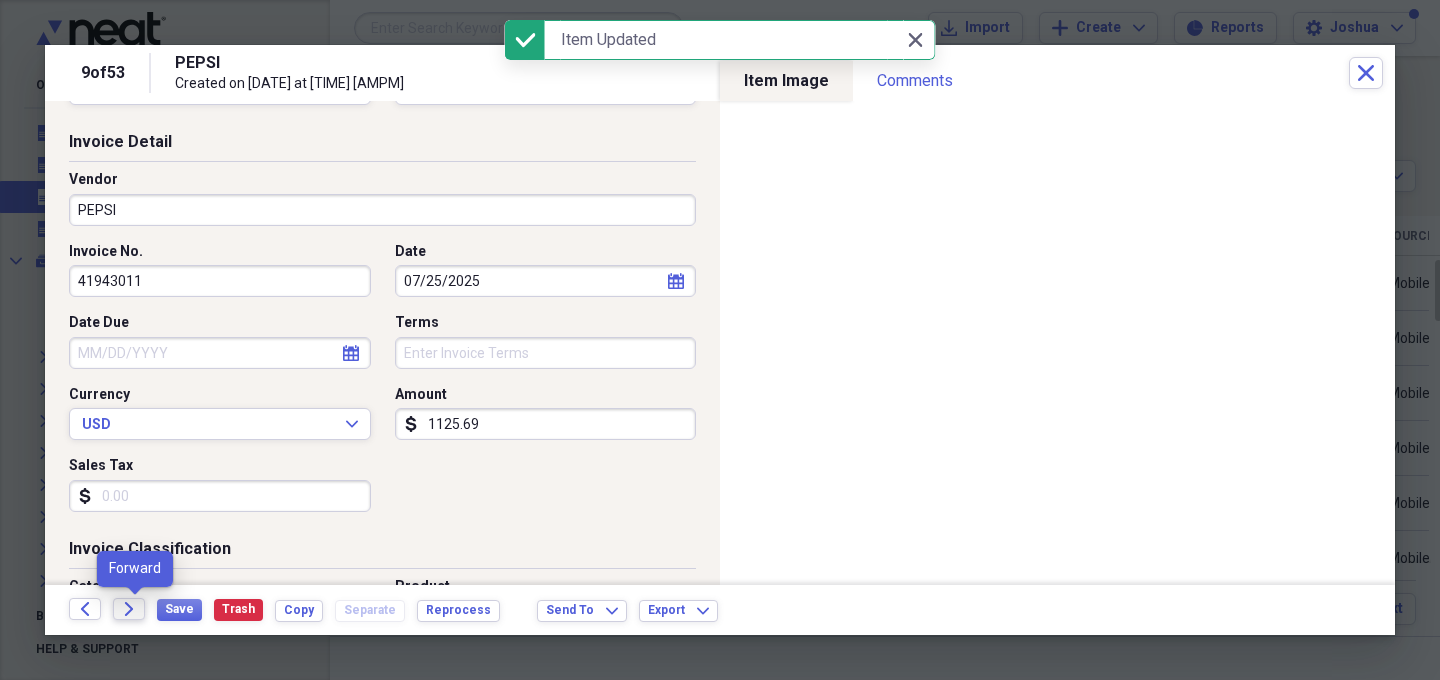 click on "Forward" 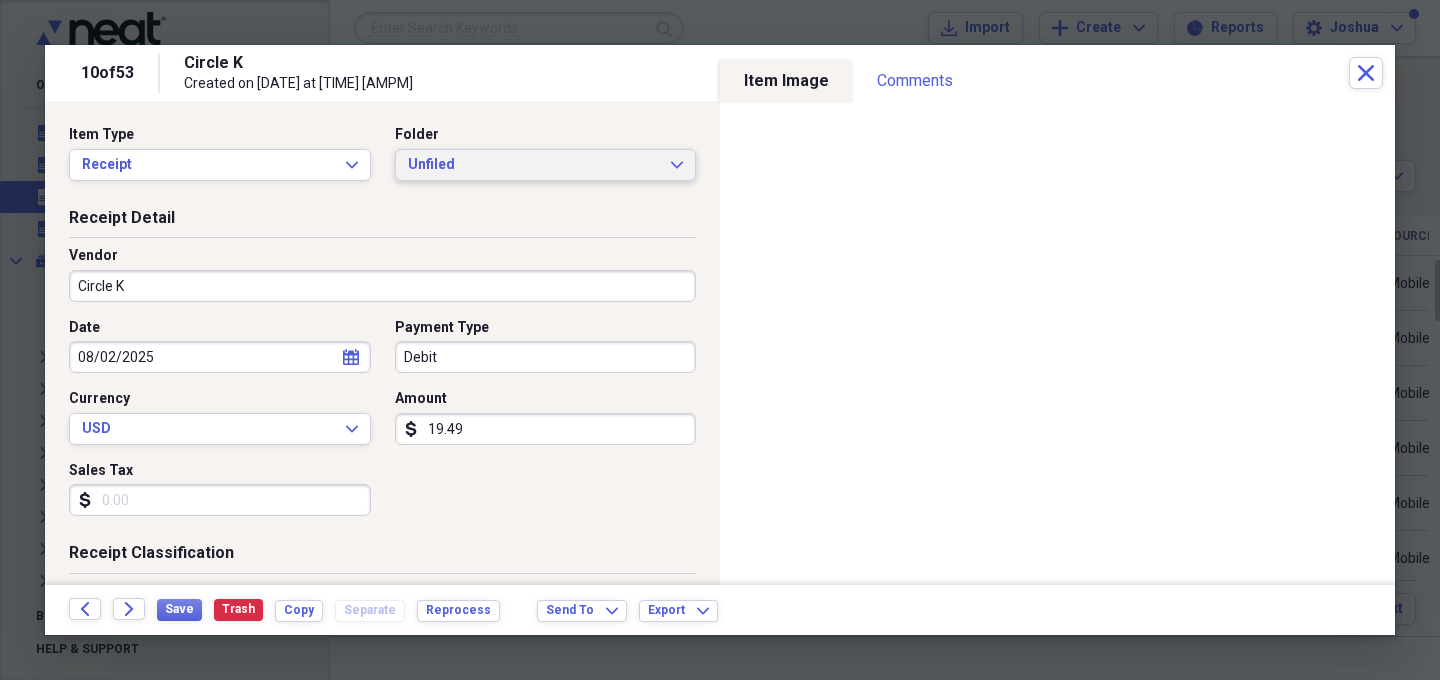 click on "Expand" 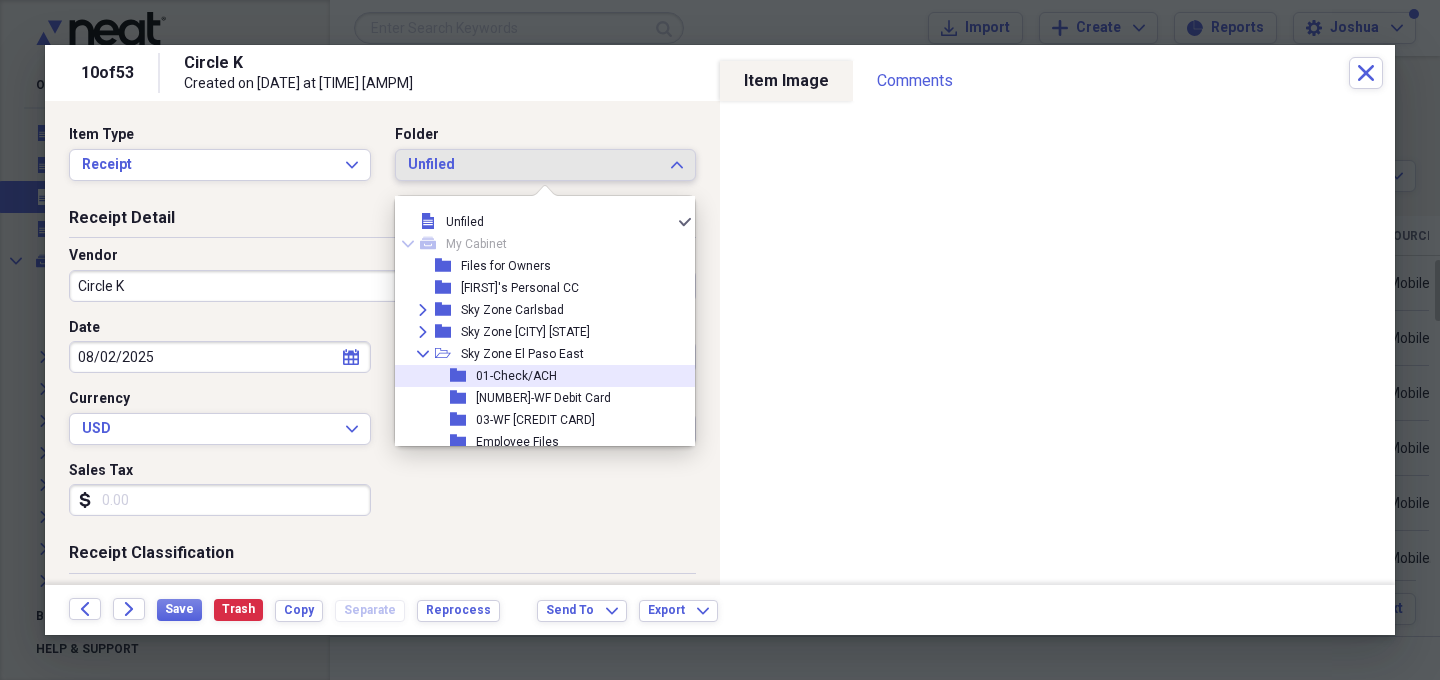 scroll, scrollTop: 77, scrollLeft: 0, axis: vertical 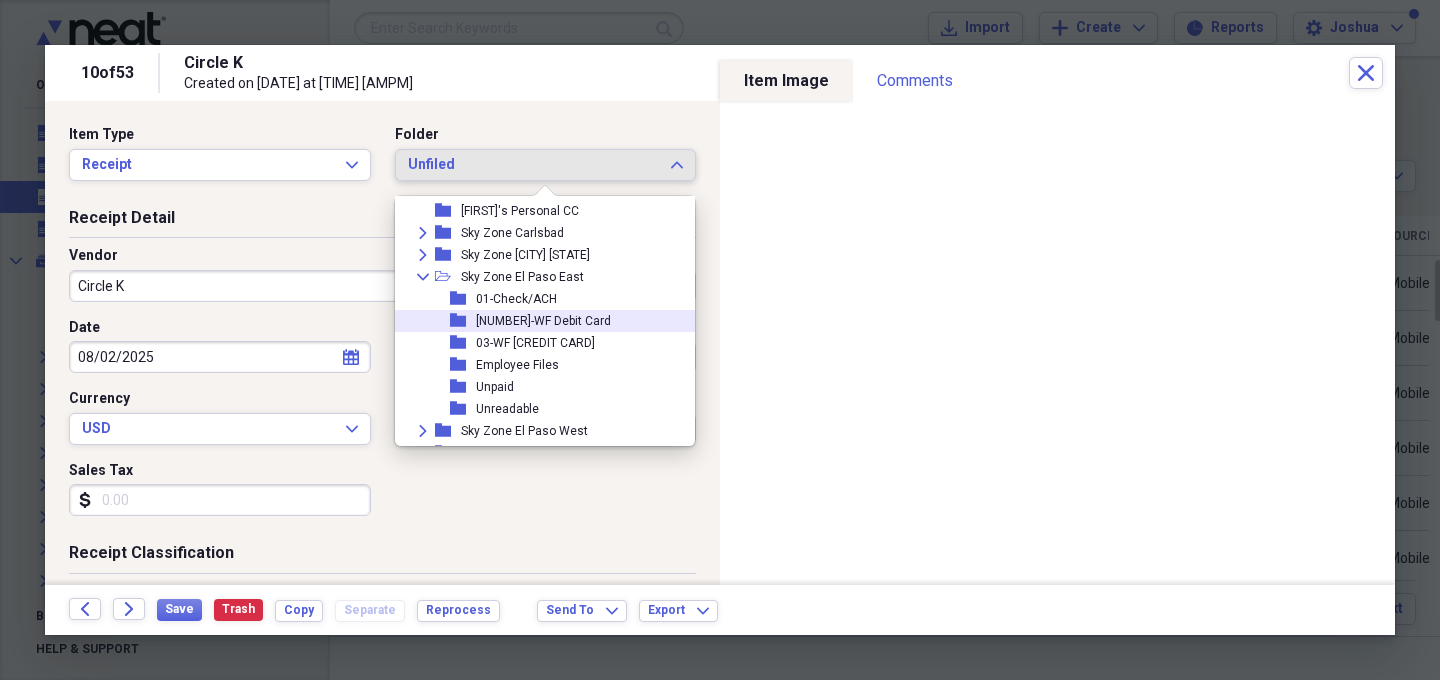 click on "[NUMBER]-WF Debit Card" at bounding box center (543, 321) 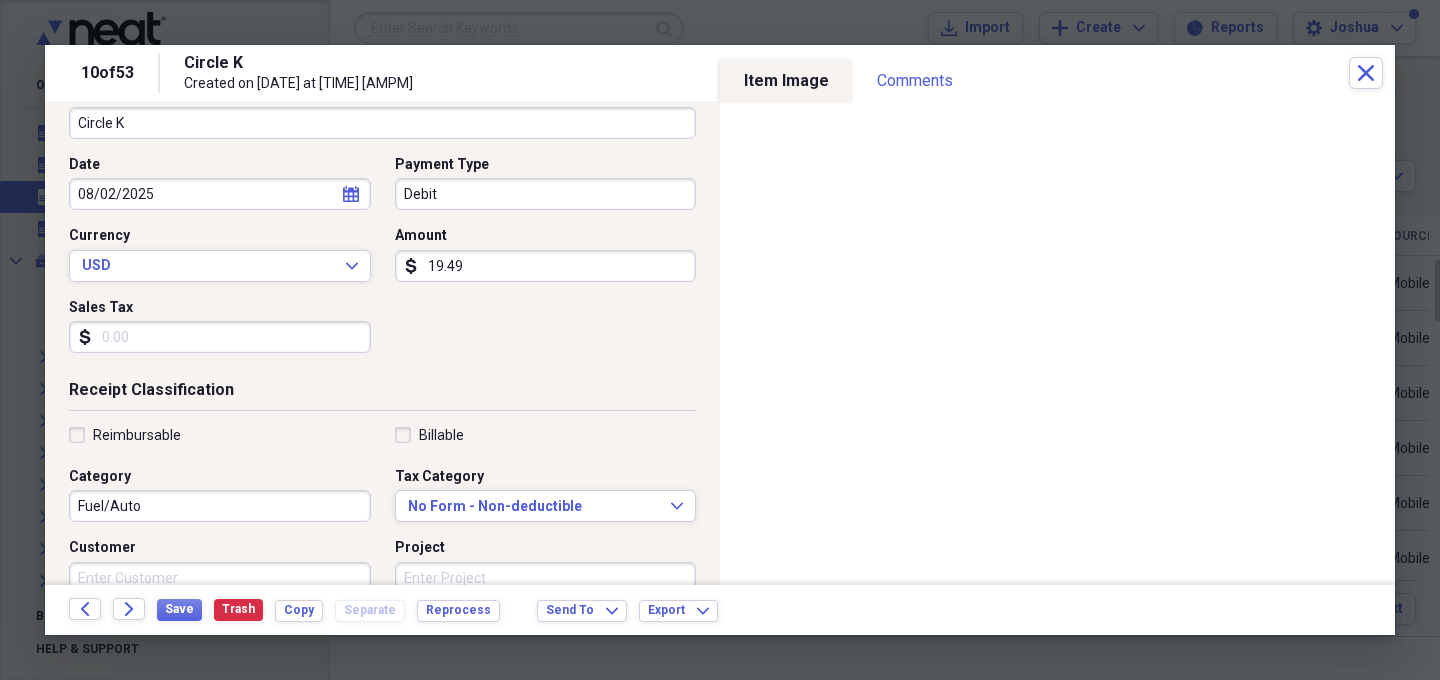 scroll, scrollTop: 164, scrollLeft: 0, axis: vertical 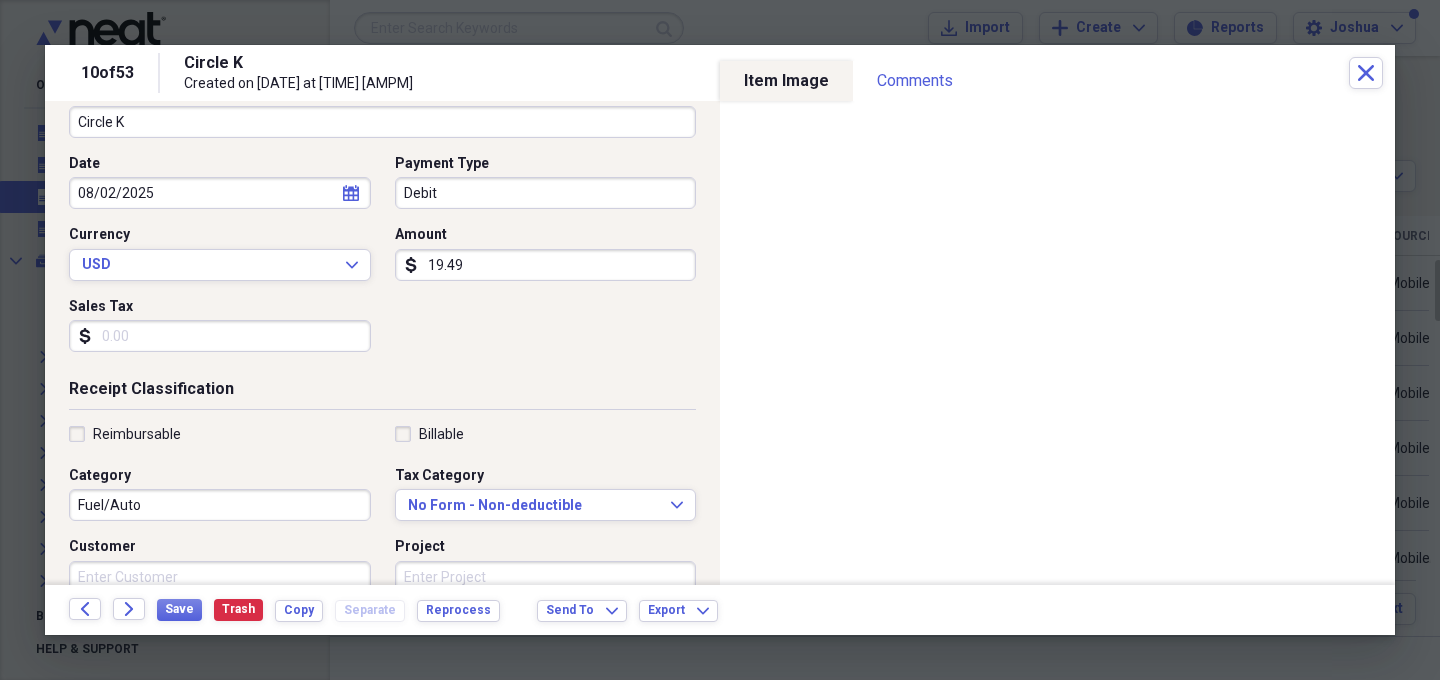 click on "Fuel/Auto" at bounding box center (220, 505) 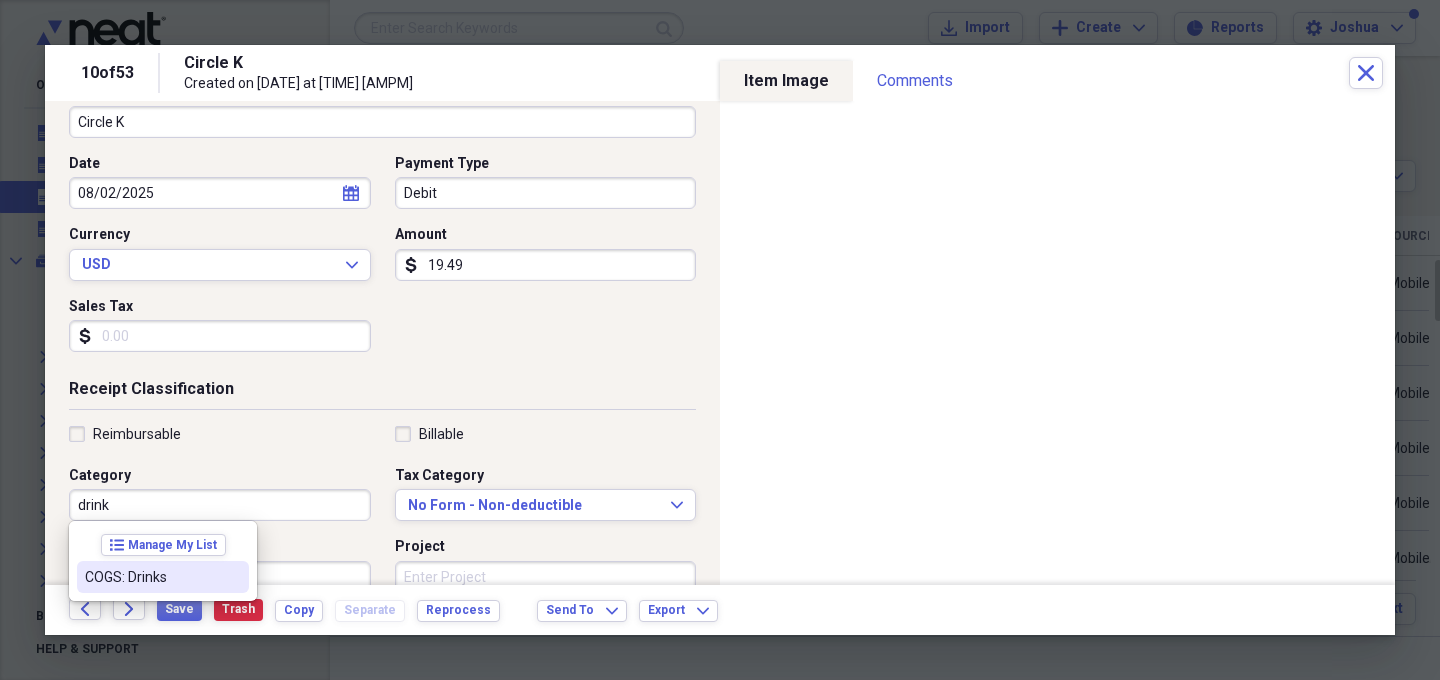 click on "COGS: Drinks" at bounding box center [163, 577] 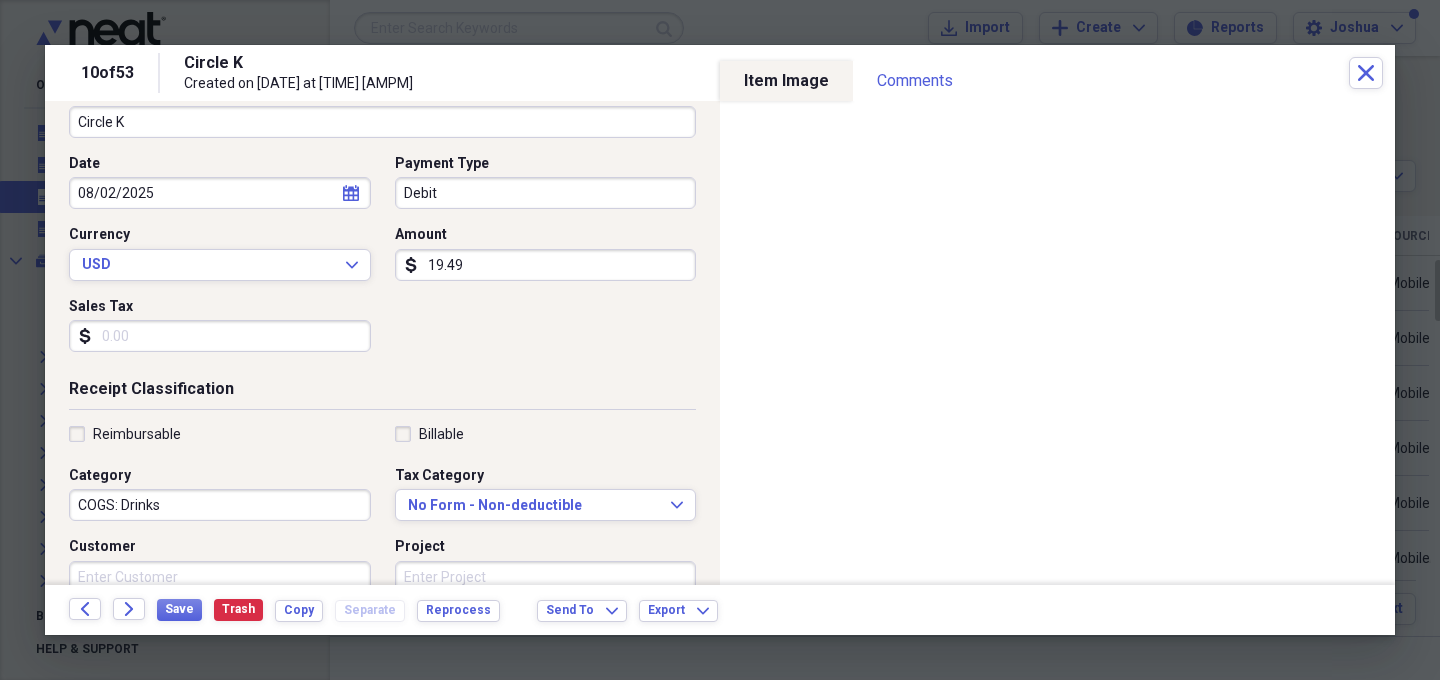 click on "Date [DATE] [TIME] [AMPM] [PAYMENT_TYPE] [CURRENCY] [AMOUNT] [SALES_TAX] [AMOUNT]" at bounding box center (382, 261) 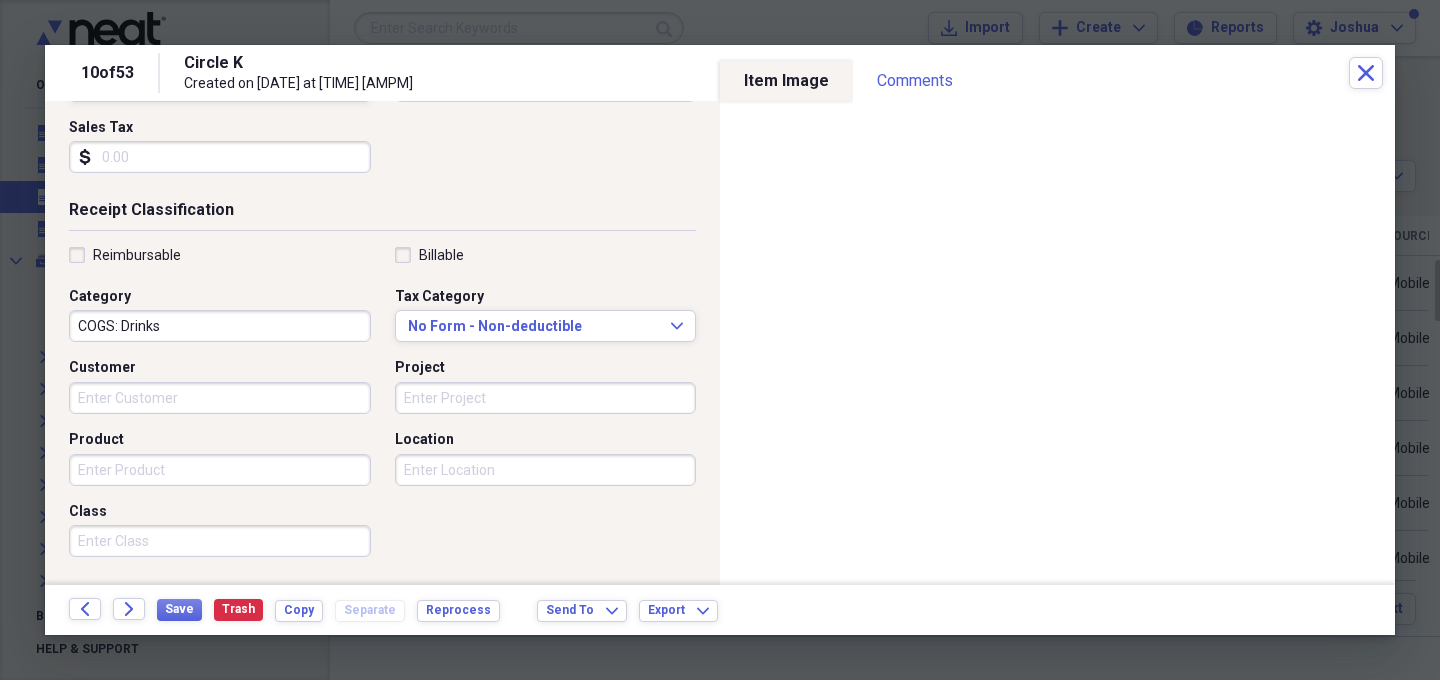 scroll, scrollTop: 349, scrollLeft: 0, axis: vertical 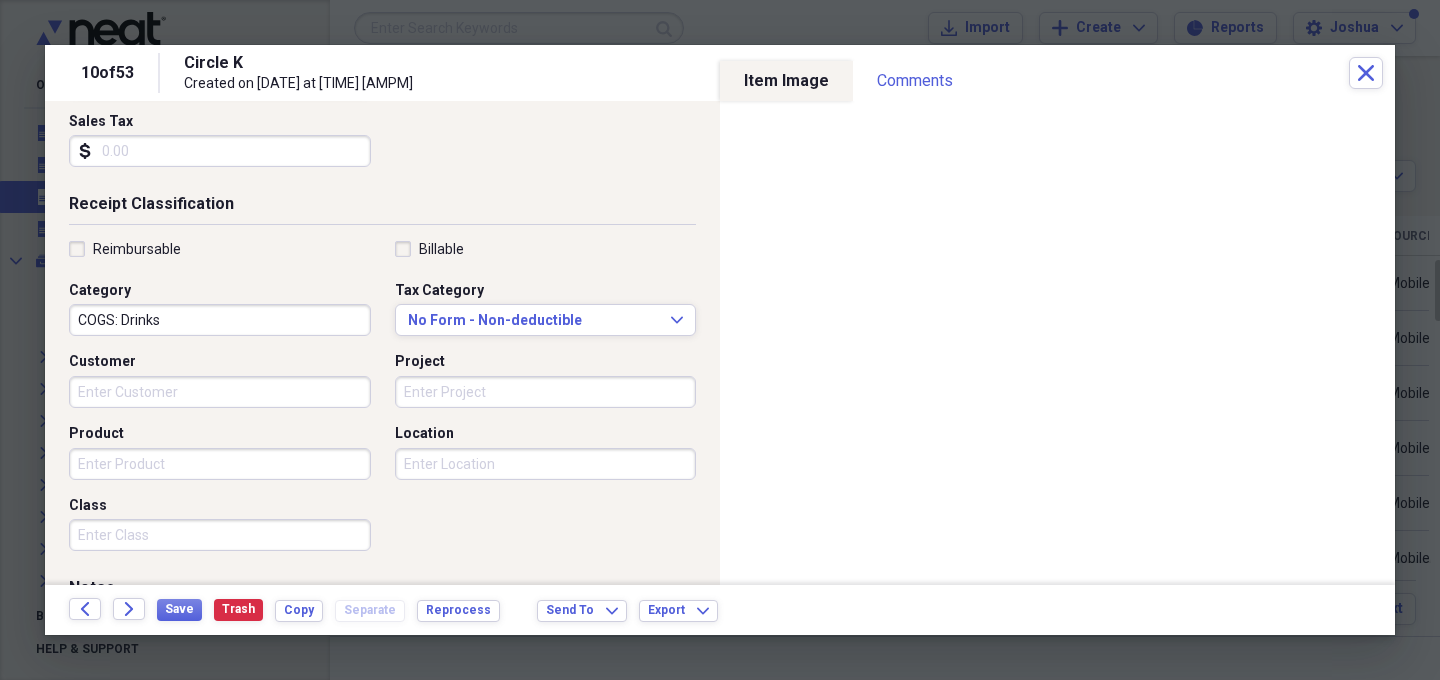 click on "Product" at bounding box center (220, 464) 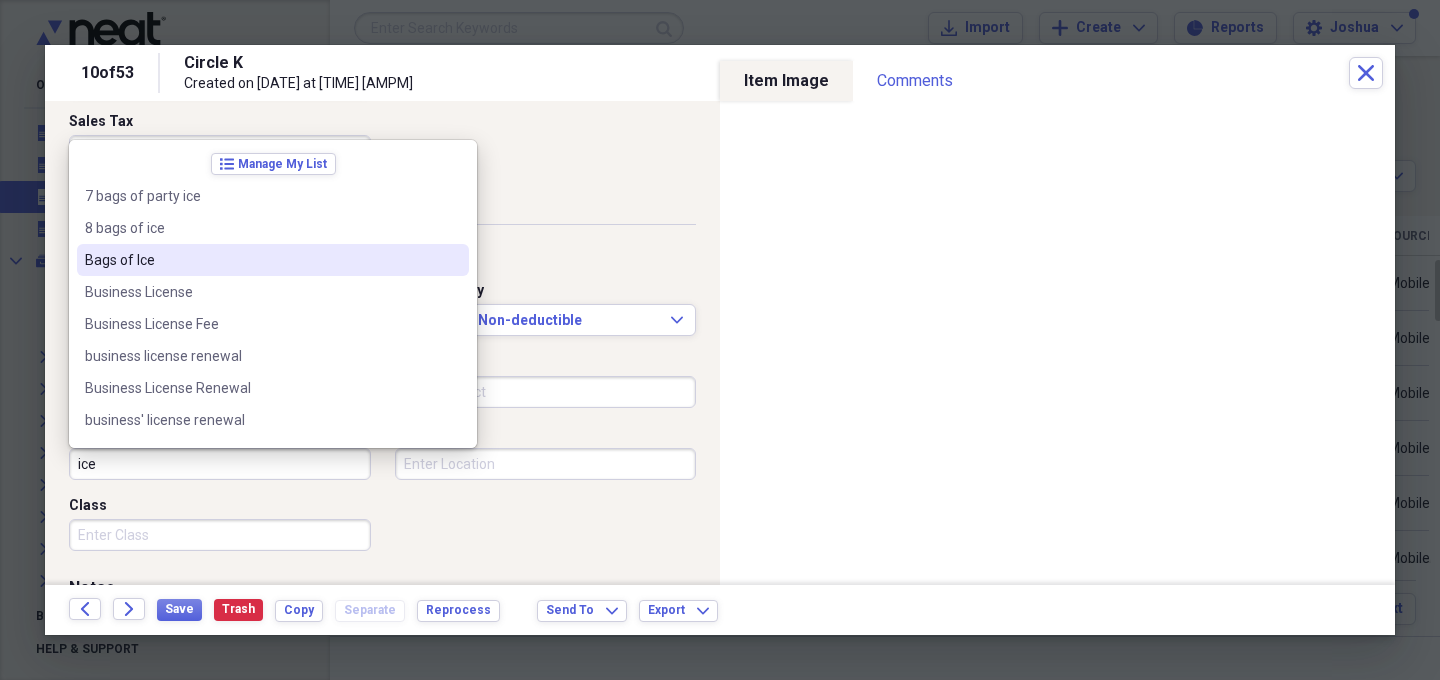 click on "Bags of Ice" at bounding box center [261, 260] 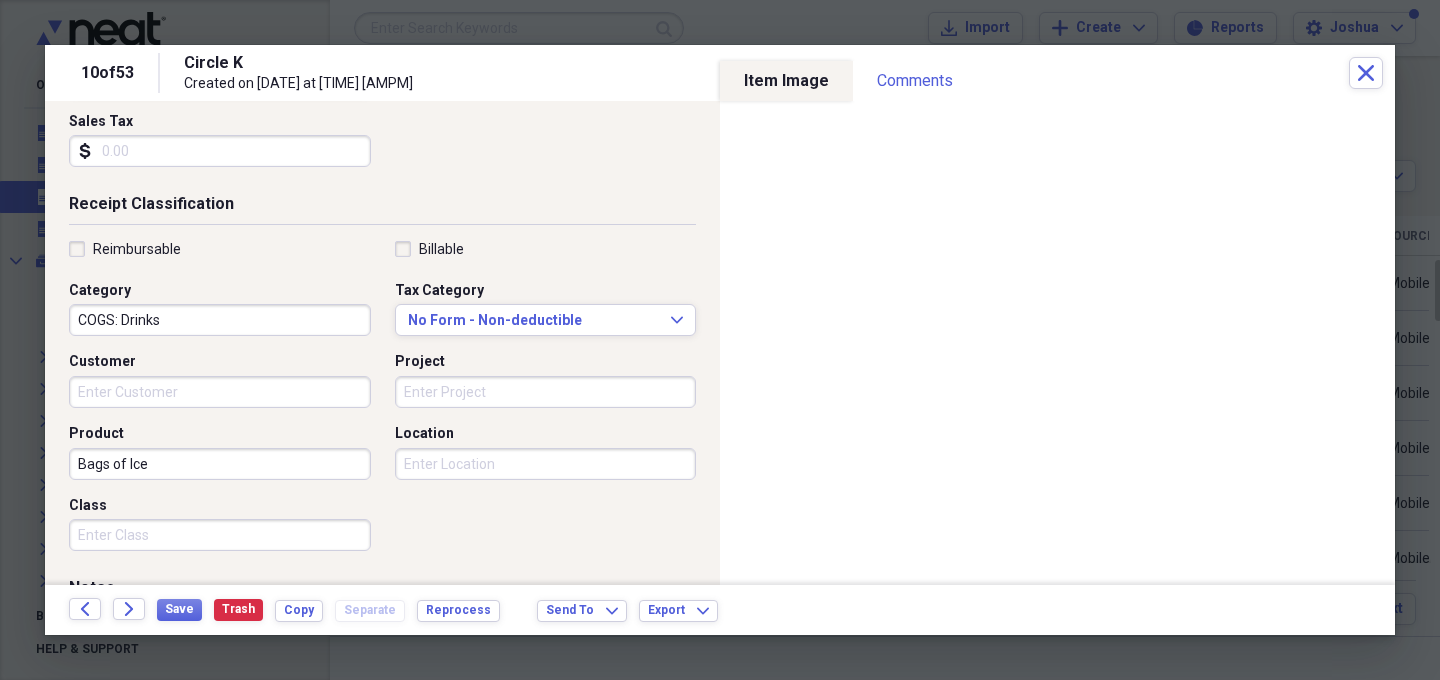 click on "Reimbursable Billable Category COGS: Drinks Tax Category No Form - Non-deductible Expand Customer Project Product Bags of Ice Location Class" at bounding box center (382, 400) 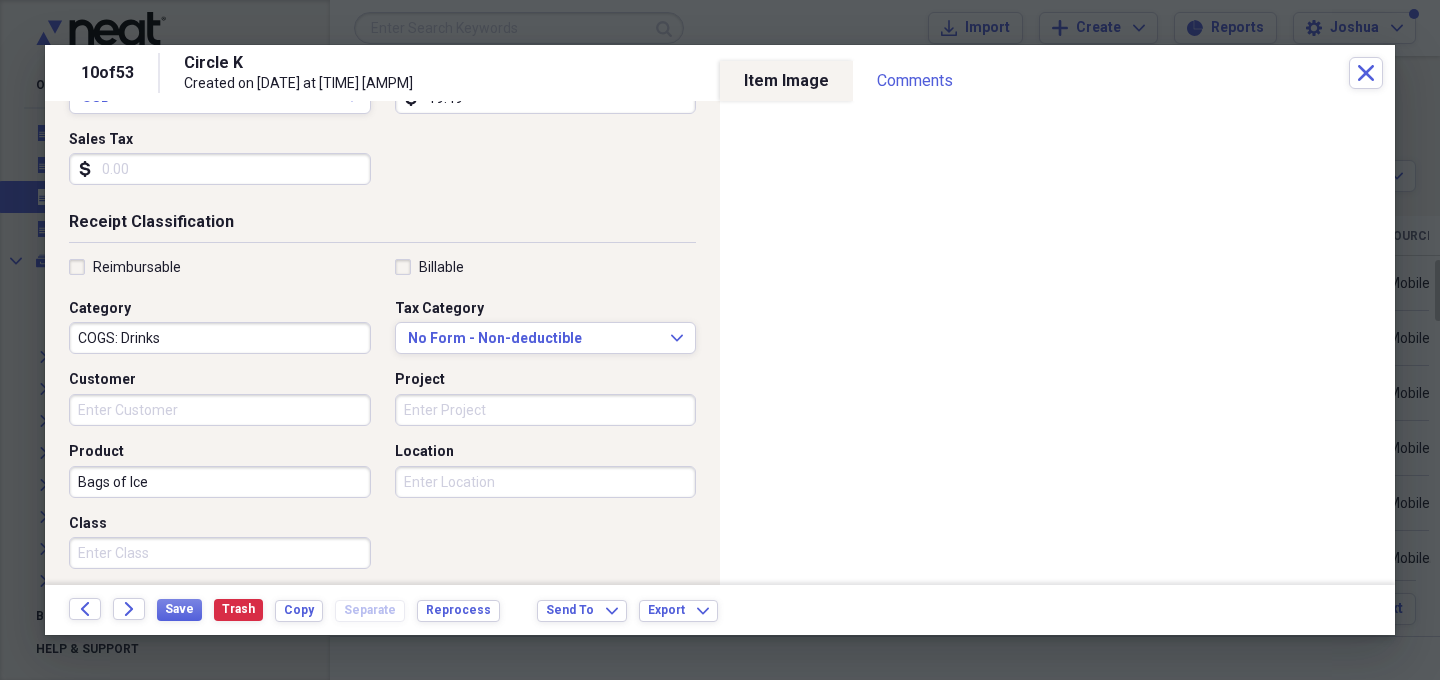 scroll, scrollTop: 0, scrollLeft: 0, axis: both 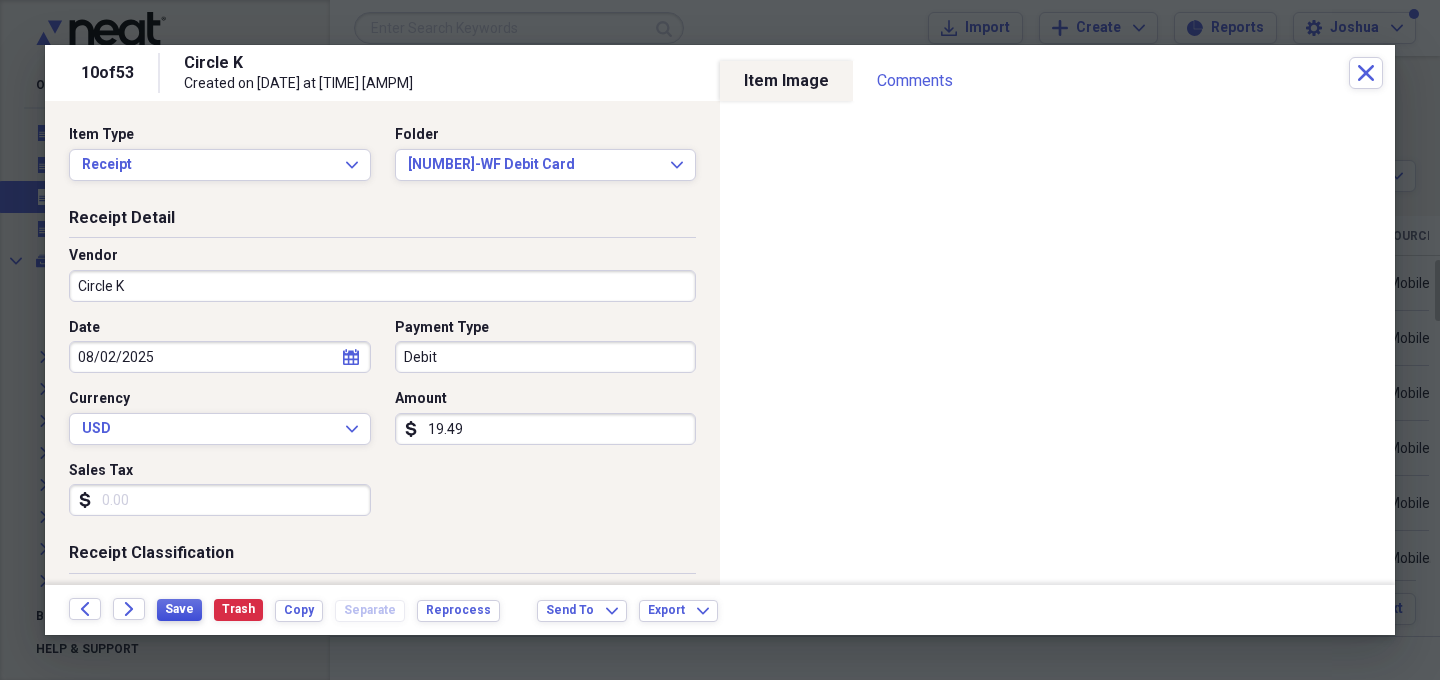 click on "Save" at bounding box center (179, 609) 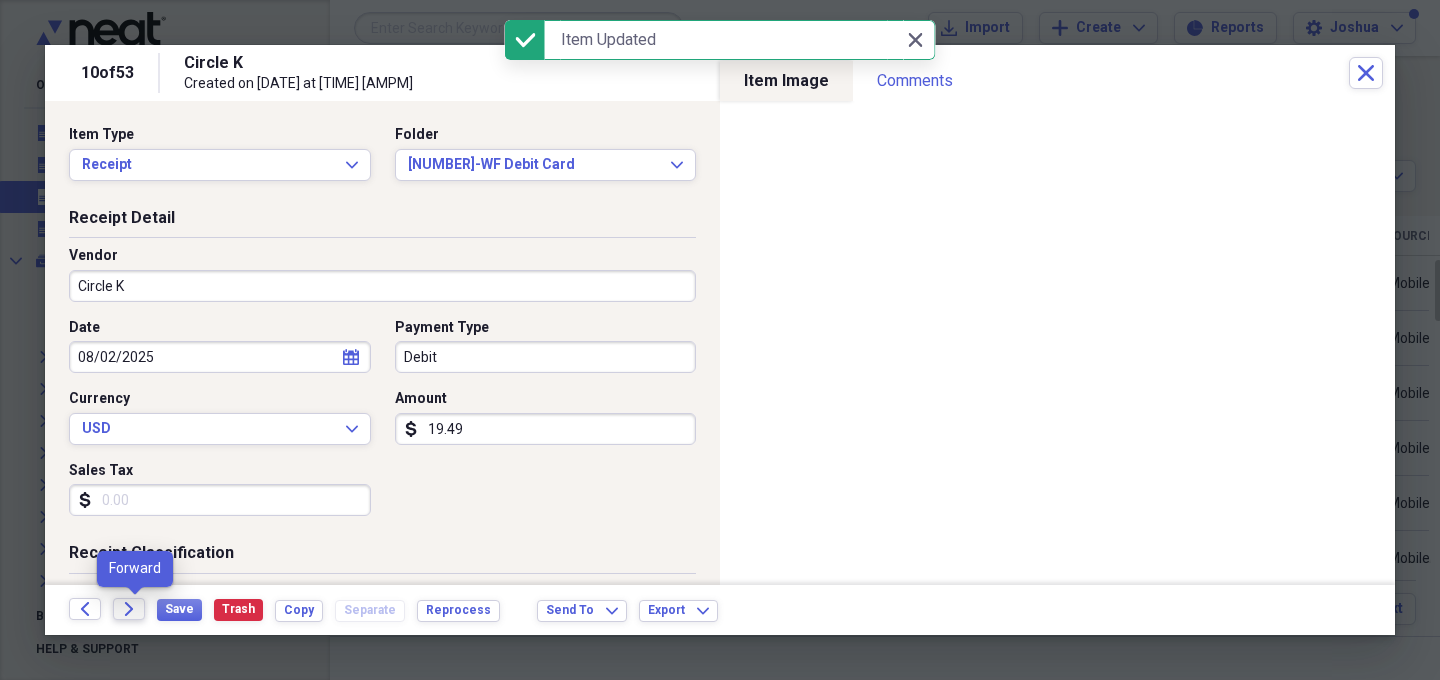 click 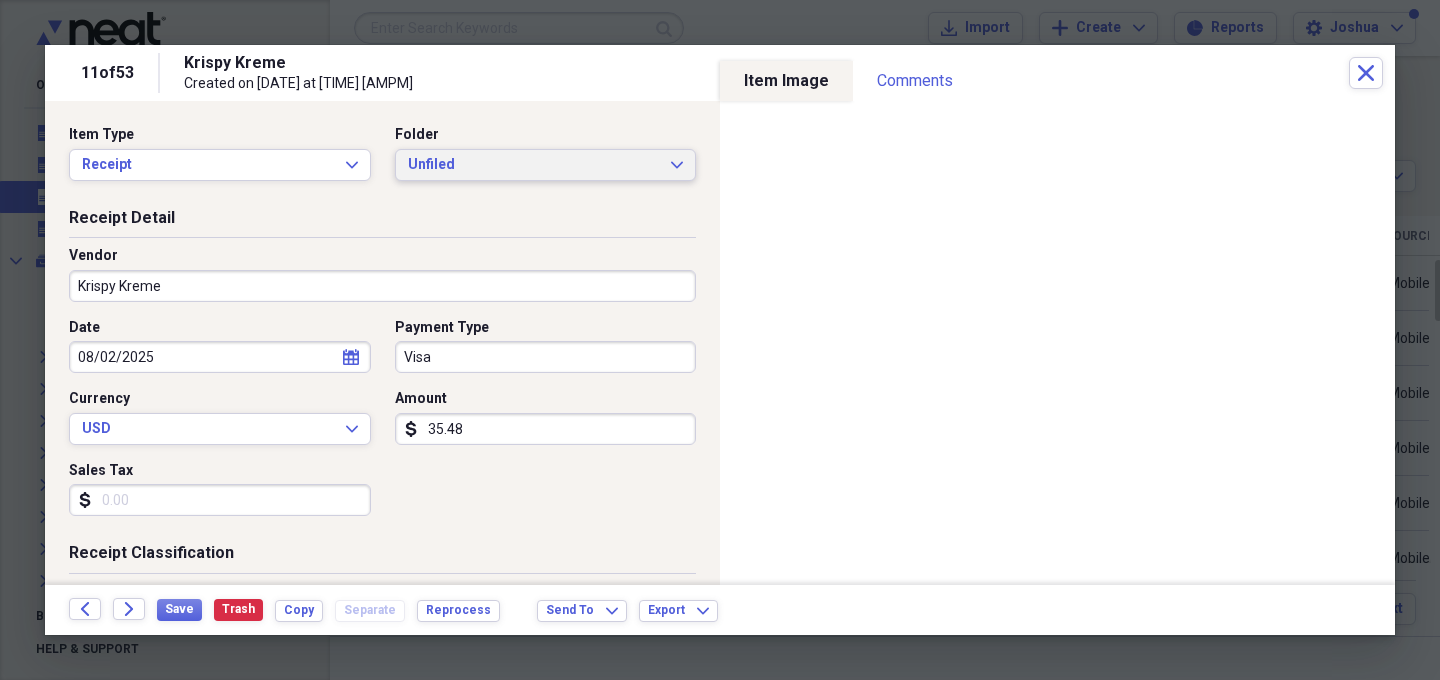 click on "Expand" 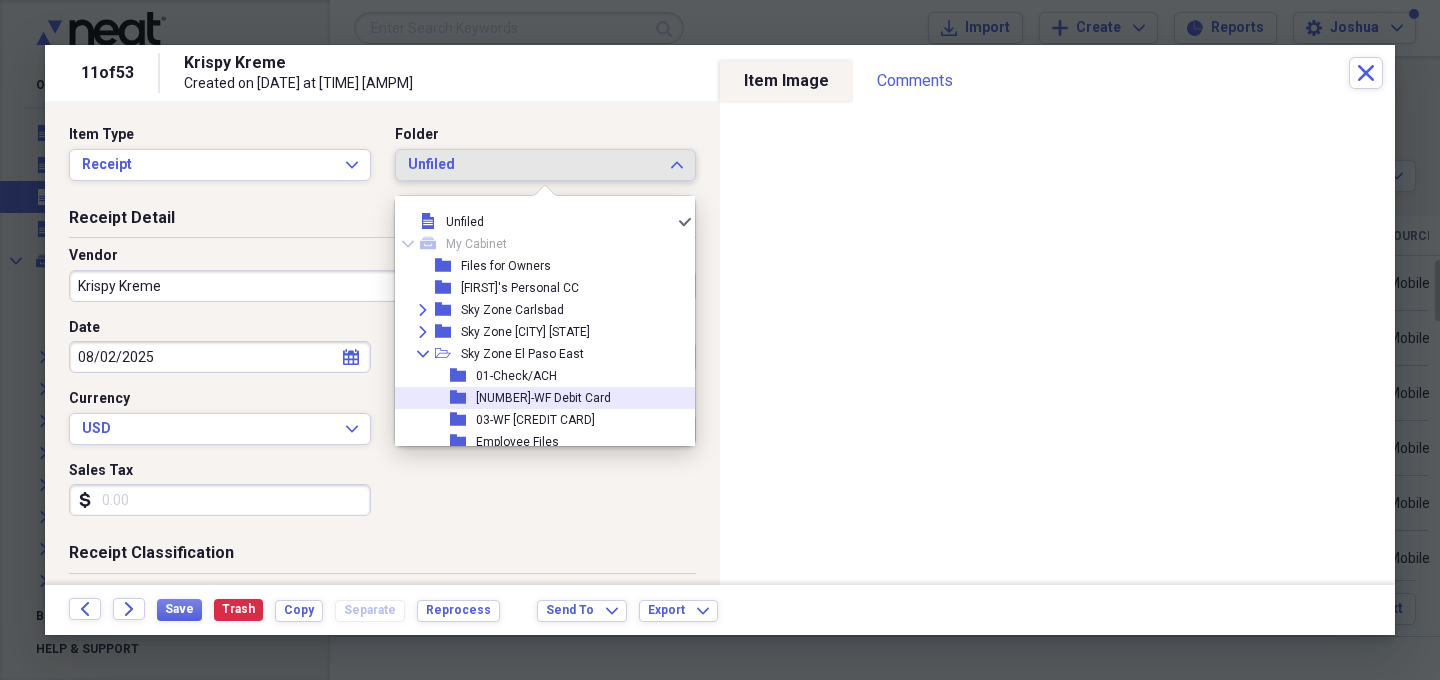 click on "[NUMBER]-WF Debit Card" at bounding box center (543, 398) 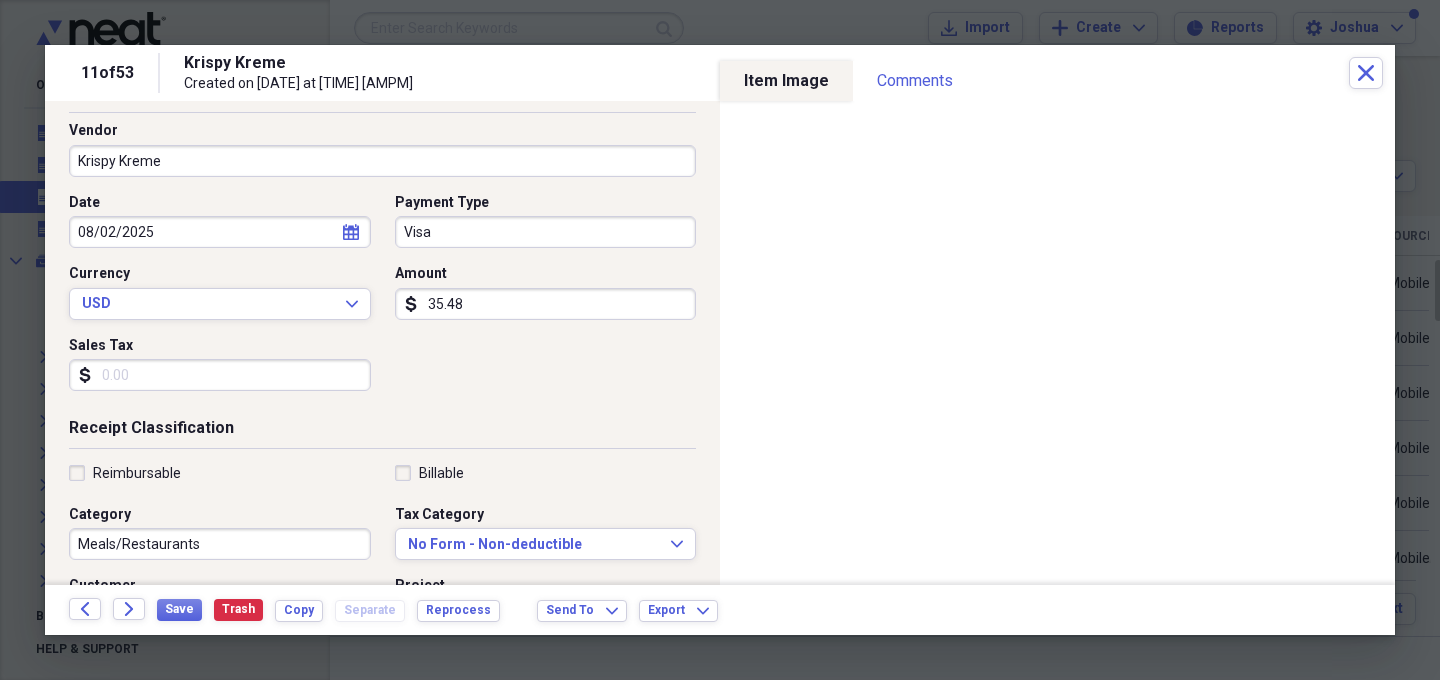 scroll, scrollTop: 124, scrollLeft: 0, axis: vertical 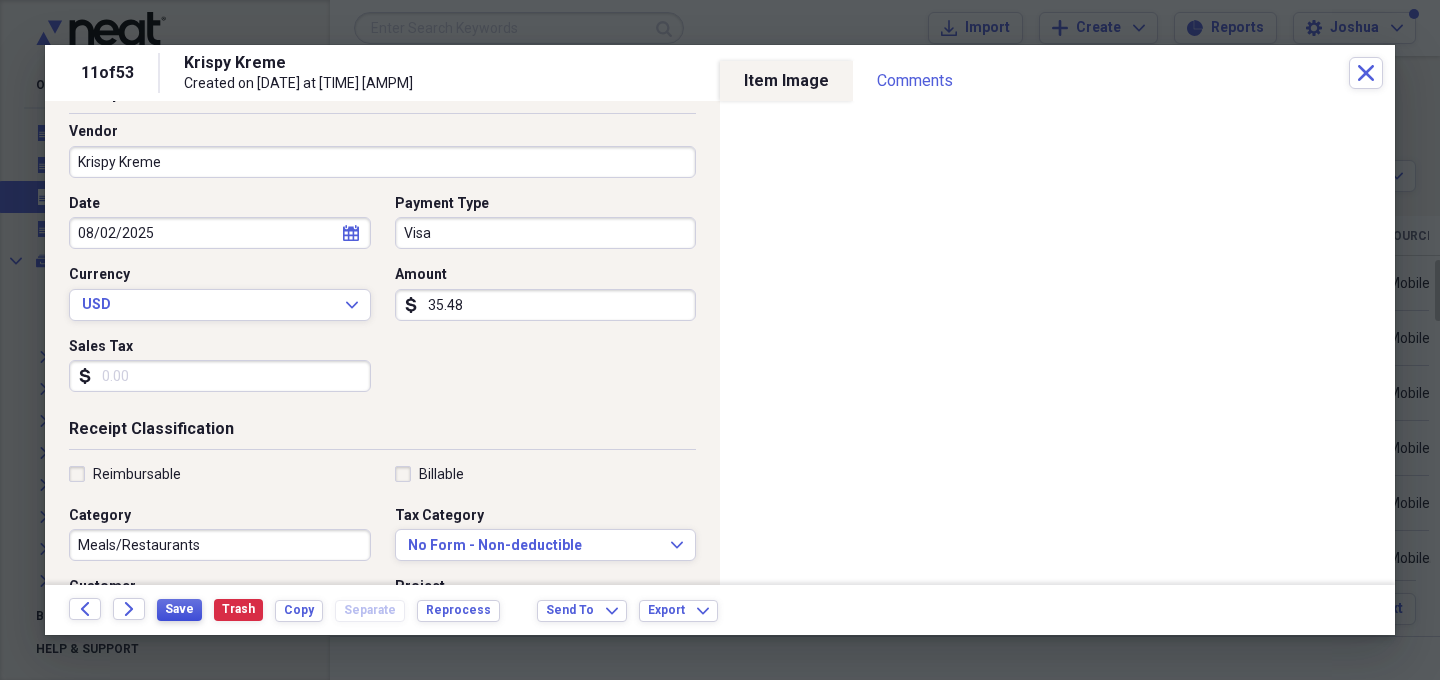 click on "Save" at bounding box center (179, 609) 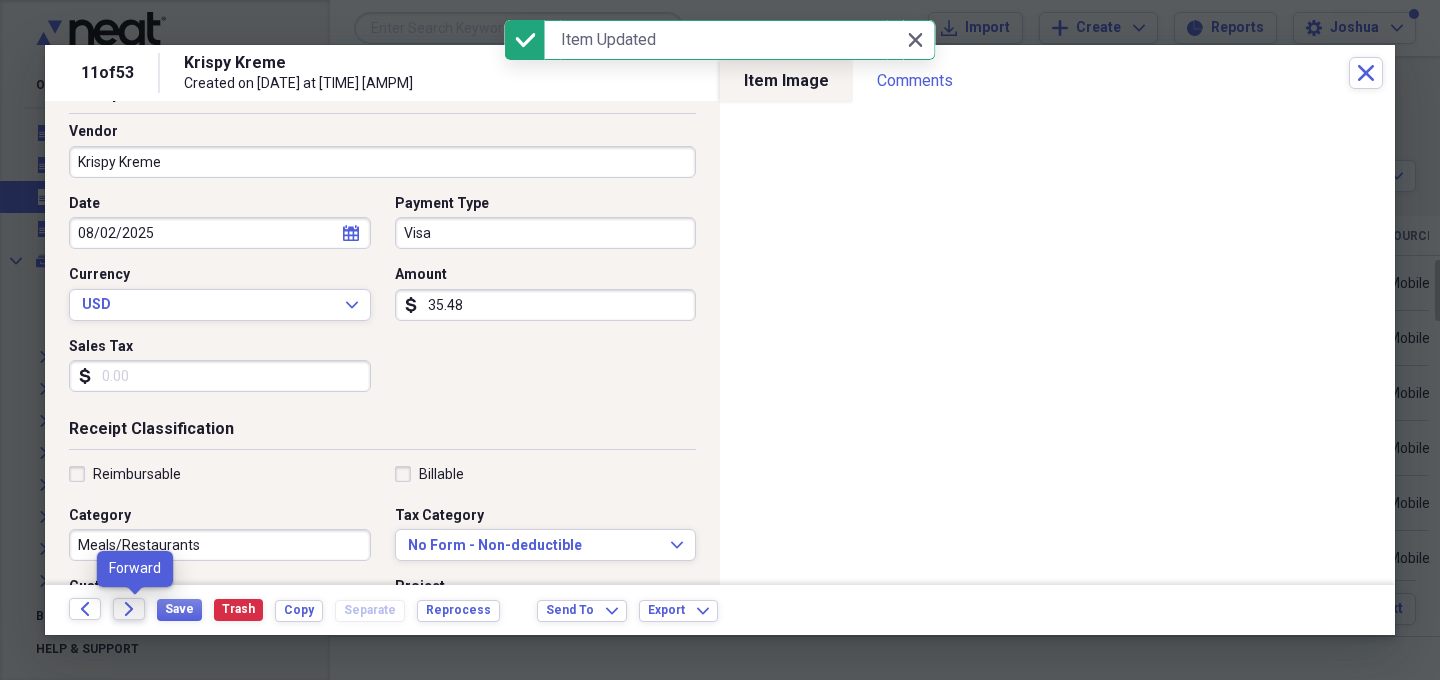 click on "Forward" 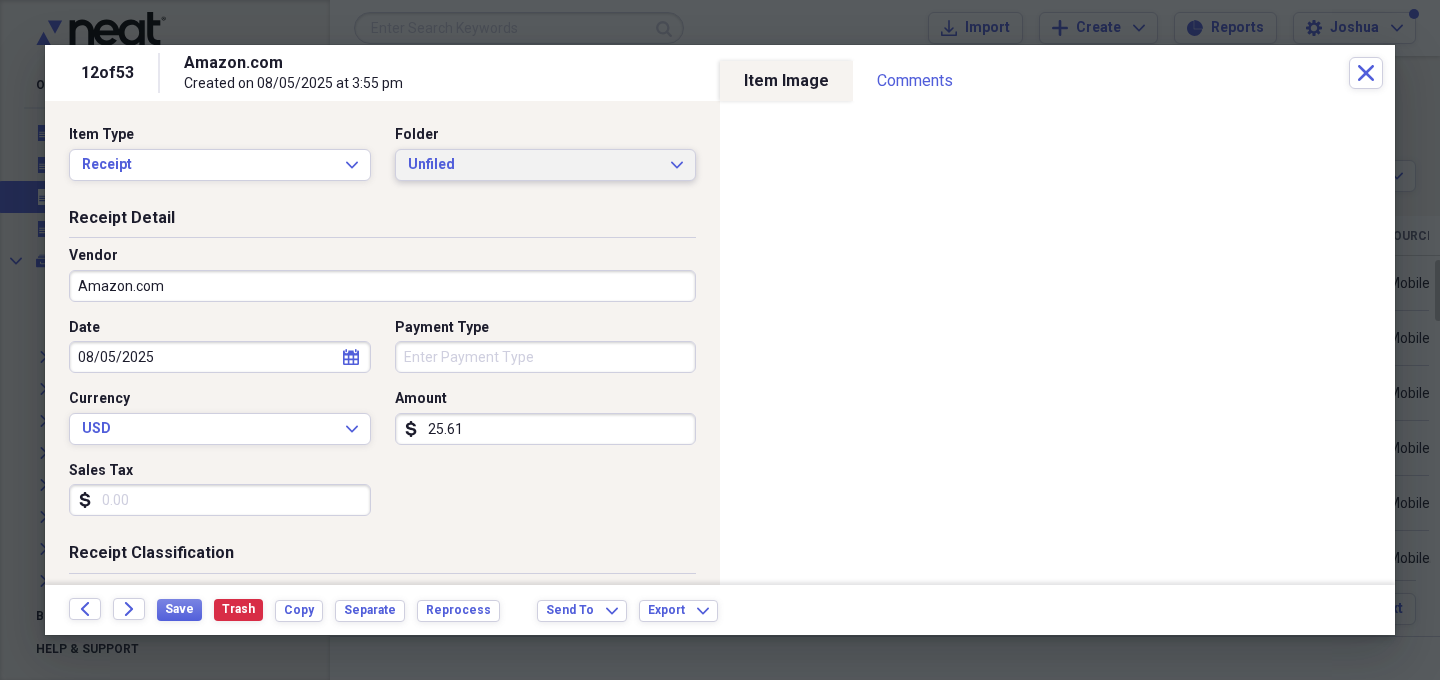 click on "Expand" 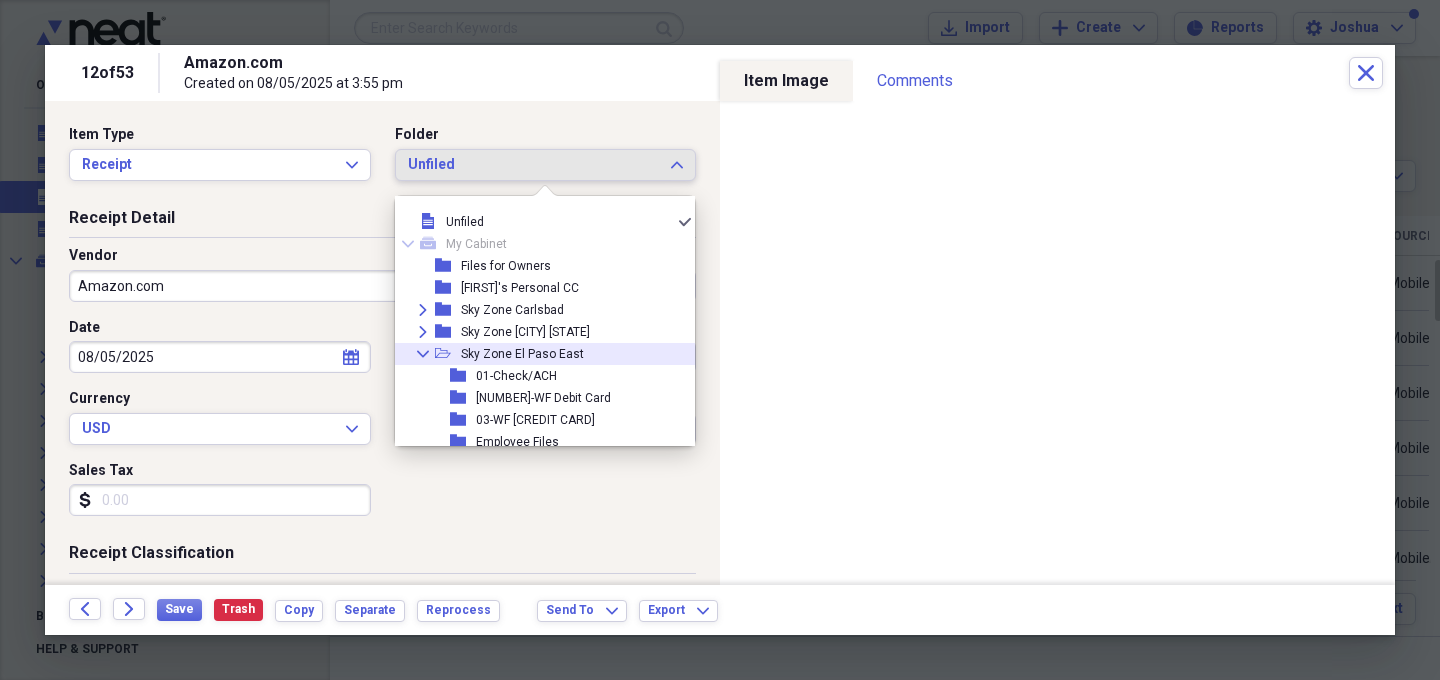 click on "Collapse" 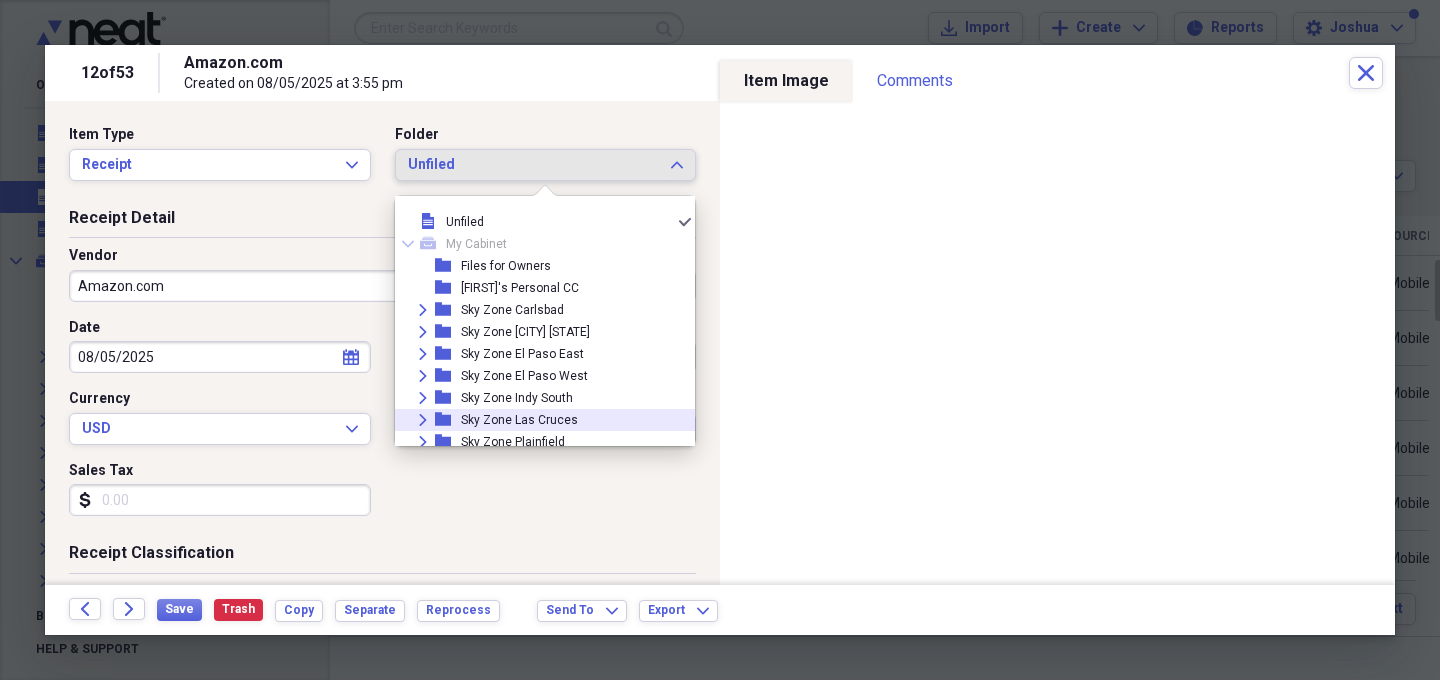 click on "Expand" 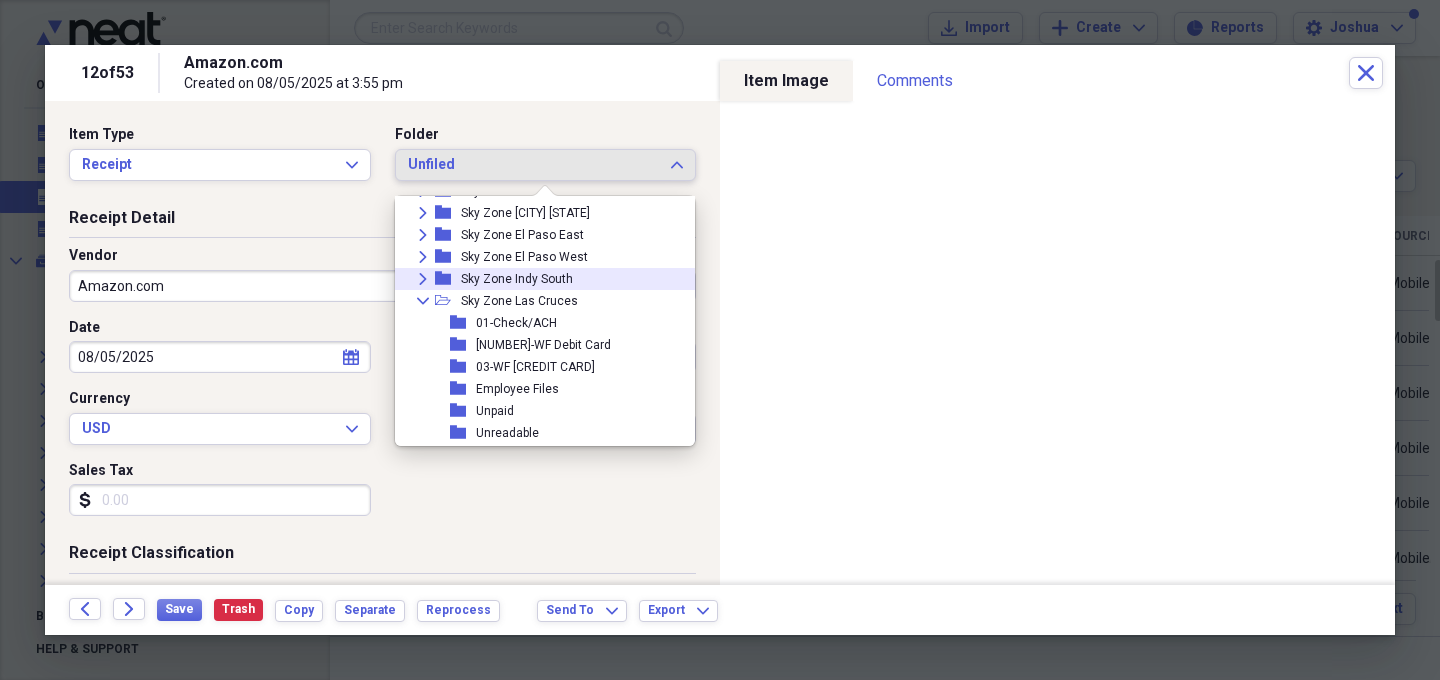 scroll, scrollTop: 124, scrollLeft: 0, axis: vertical 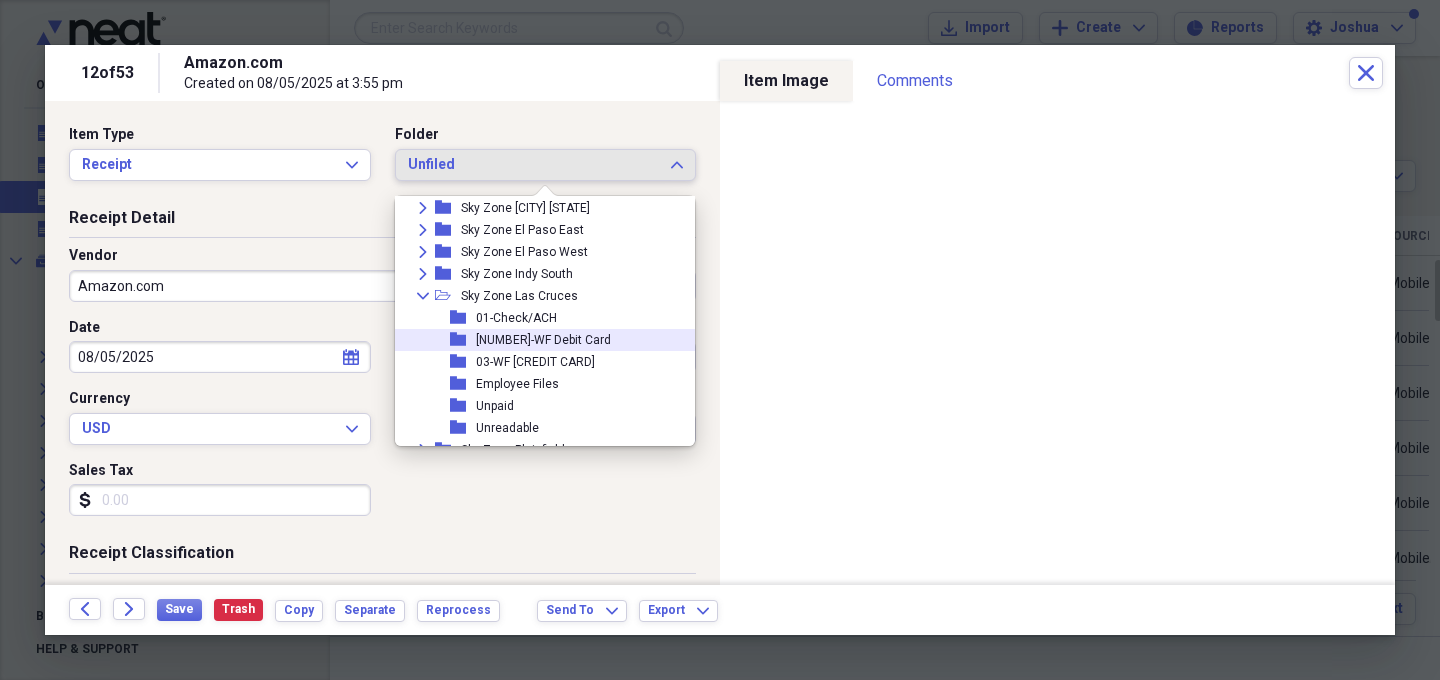 click on "[NUMBER]-WF Debit Card" at bounding box center [543, 340] 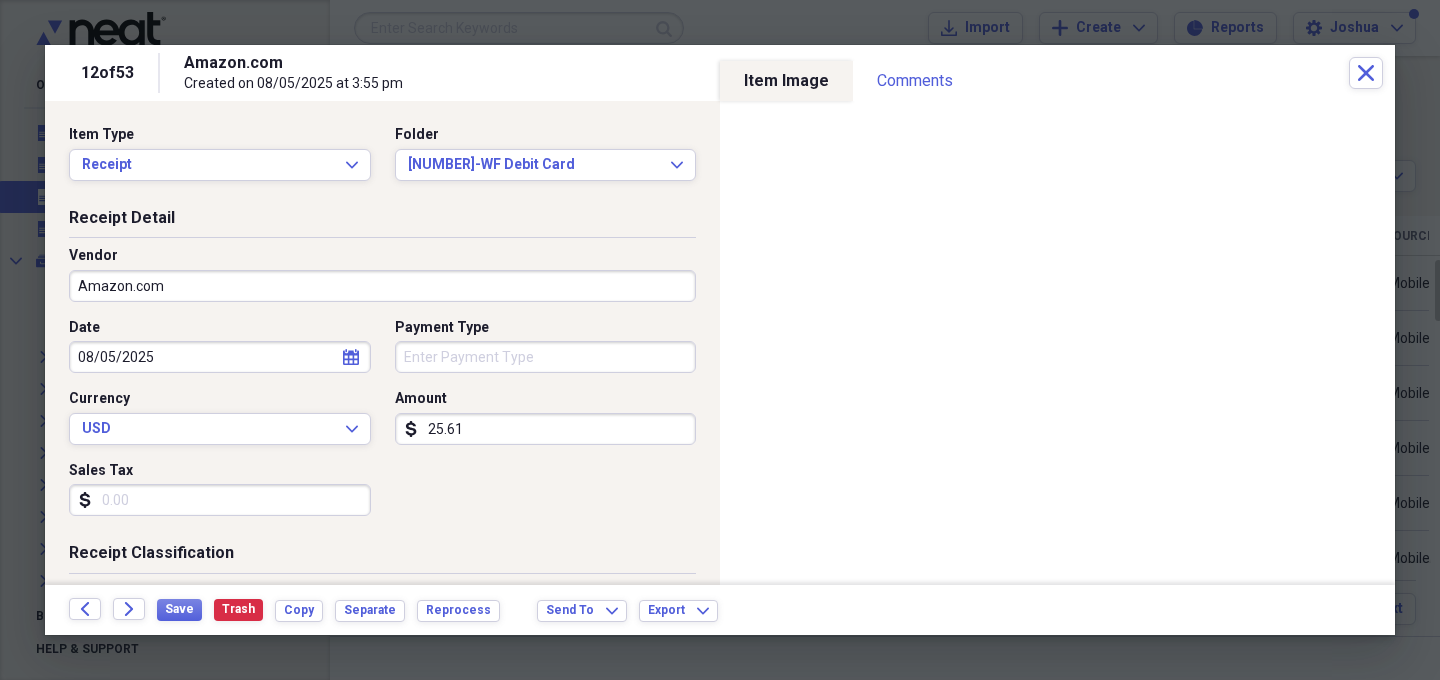 click on "25.61" at bounding box center [546, 429] 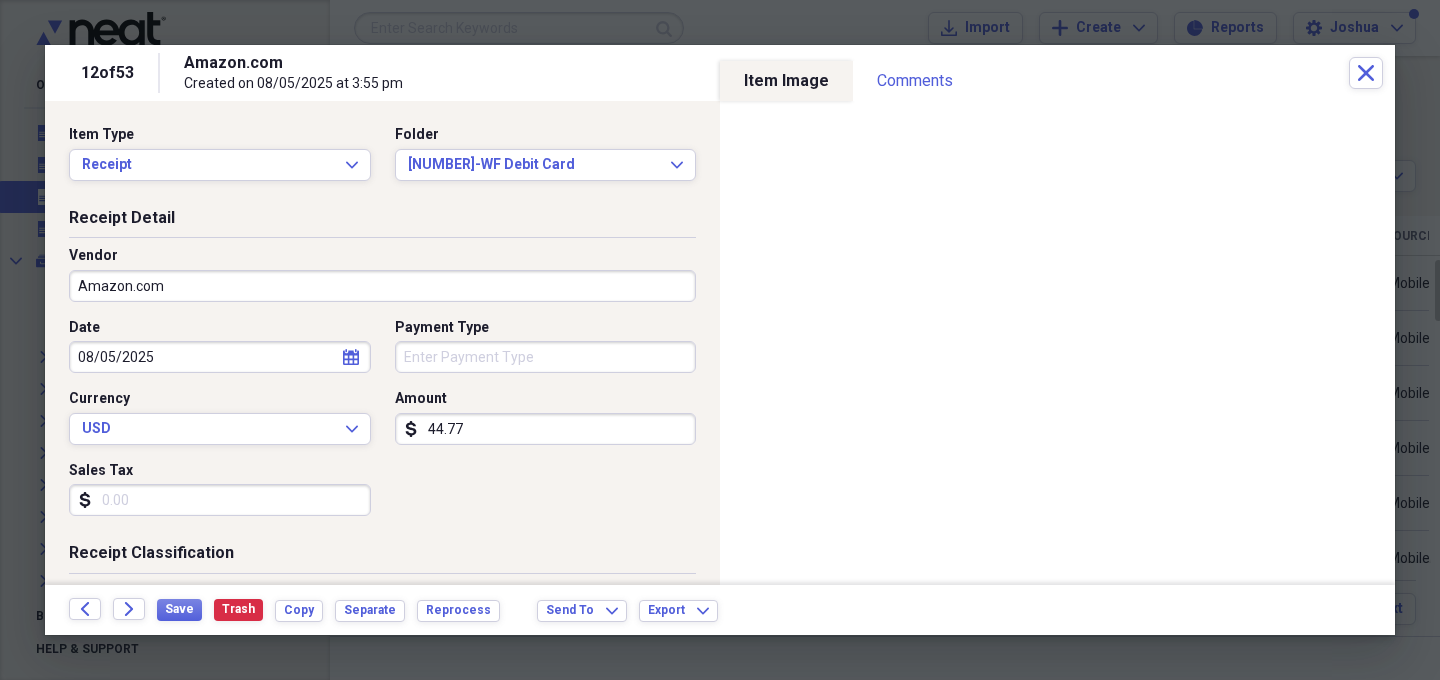 type on "44.77" 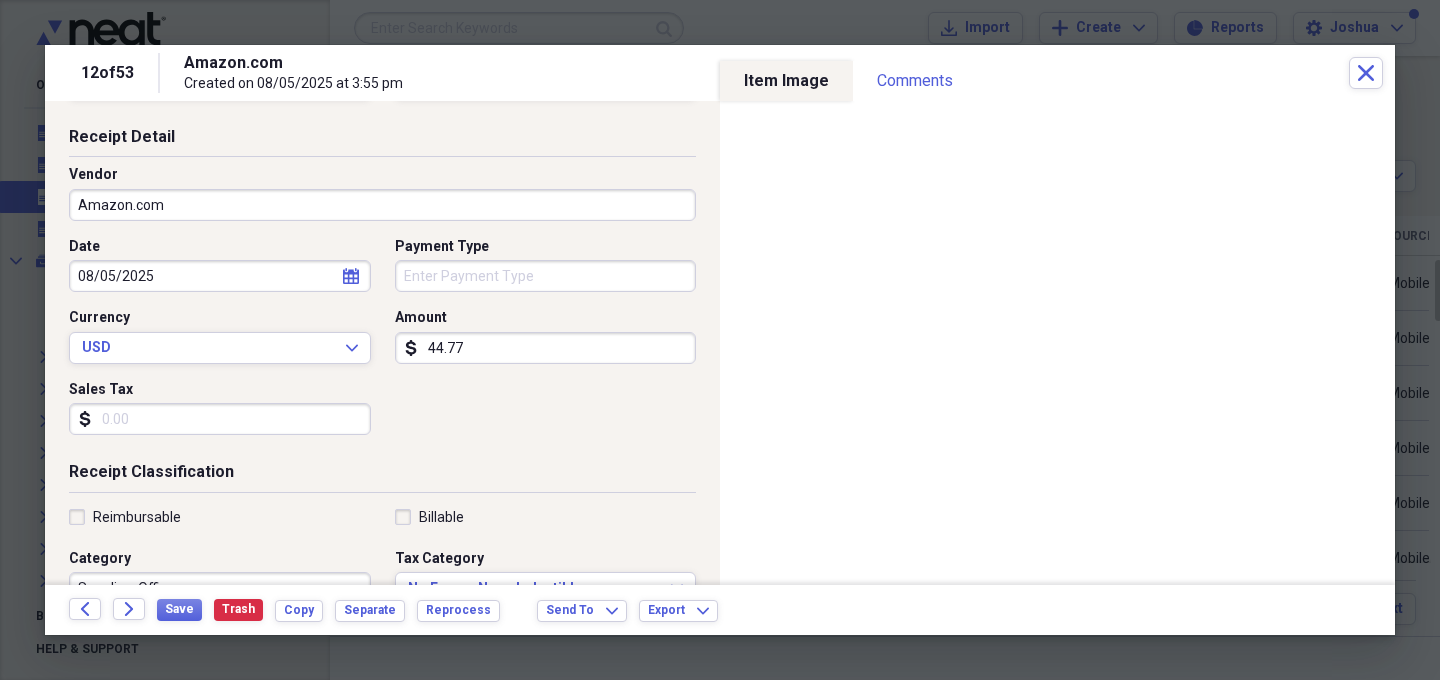 scroll, scrollTop: 0, scrollLeft: 0, axis: both 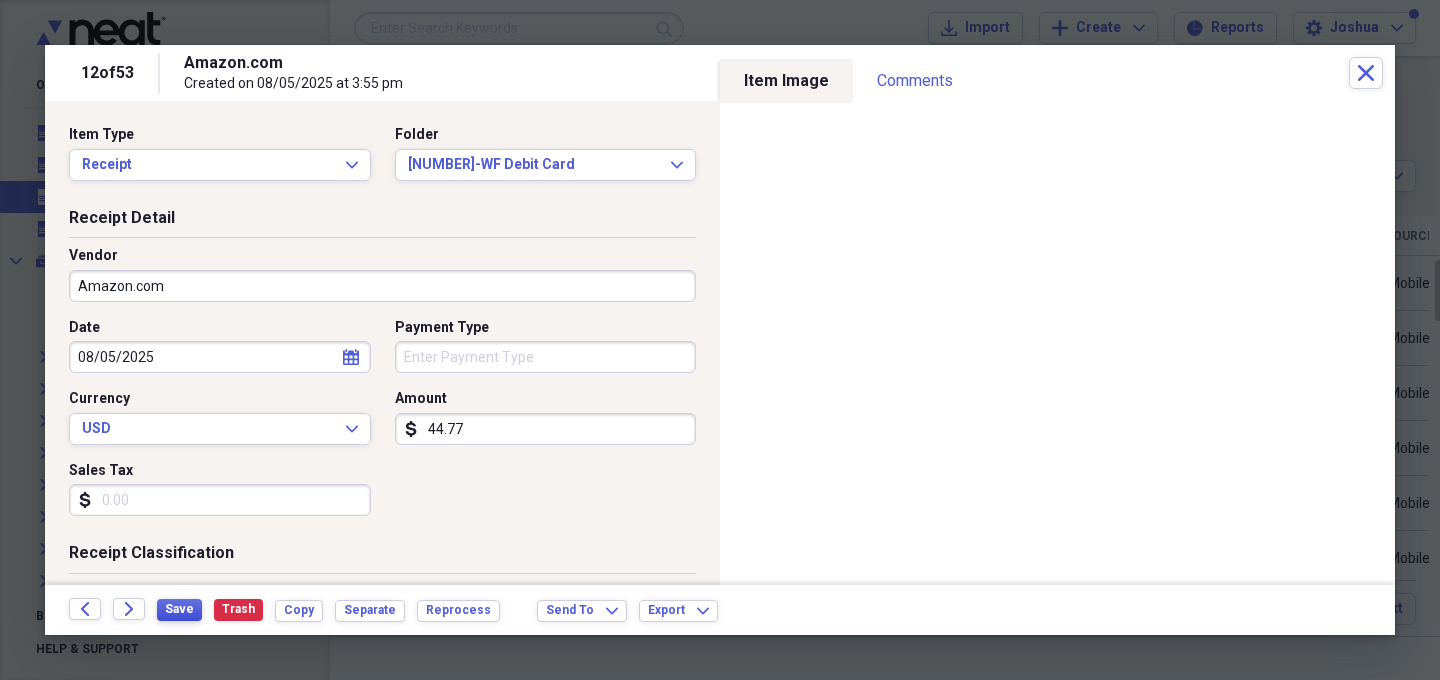 click on "Save" at bounding box center [179, 609] 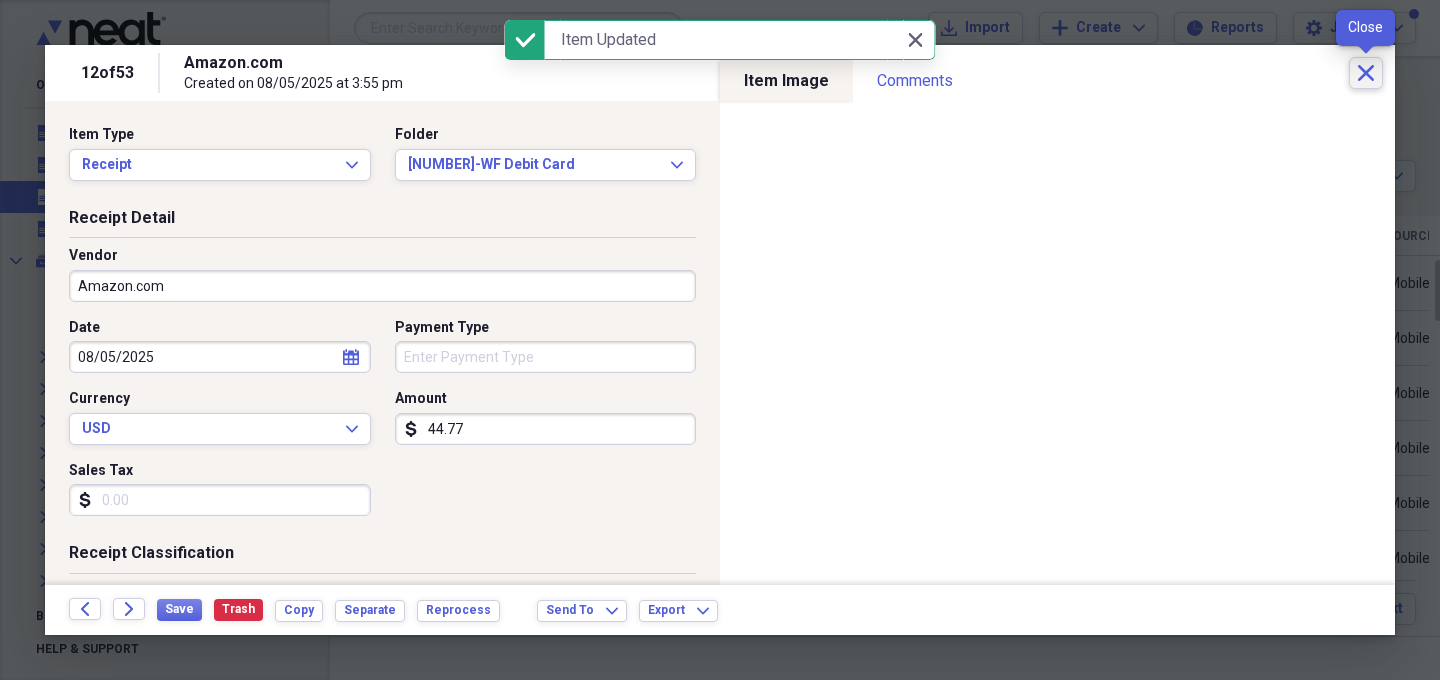 click on "Close" 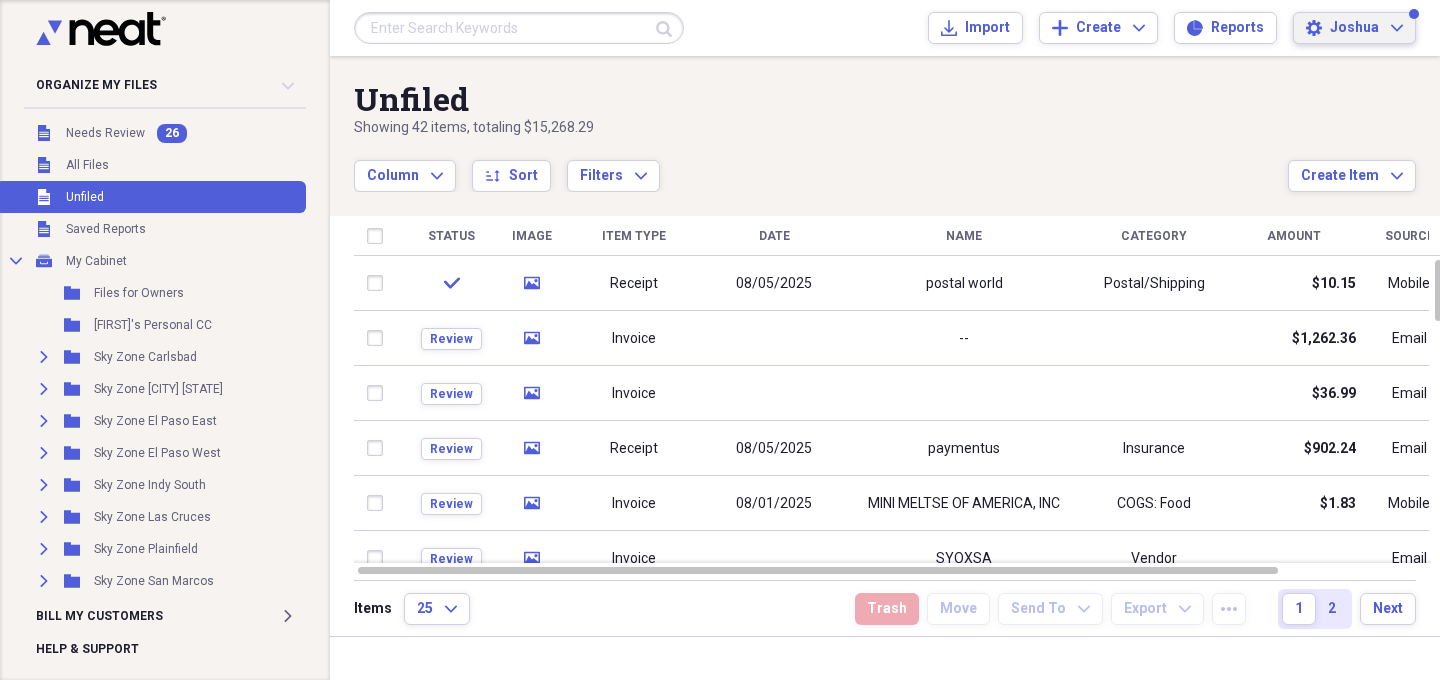 click on "Expand" 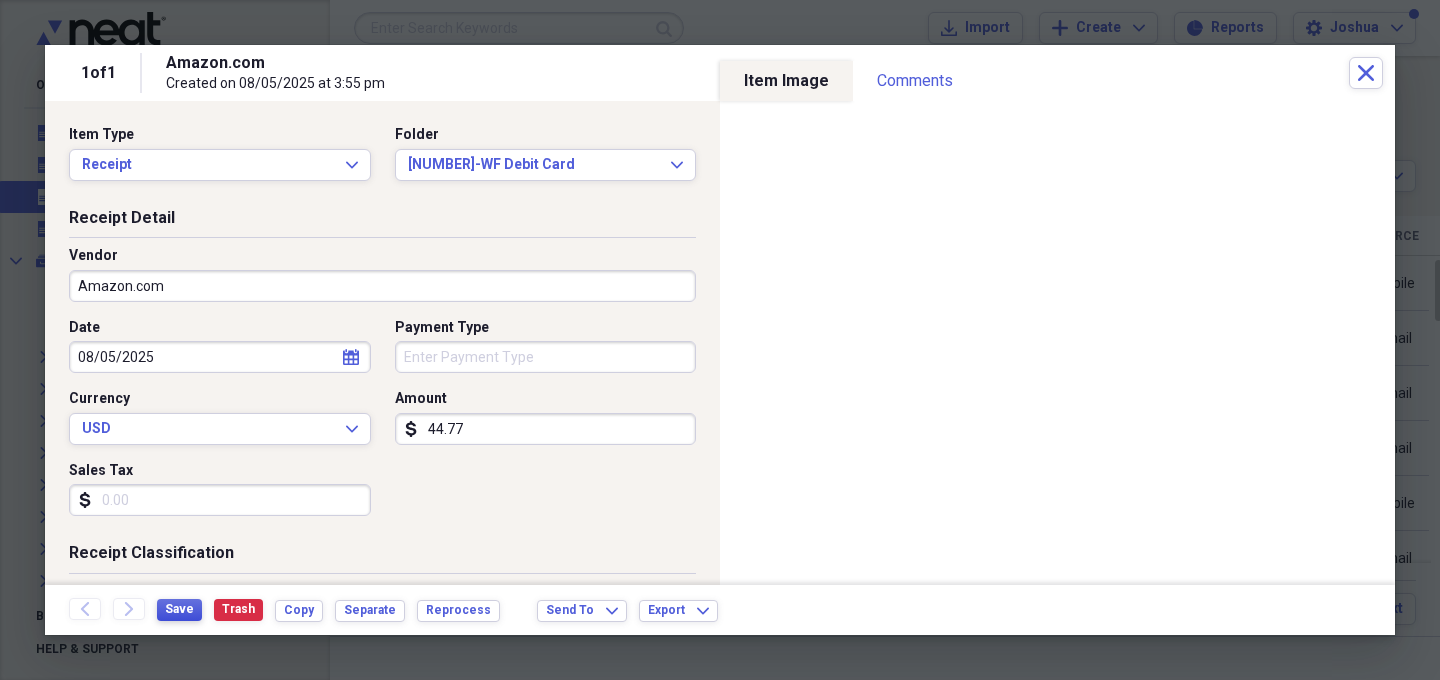 click on "Save" at bounding box center (179, 609) 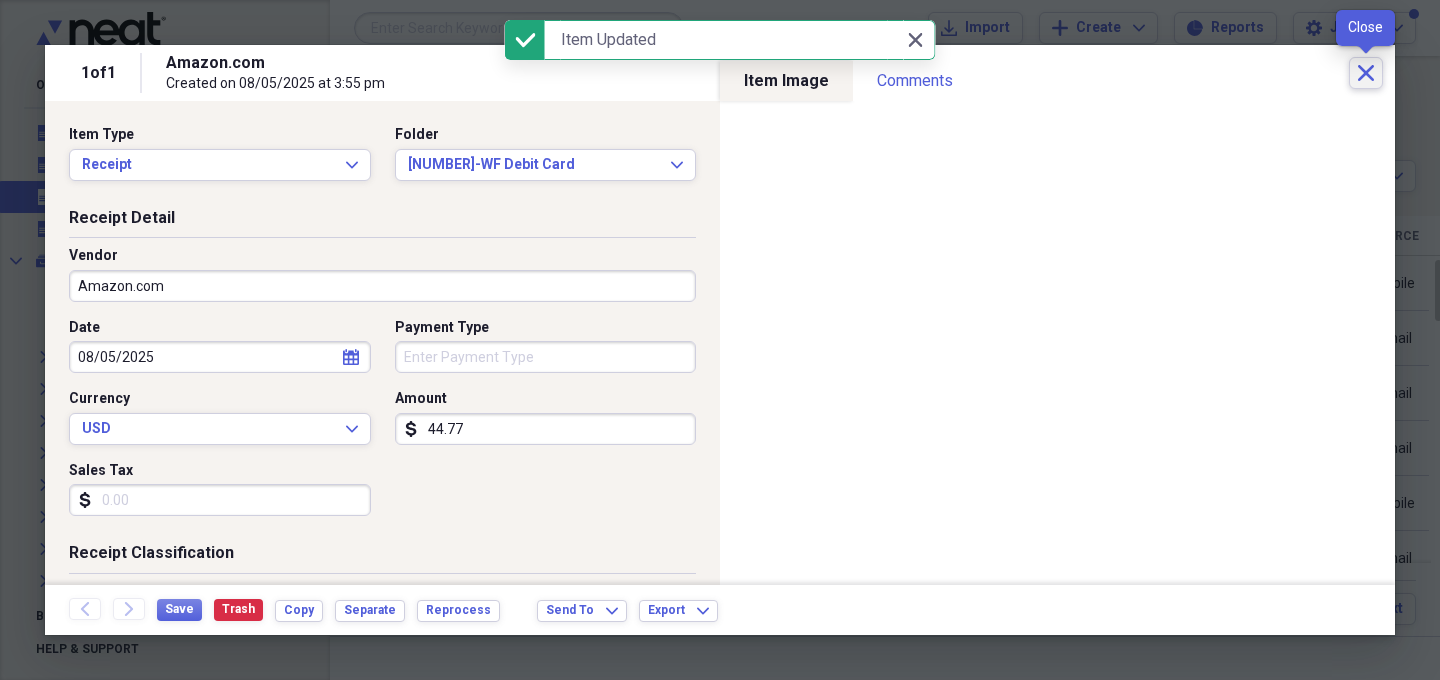click 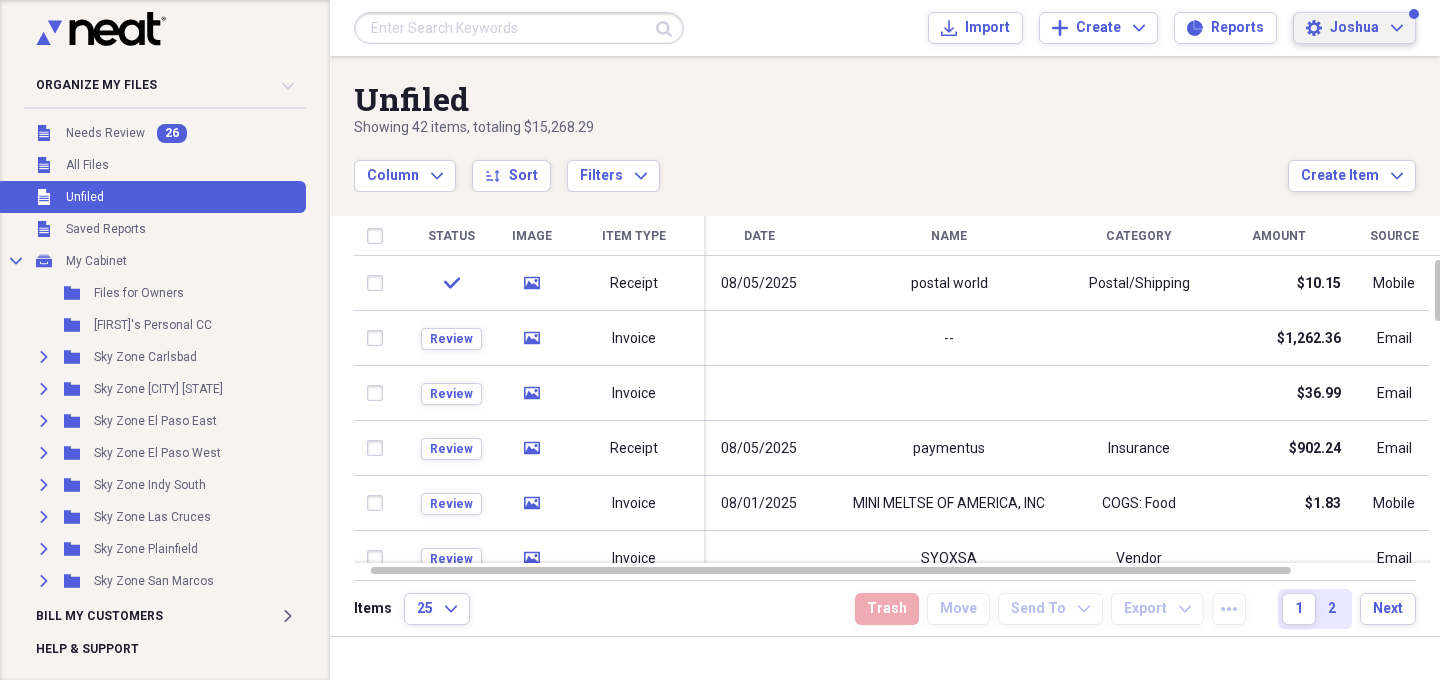 click on "[FIRST] Expand" at bounding box center [1366, 28] 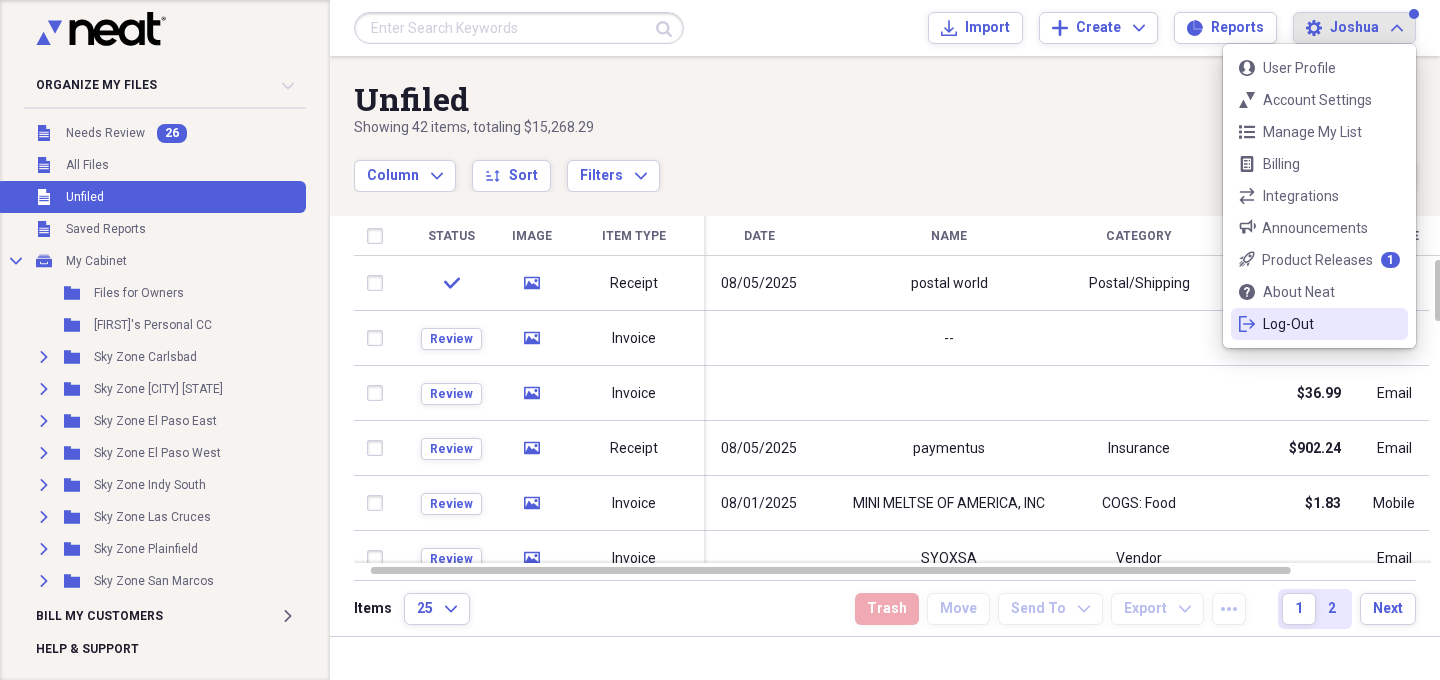 click on "logout Log-Out" at bounding box center (1319, 324) 